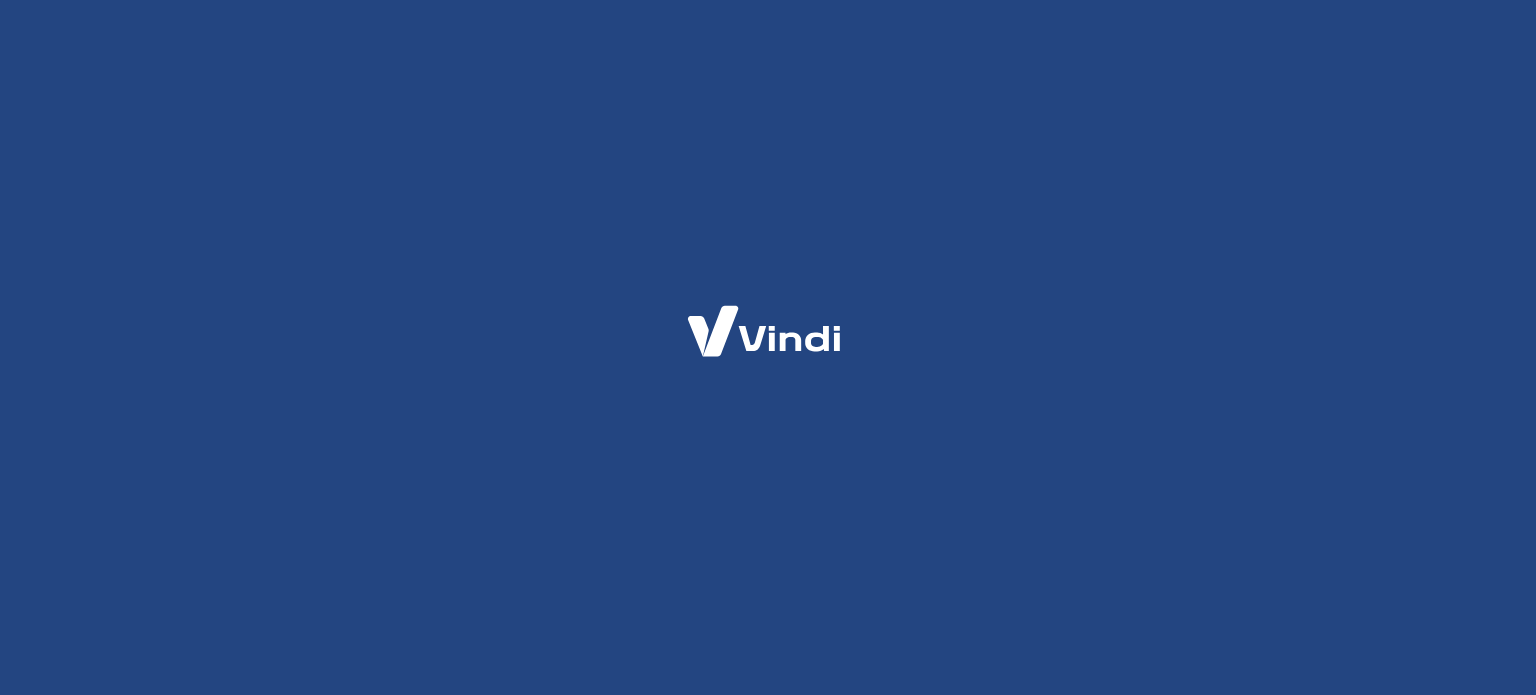 scroll, scrollTop: 0, scrollLeft: 0, axis: both 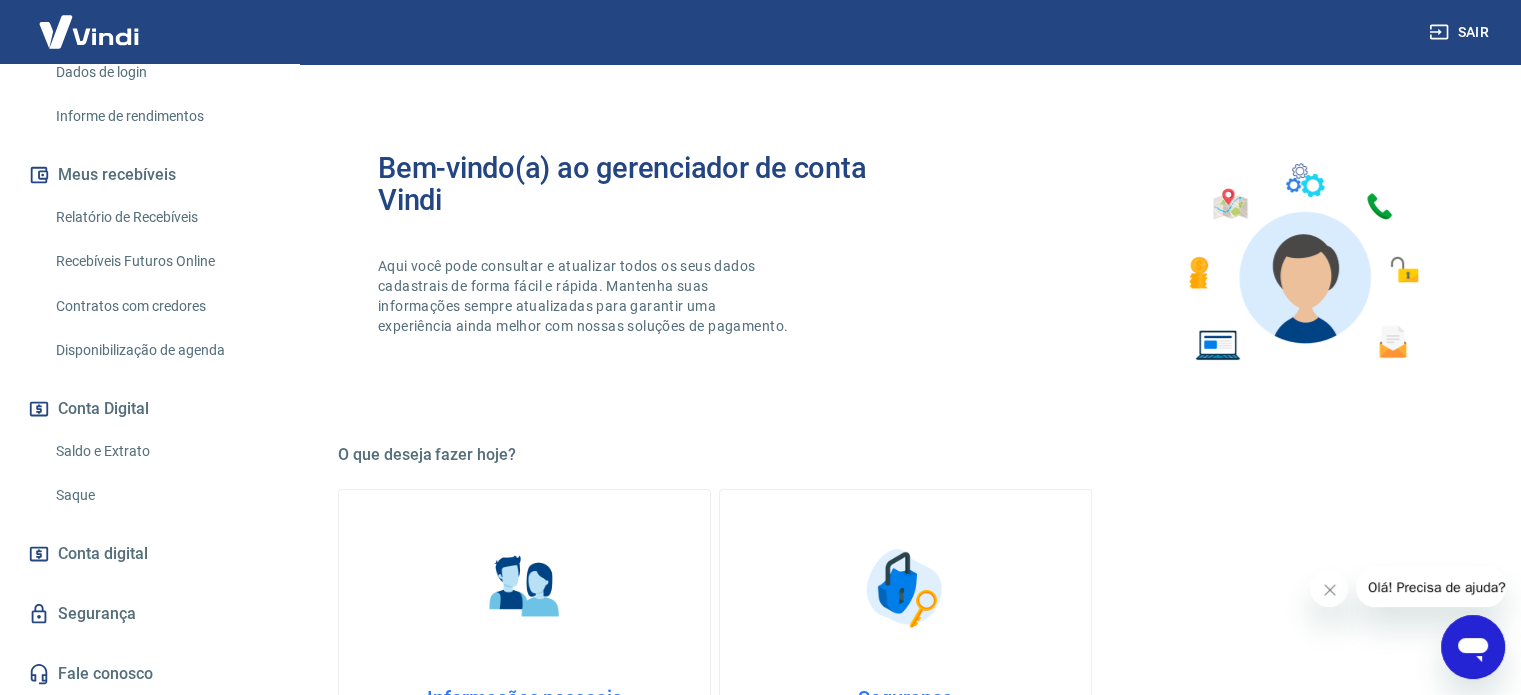 click on "Saldo e Extrato" at bounding box center [161, 451] 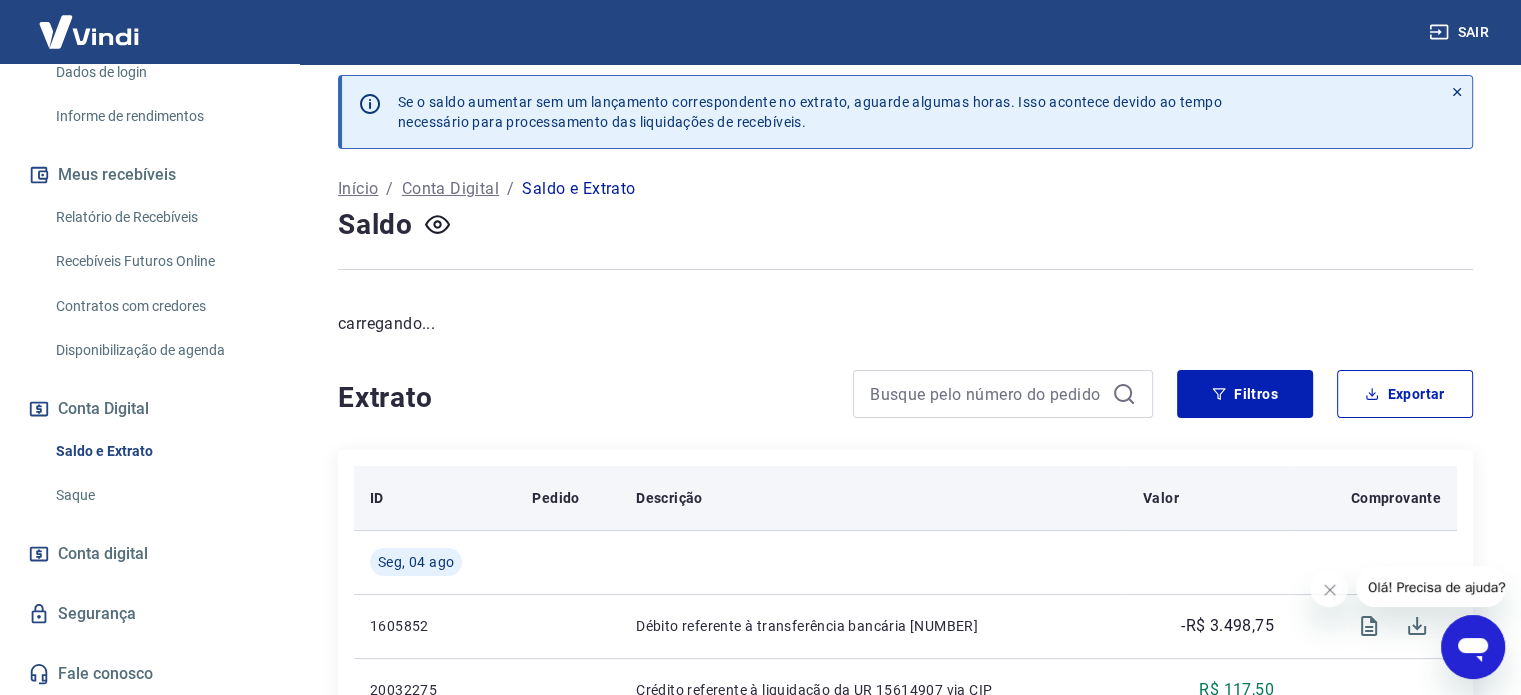 scroll, scrollTop: 100, scrollLeft: 0, axis: vertical 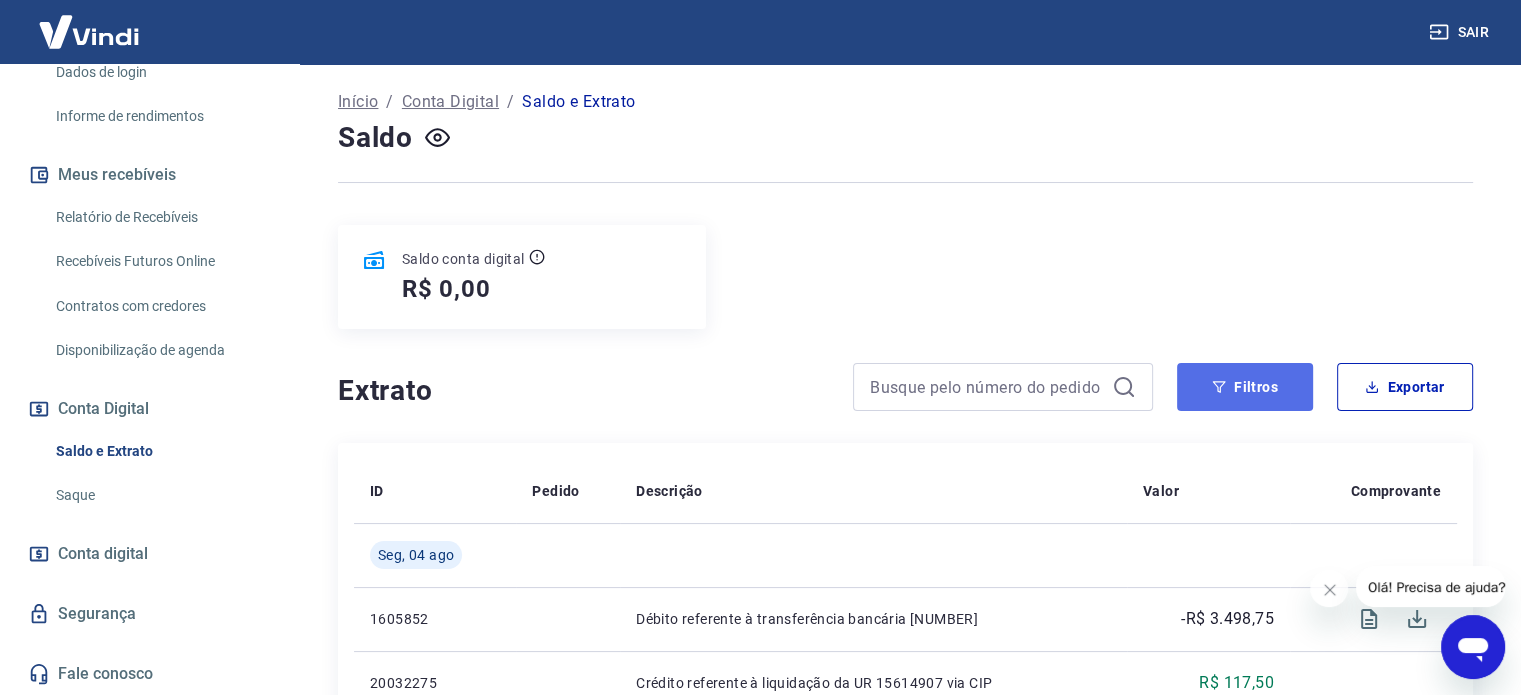 click on "Filtros" at bounding box center [1245, 387] 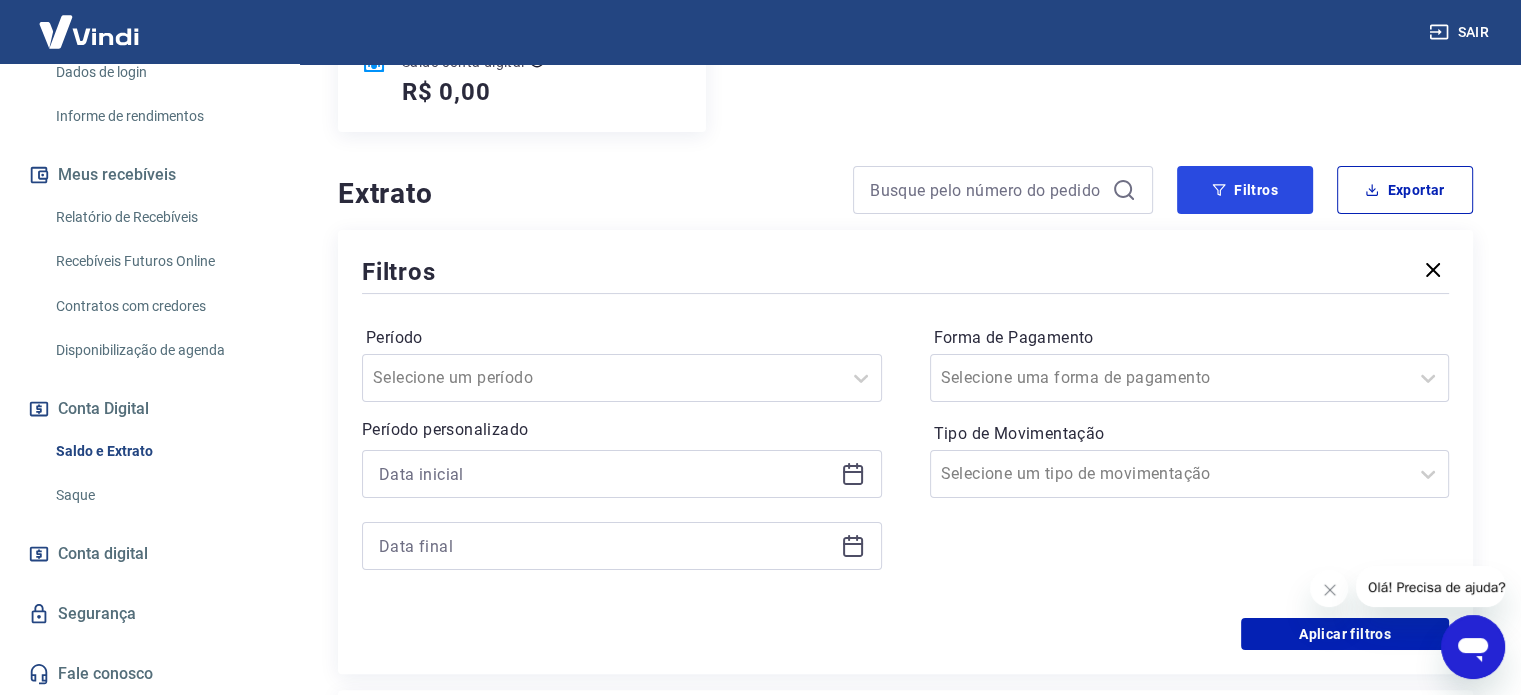 scroll, scrollTop: 300, scrollLeft: 0, axis: vertical 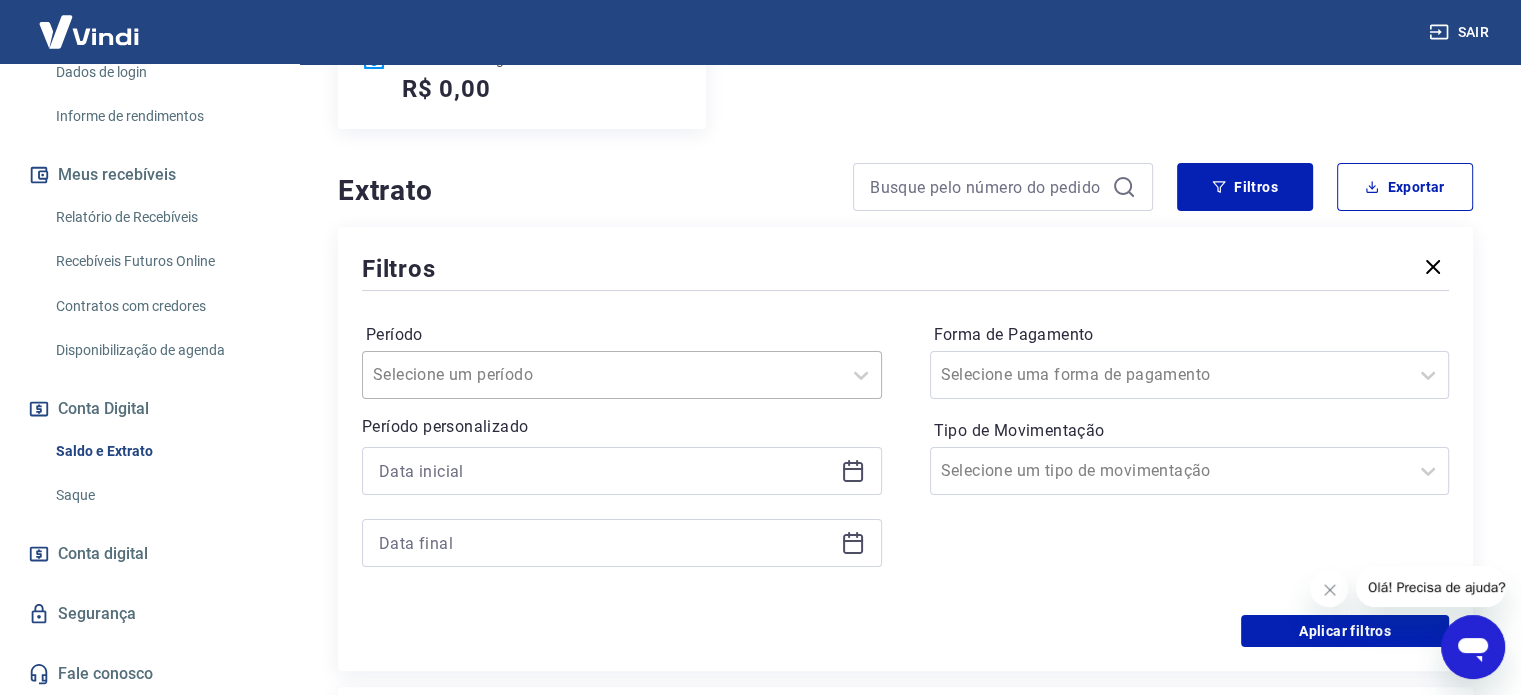 click at bounding box center [602, 375] 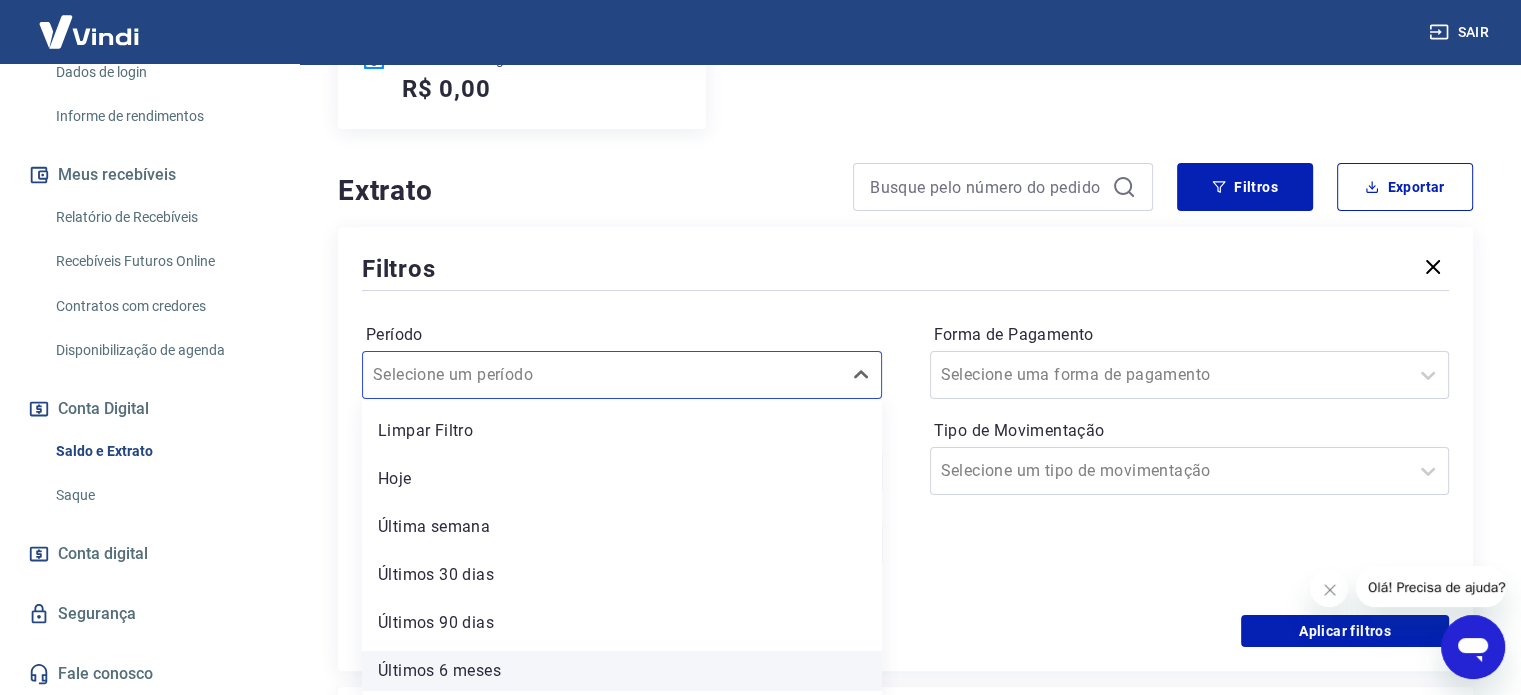 click on "Últimos 6 meses" at bounding box center [622, 671] 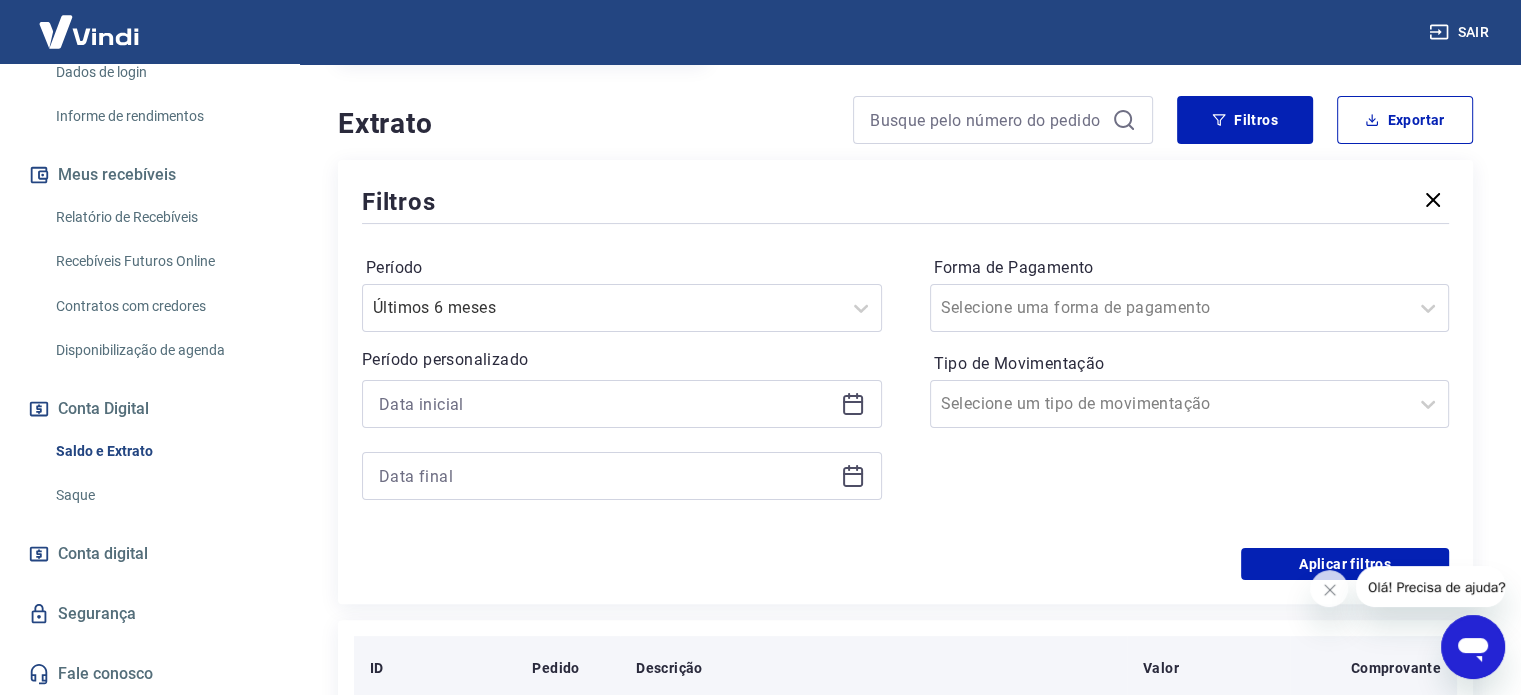 scroll, scrollTop: 500, scrollLeft: 0, axis: vertical 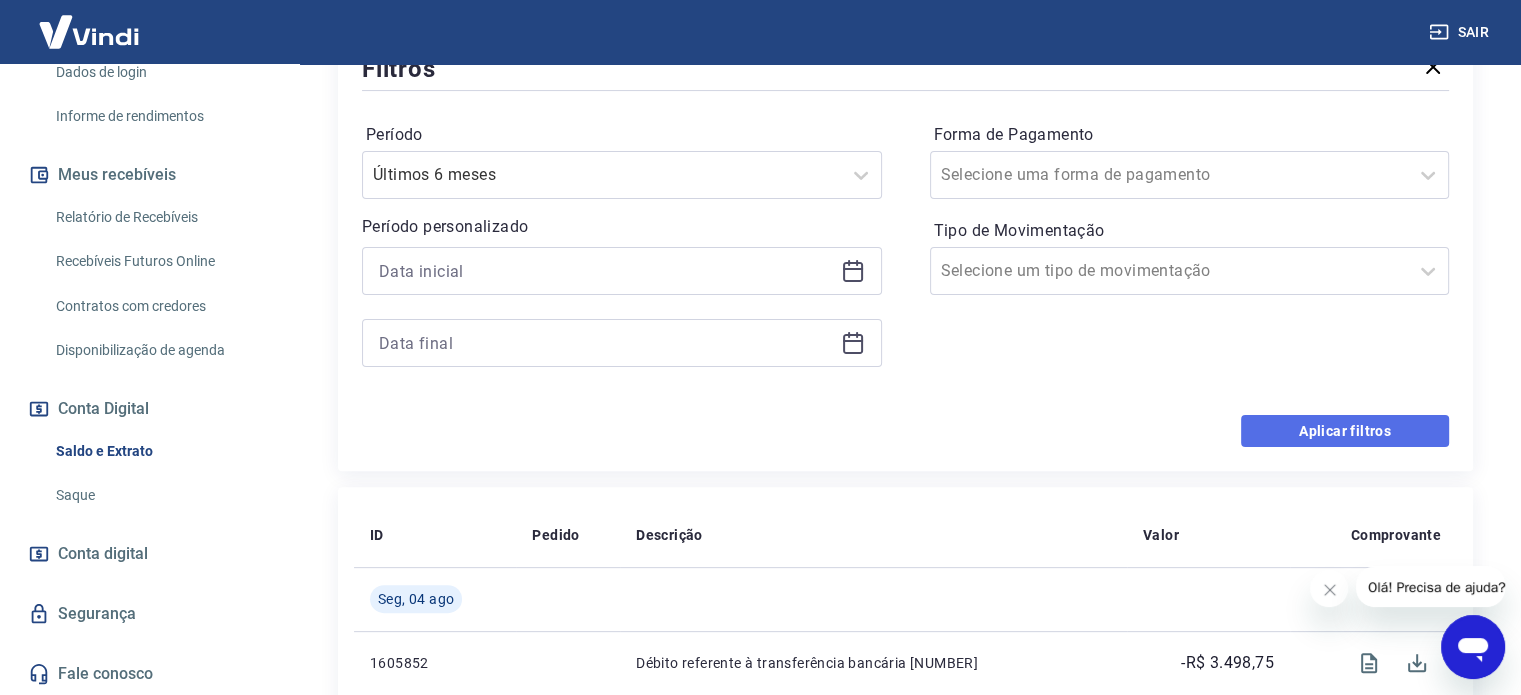 click on "Aplicar filtros" at bounding box center (1345, 431) 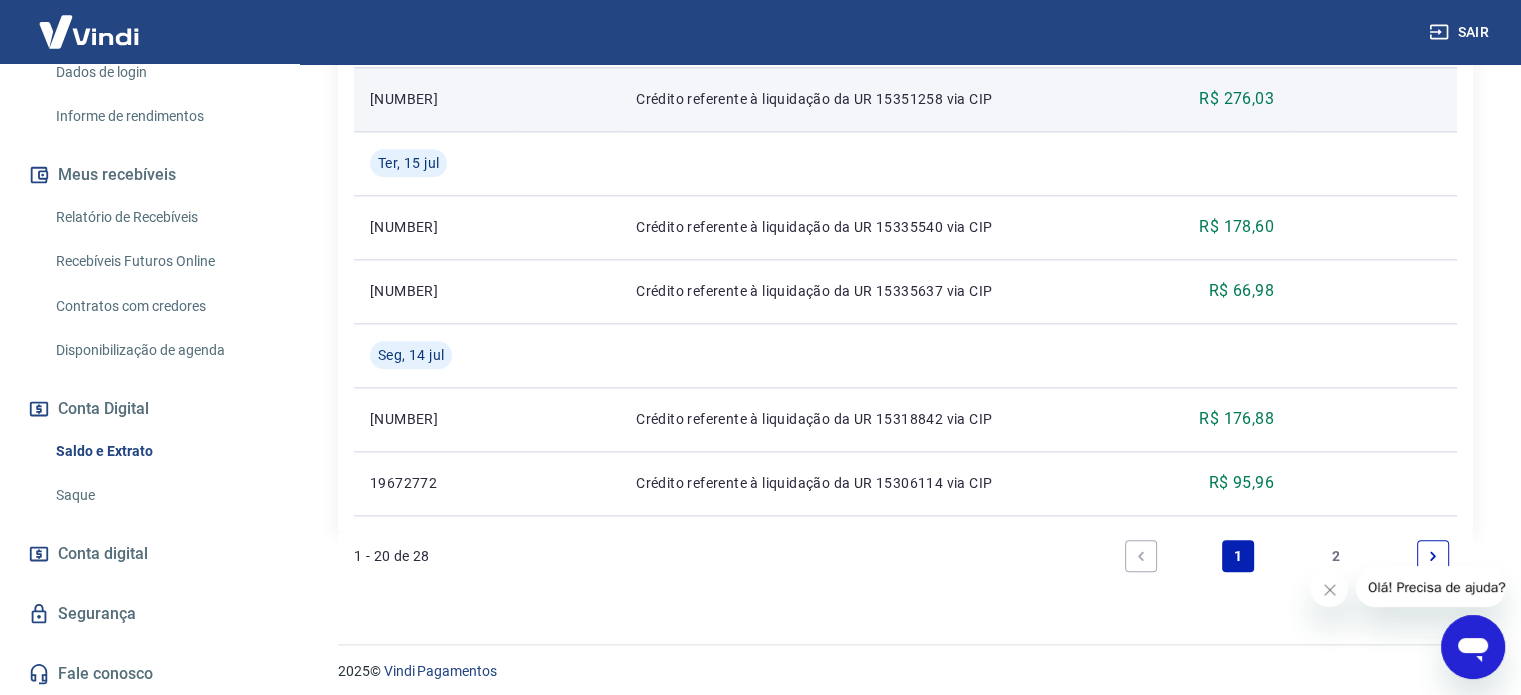 scroll, scrollTop: 2228, scrollLeft: 0, axis: vertical 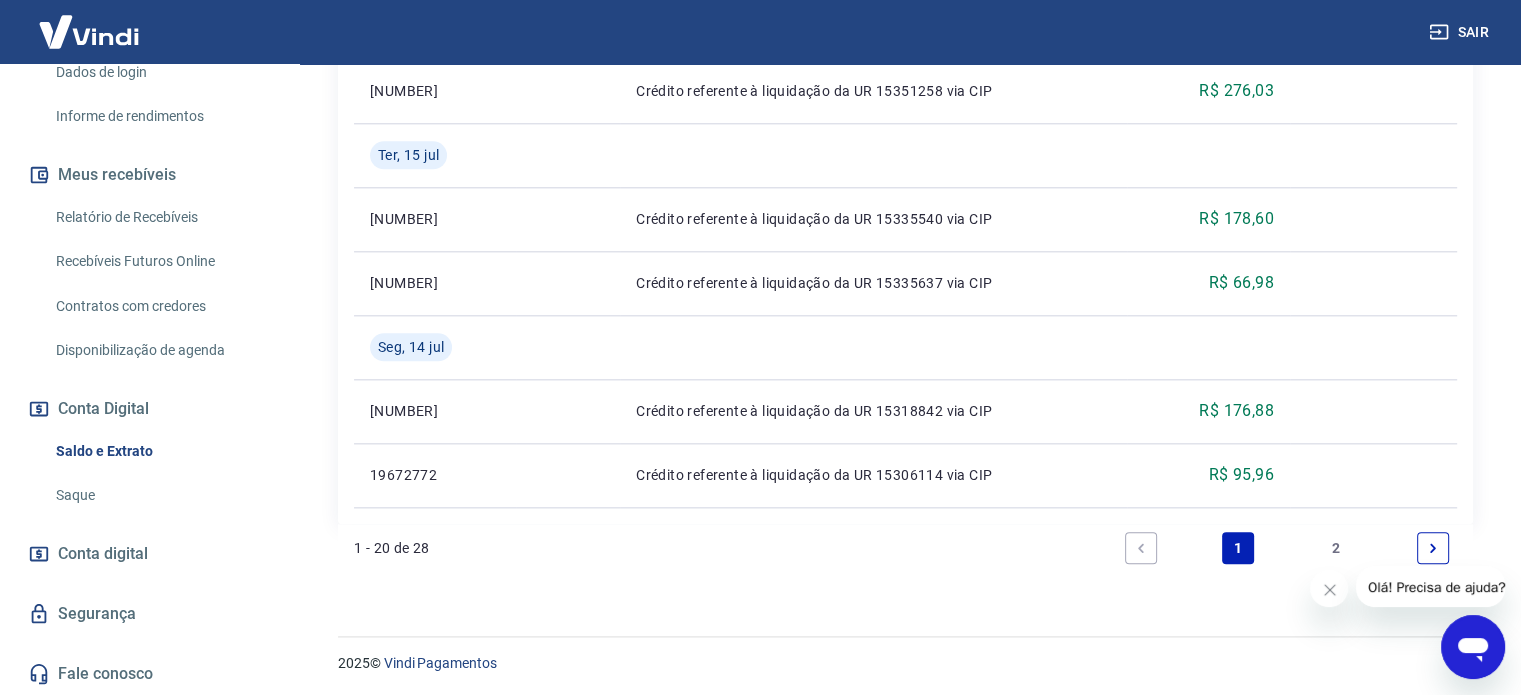 click on "2" at bounding box center [1336, 548] 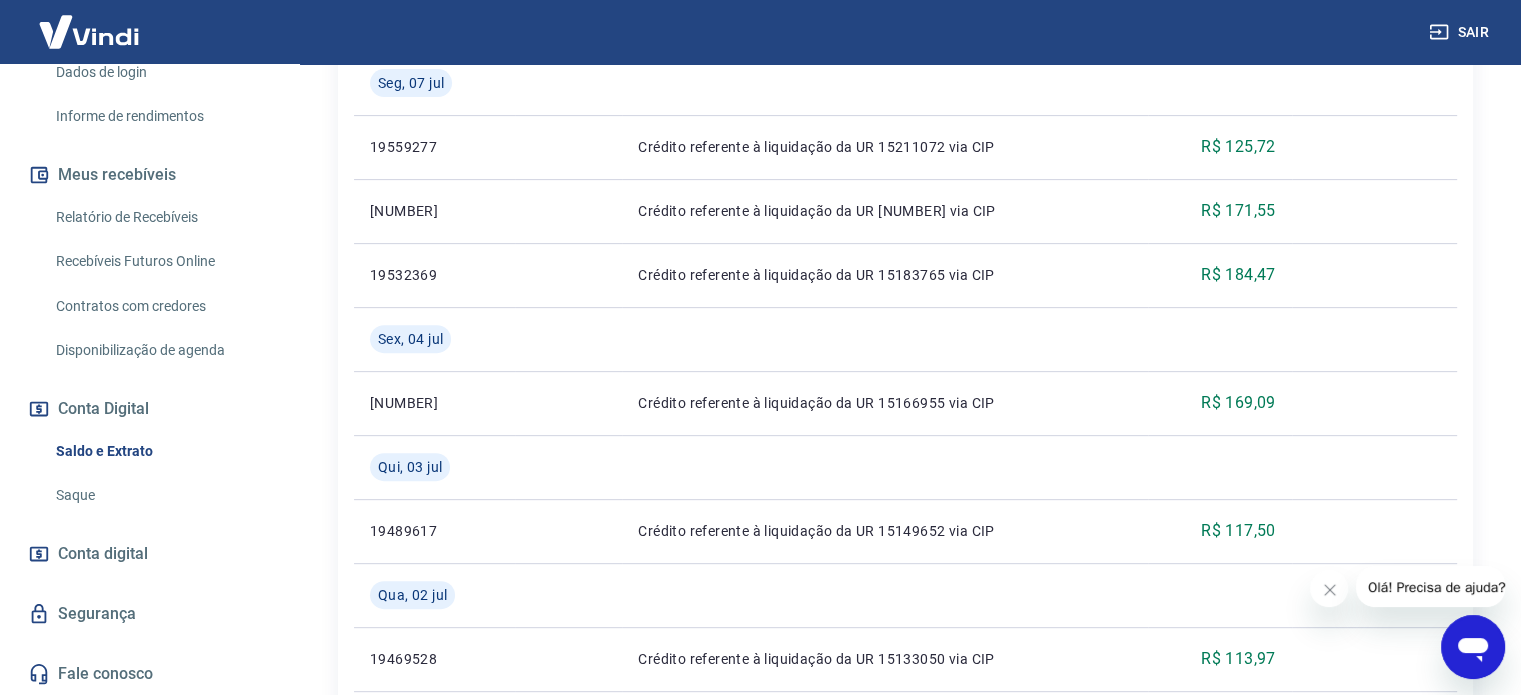 scroll, scrollTop: 1012, scrollLeft: 0, axis: vertical 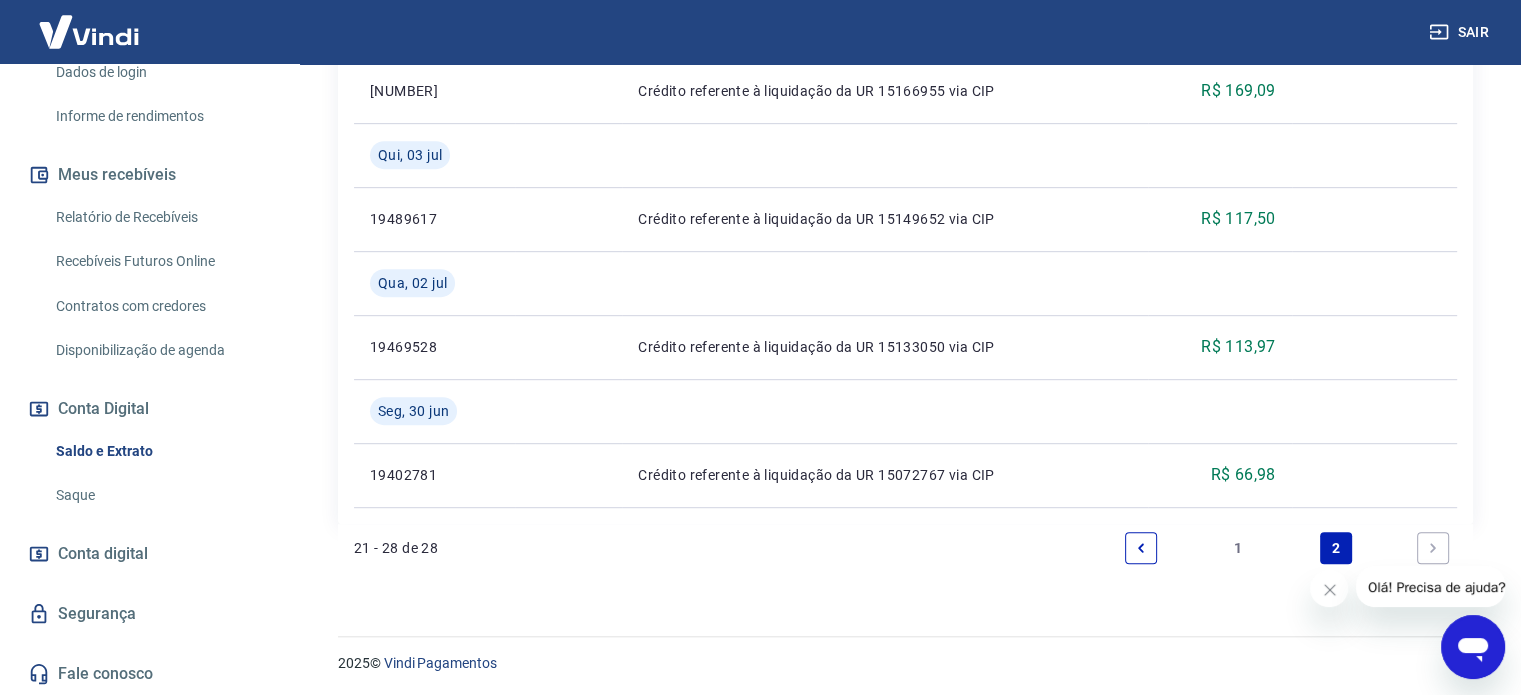 click on "1" at bounding box center [1238, 548] 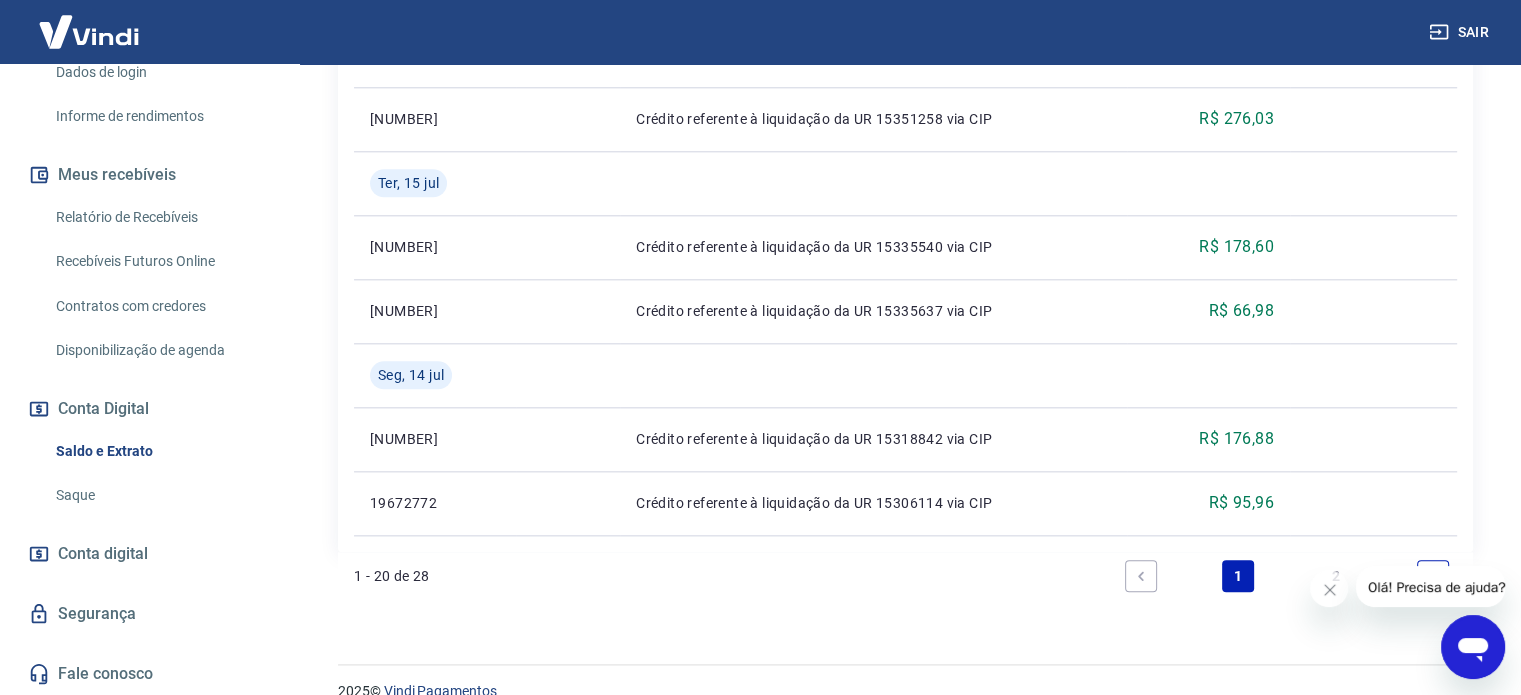 scroll, scrollTop: 2228, scrollLeft: 0, axis: vertical 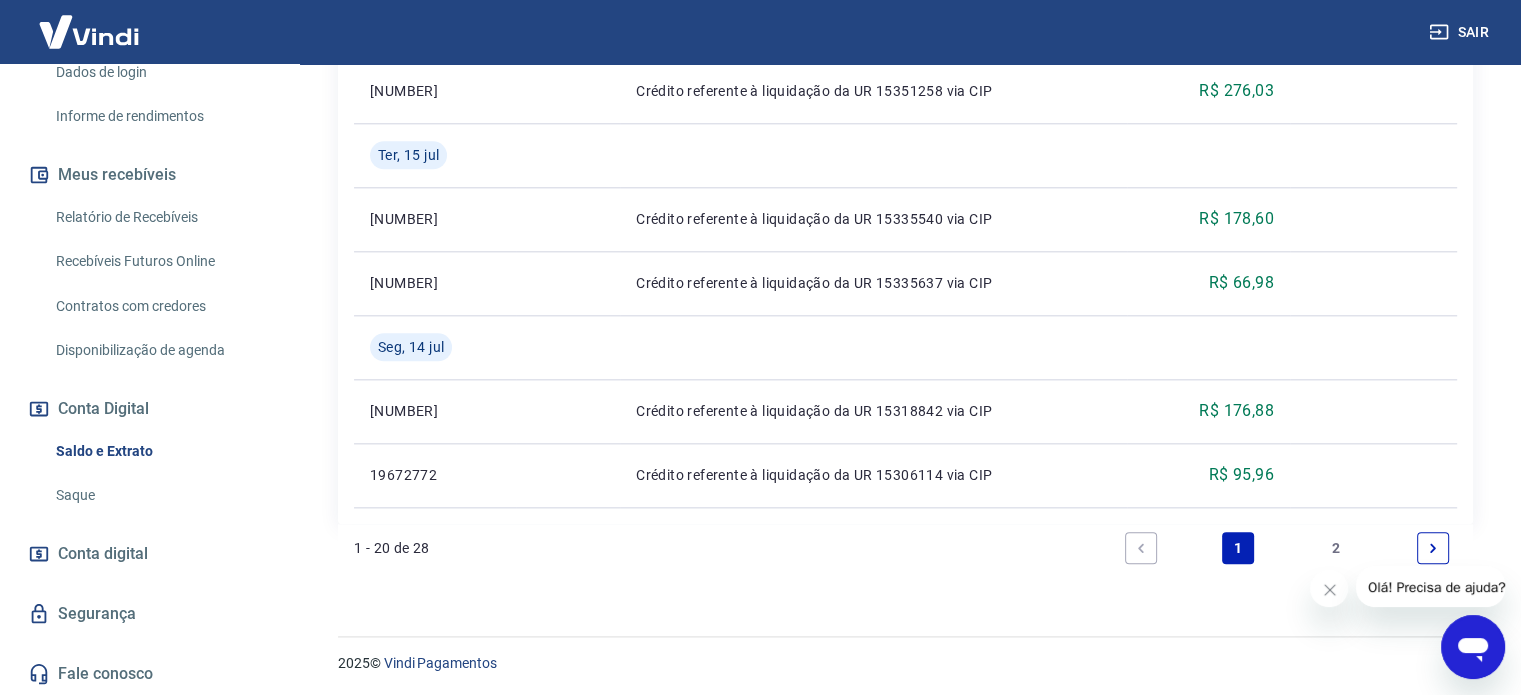 click on "Conta digital" at bounding box center (149, 554) 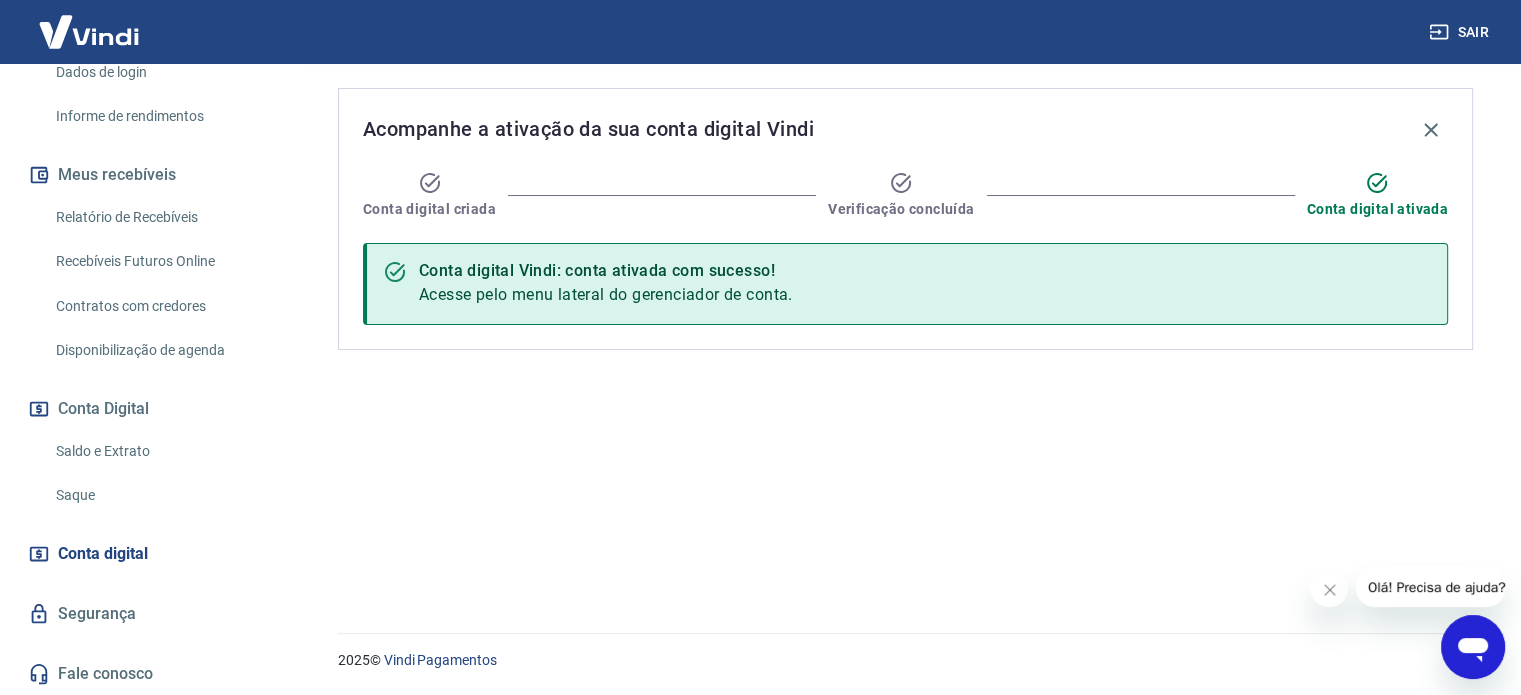 scroll, scrollTop: 0, scrollLeft: 0, axis: both 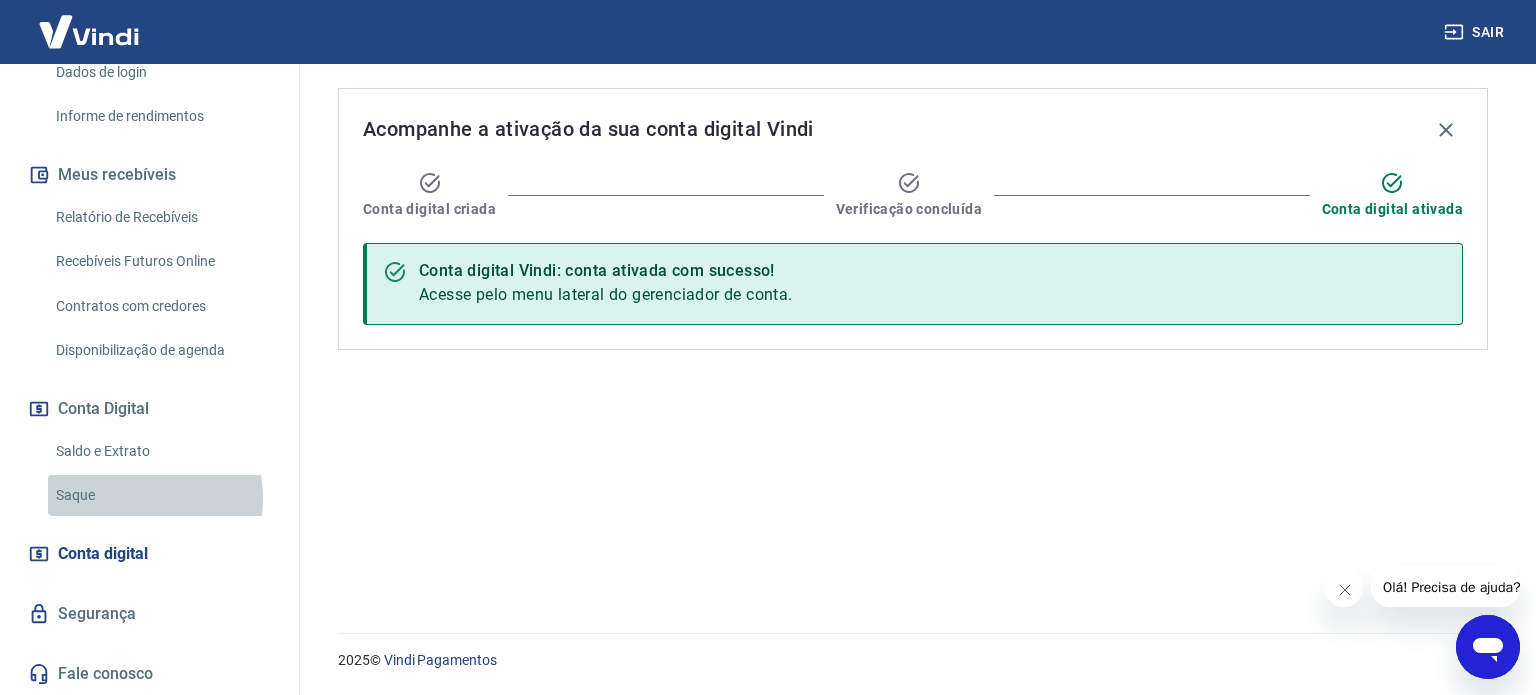 click on "Saque" at bounding box center [161, 495] 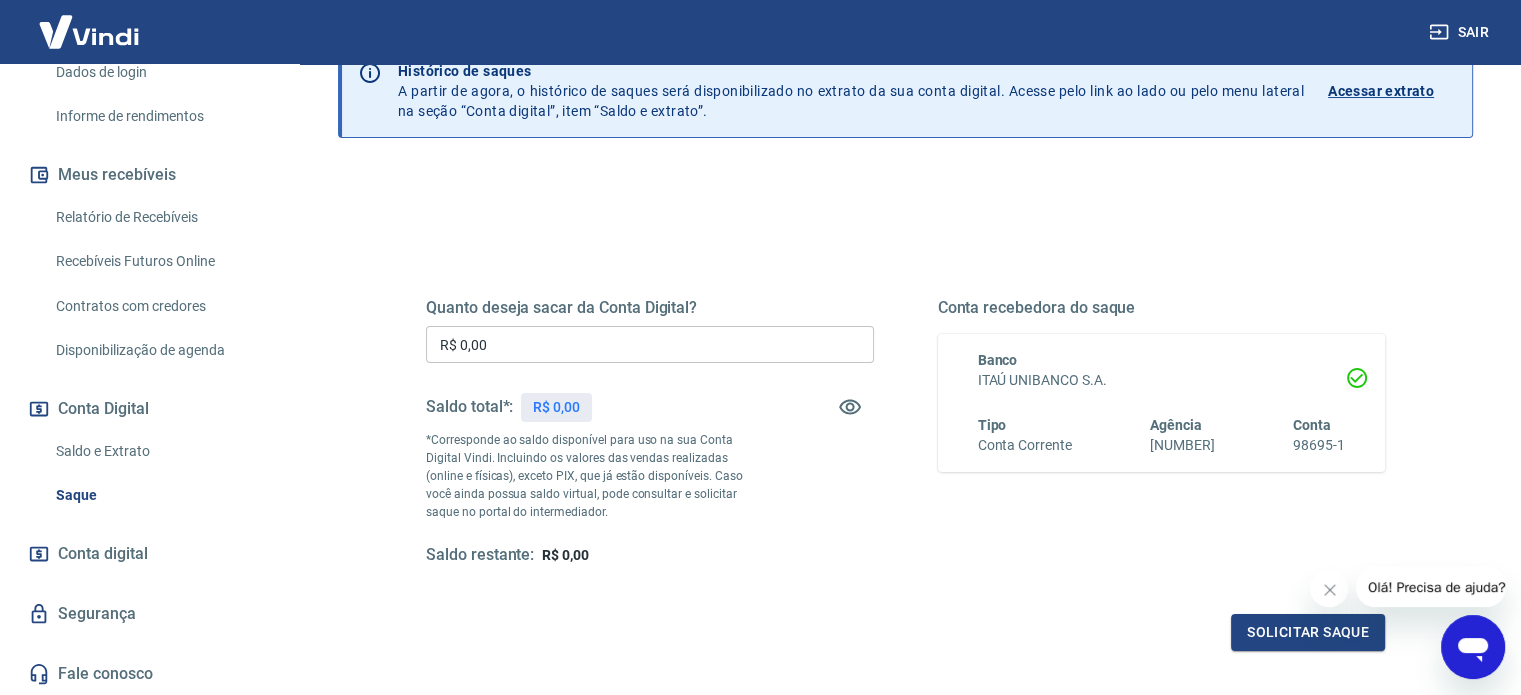 scroll, scrollTop: 0, scrollLeft: 0, axis: both 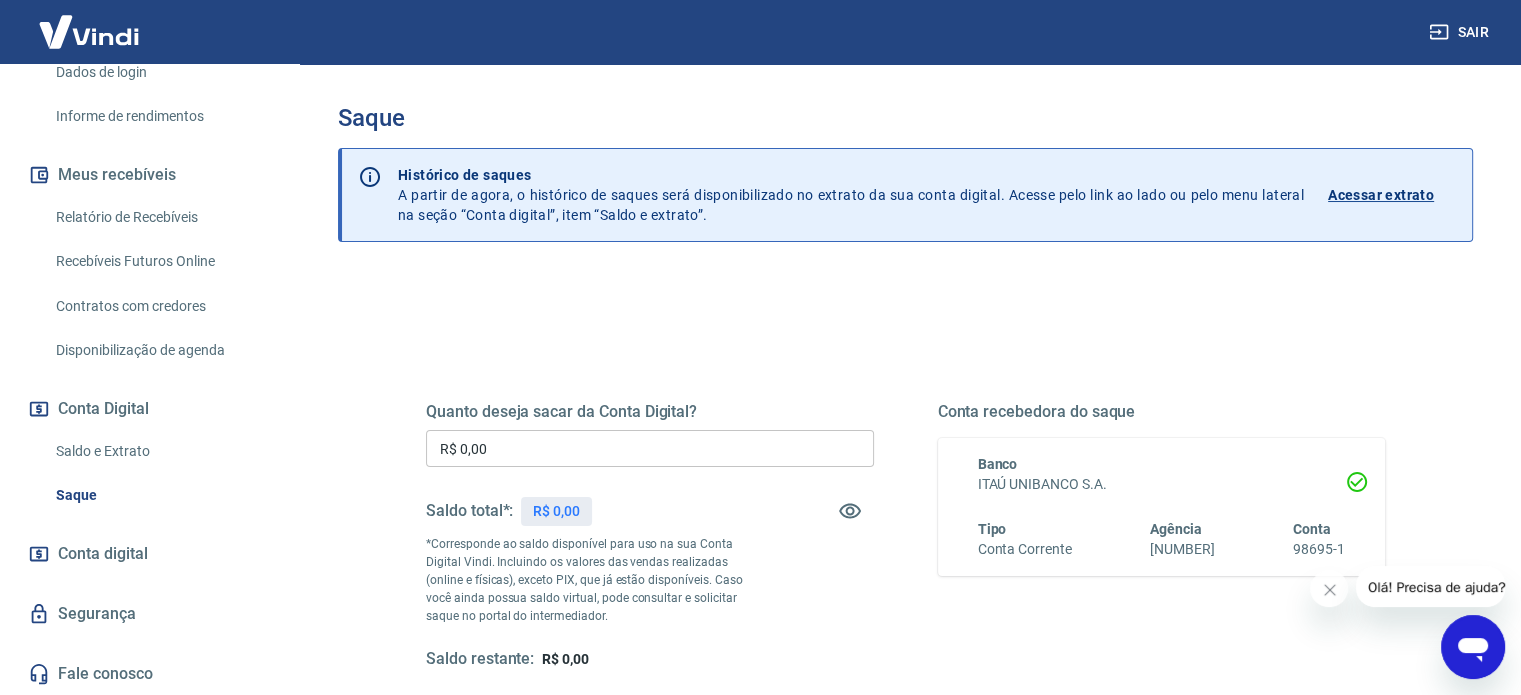 click on "Acessar extrato" at bounding box center (1381, 195) 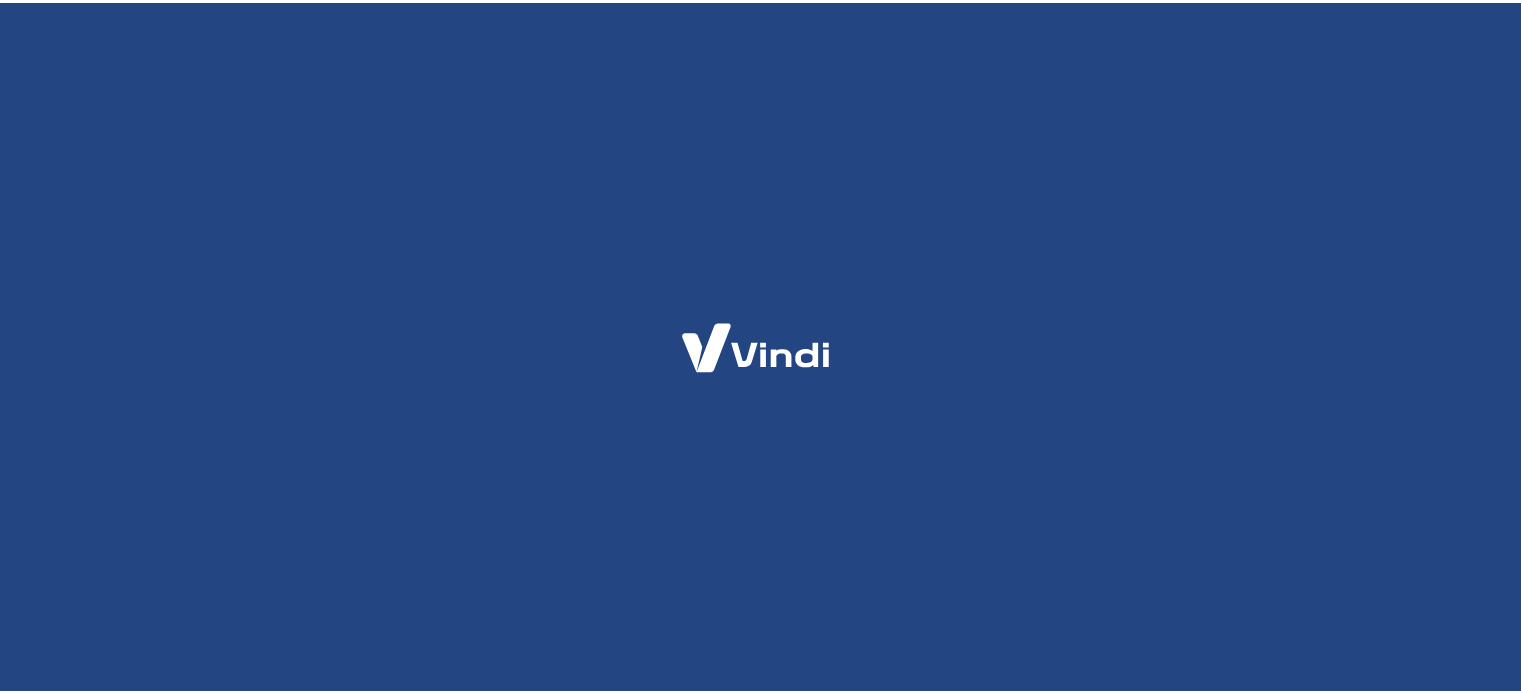 scroll, scrollTop: 0, scrollLeft: 0, axis: both 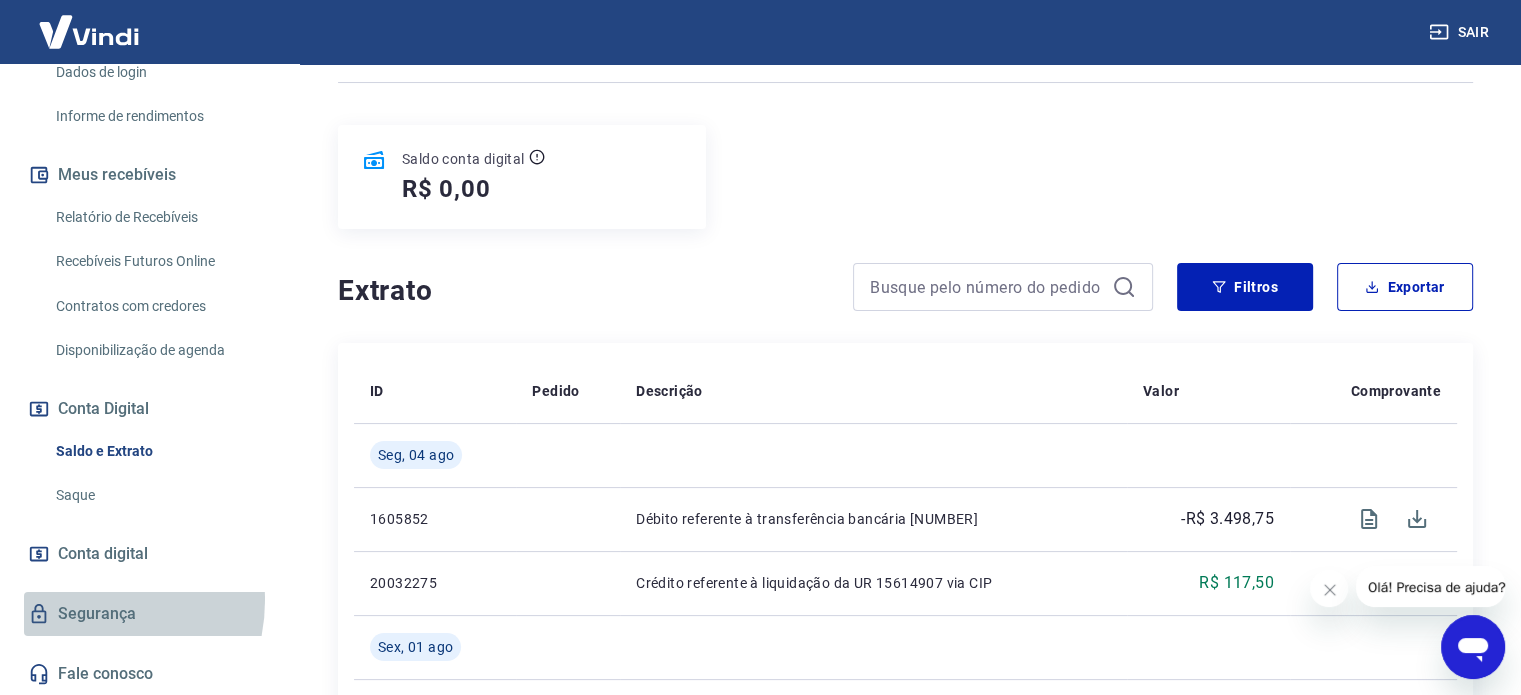 click on "Segurança" at bounding box center [149, 614] 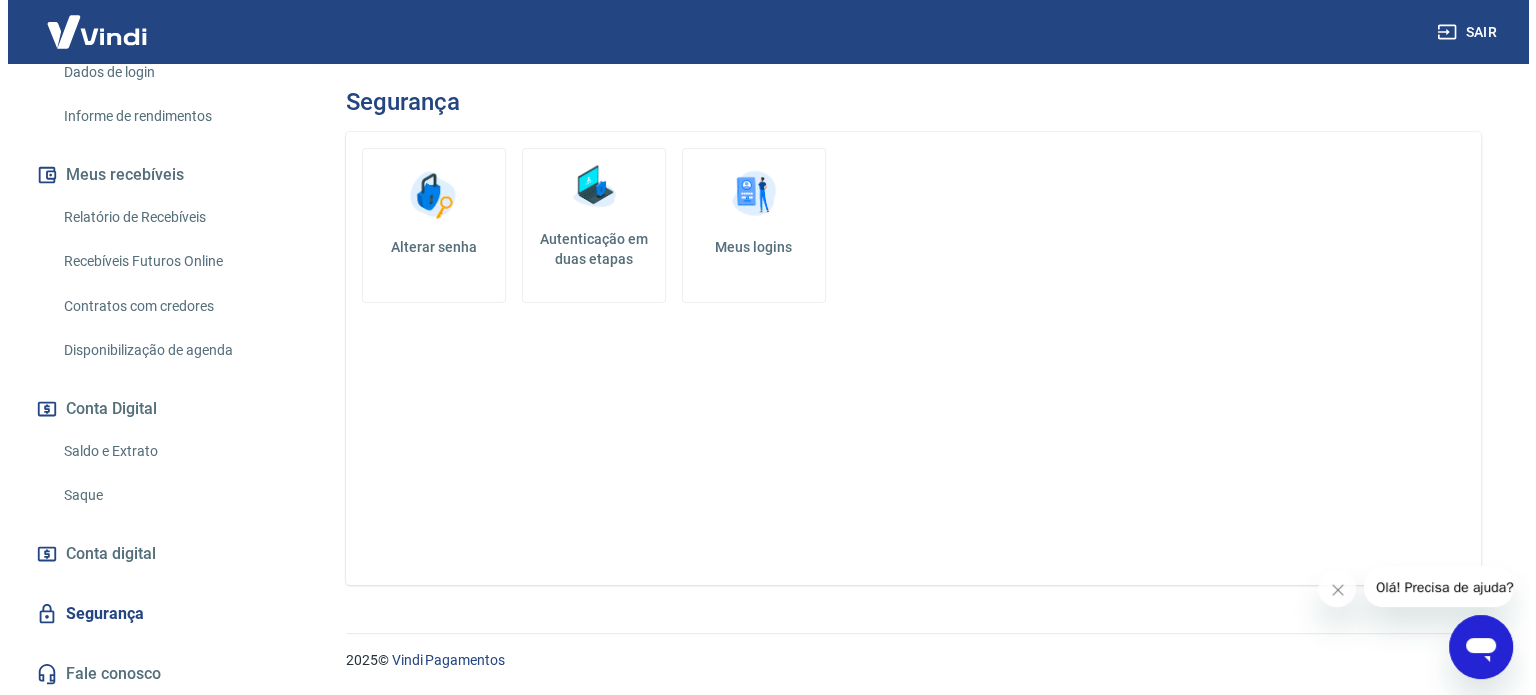 scroll, scrollTop: 0, scrollLeft: 0, axis: both 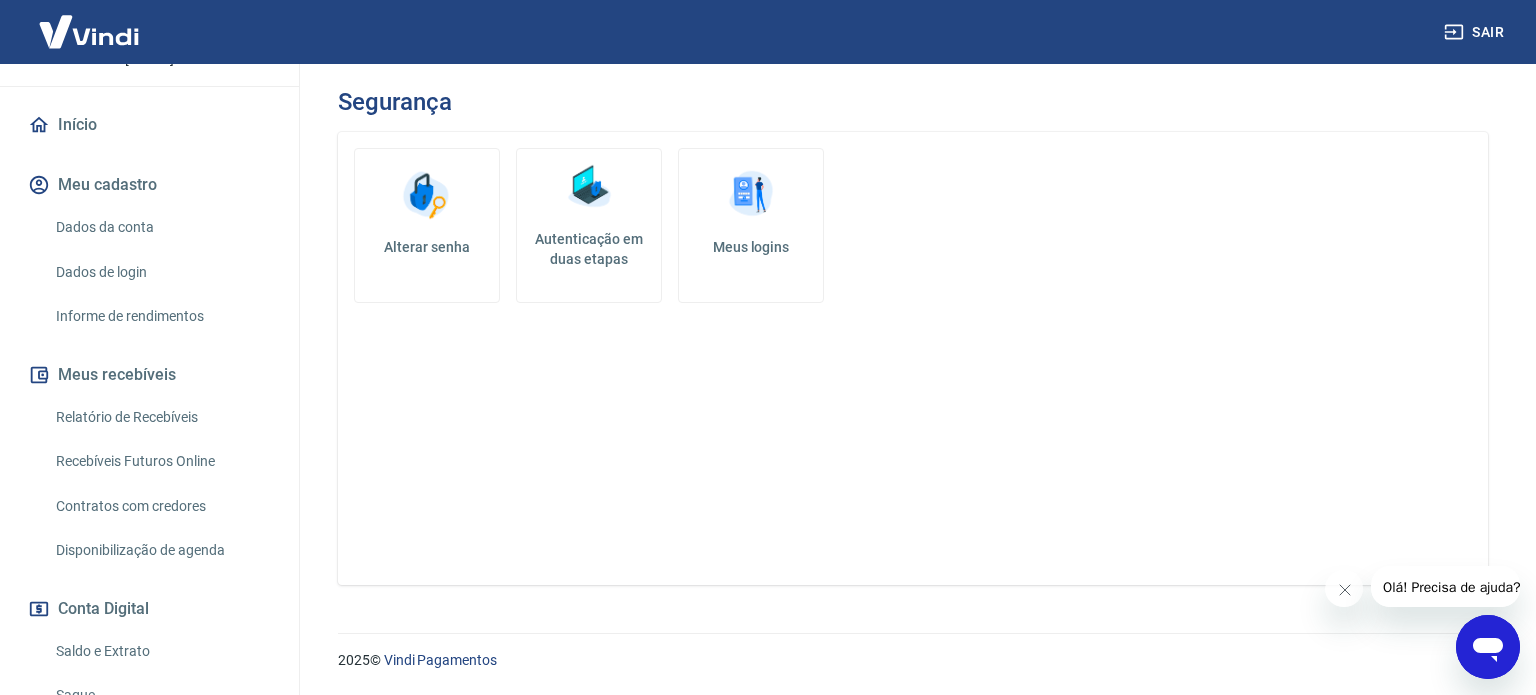 click at bounding box center [751, 195] 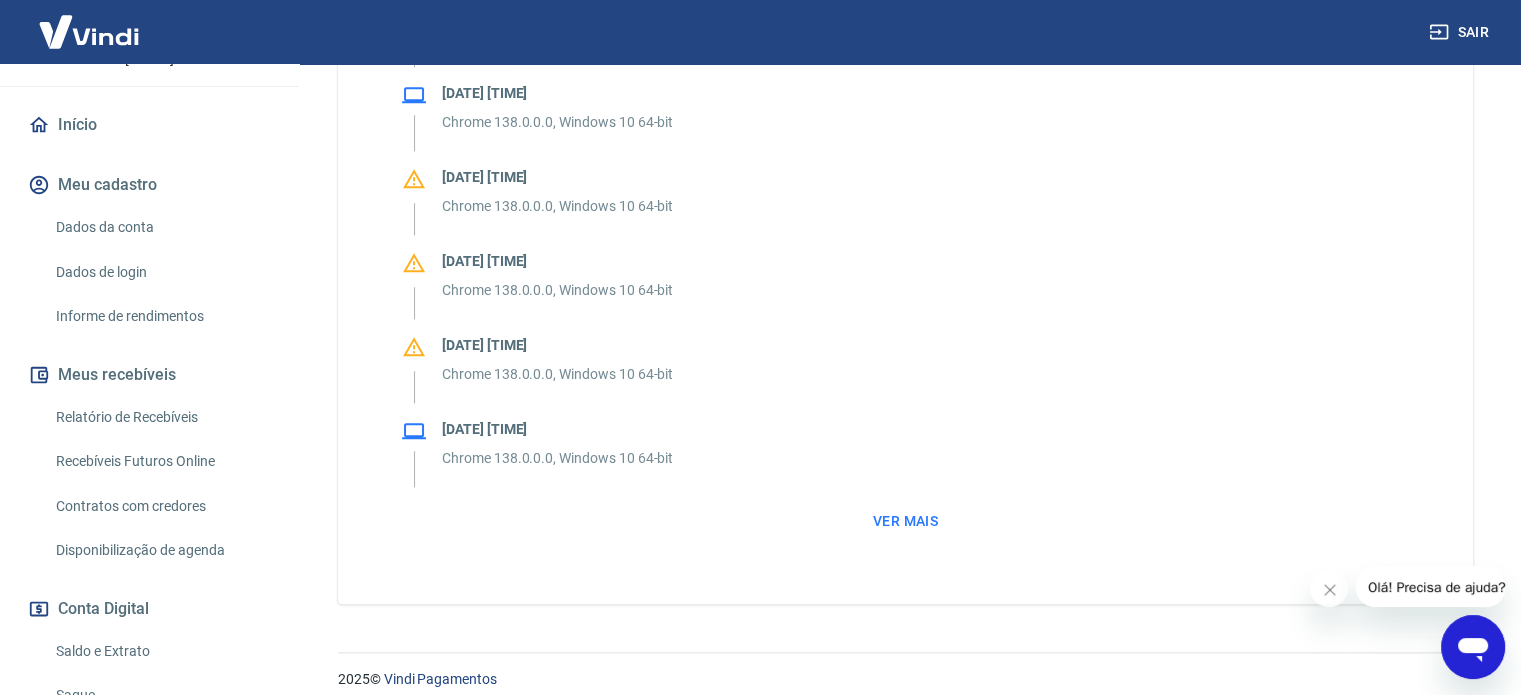 scroll, scrollTop: 1769, scrollLeft: 0, axis: vertical 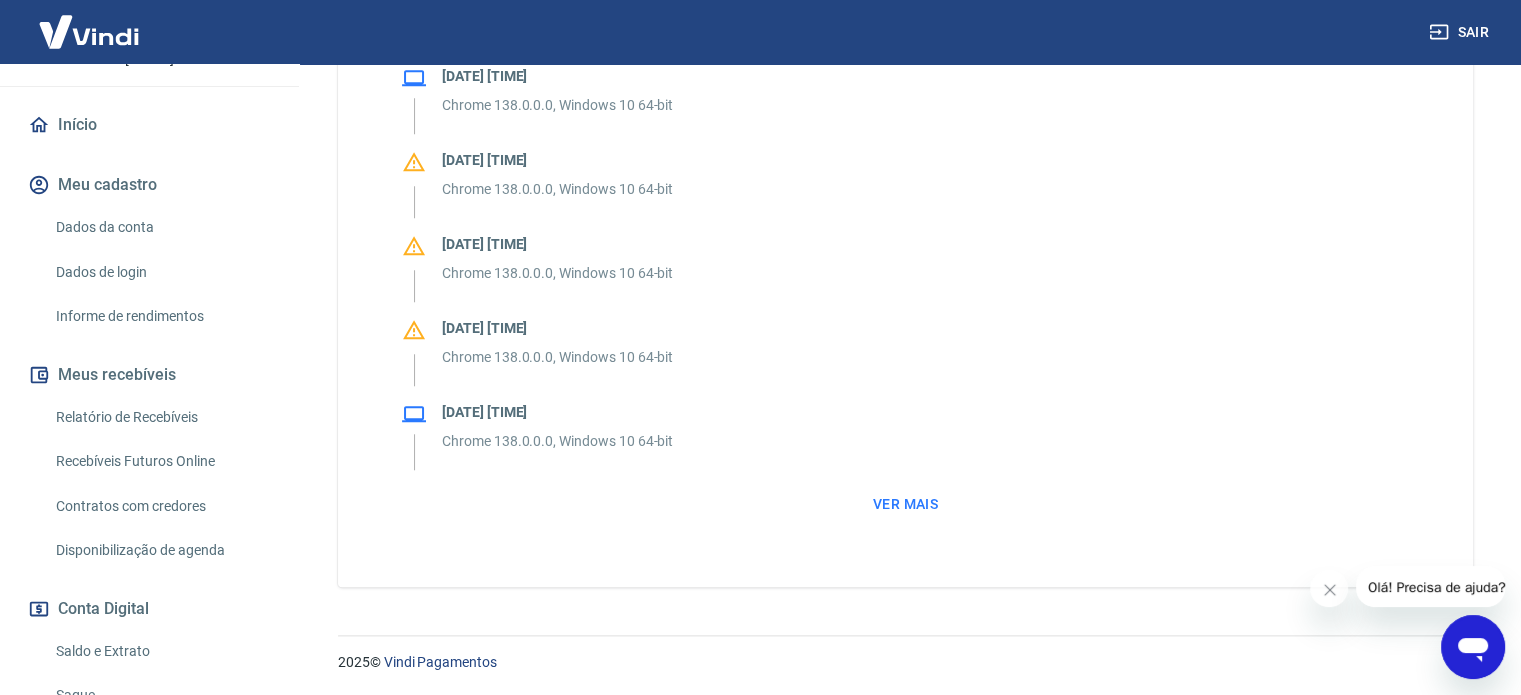 click on "Ver mais" at bounding box center (905, 504) 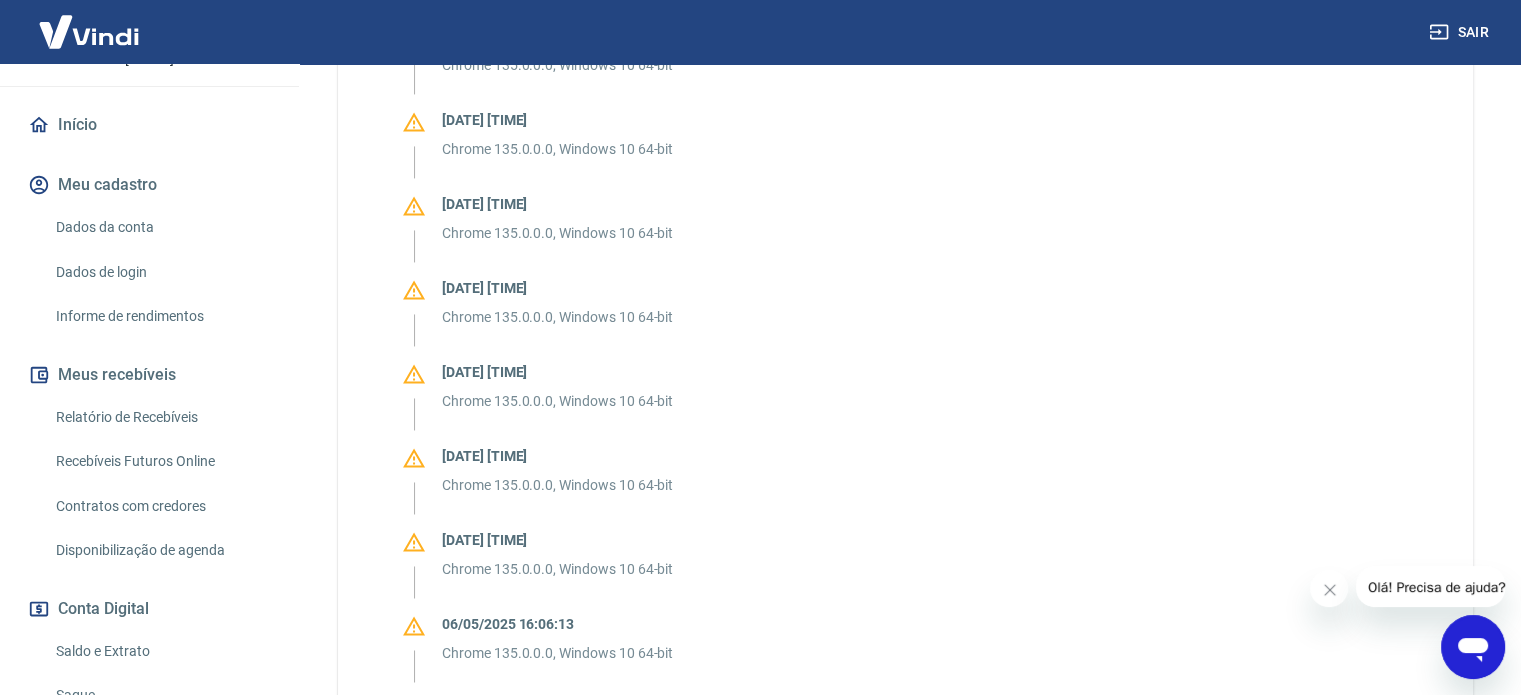 scroll, scrollTop: 3449, scrollLeft: 0, axis: vertical 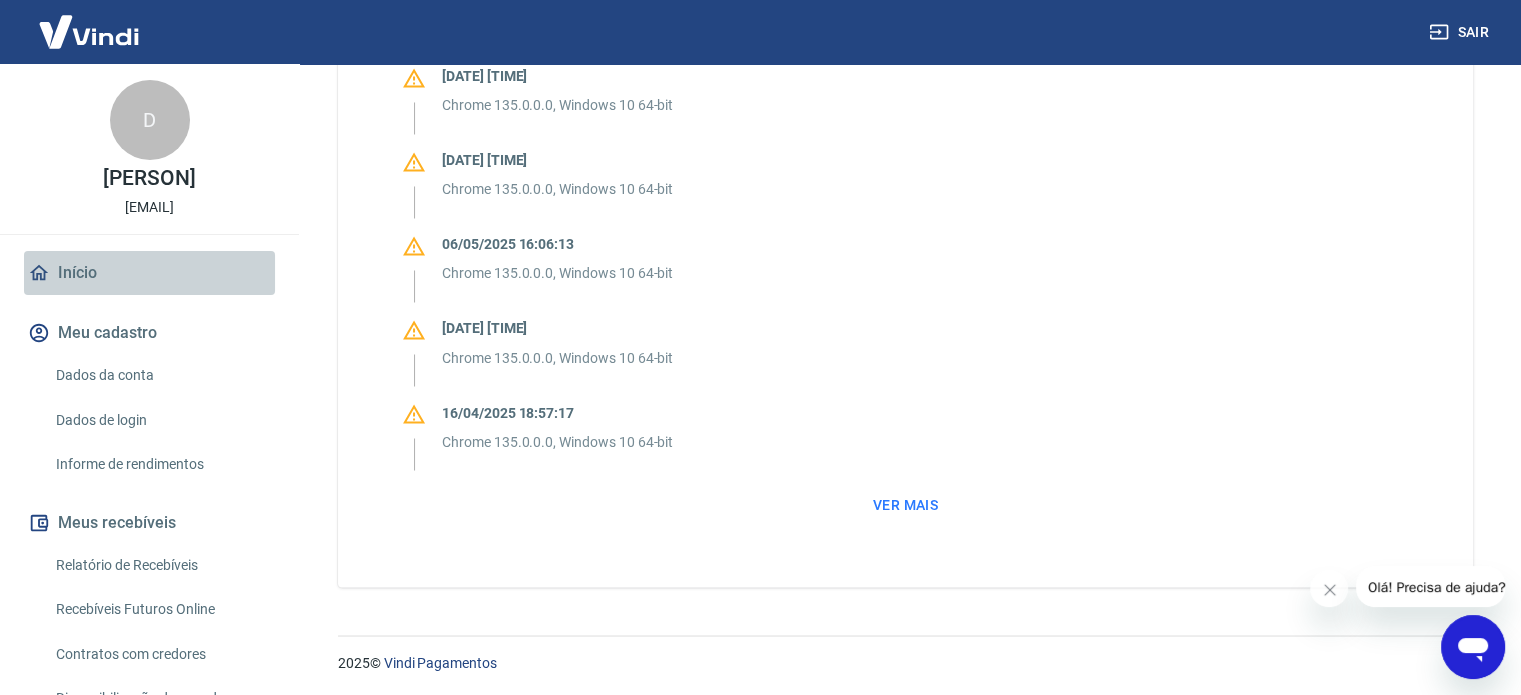 click on "Início" at bounding box center [149, 273] 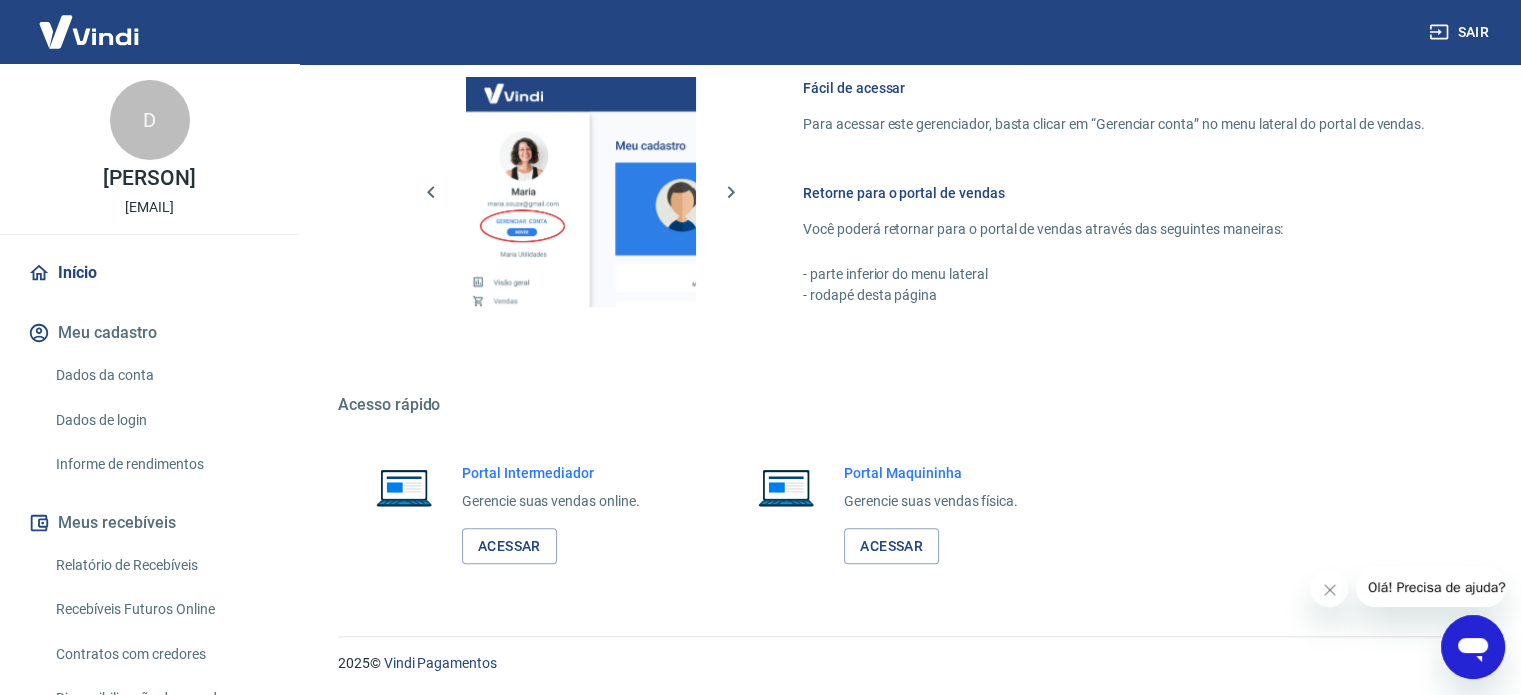 scroll, scrollTop: 883, scrollLeft: 0, axis: vertical 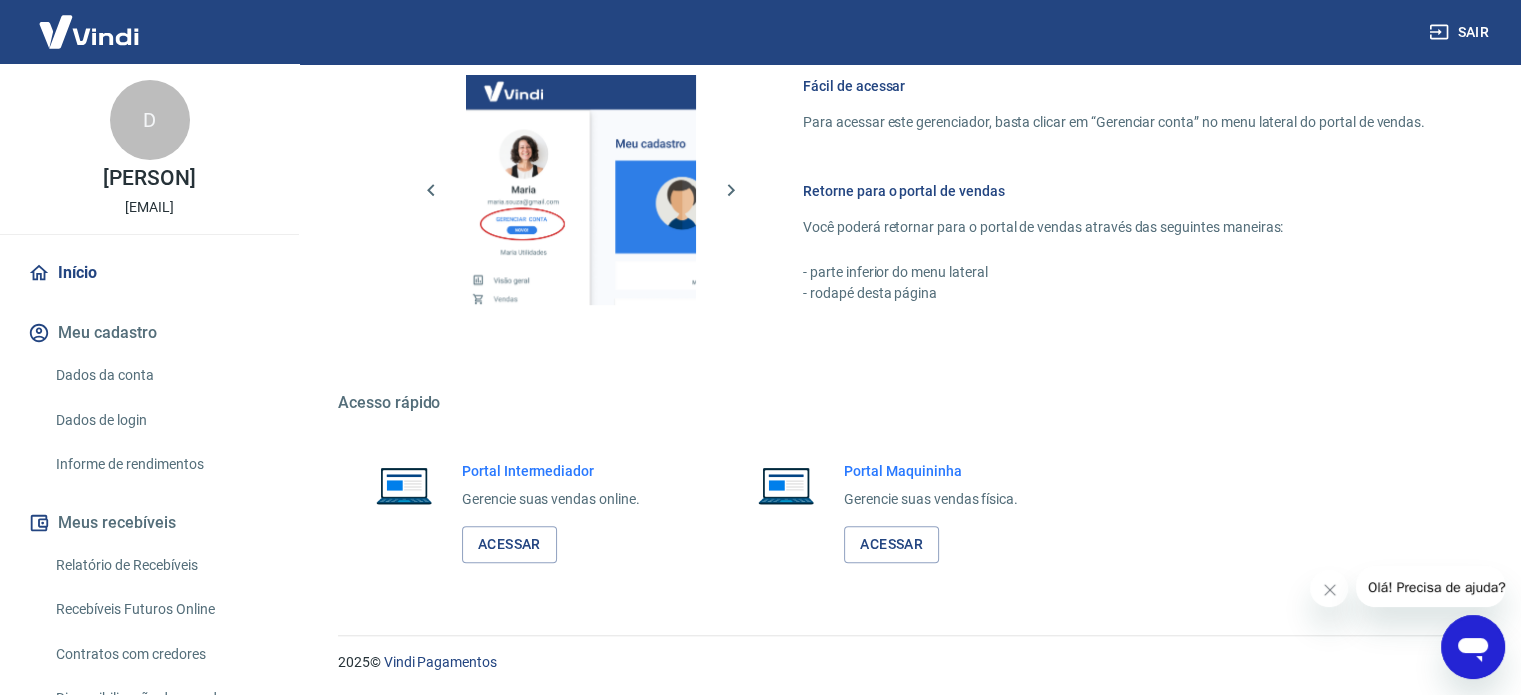 click on "Dados da conta" at bounding box center (161, 375) 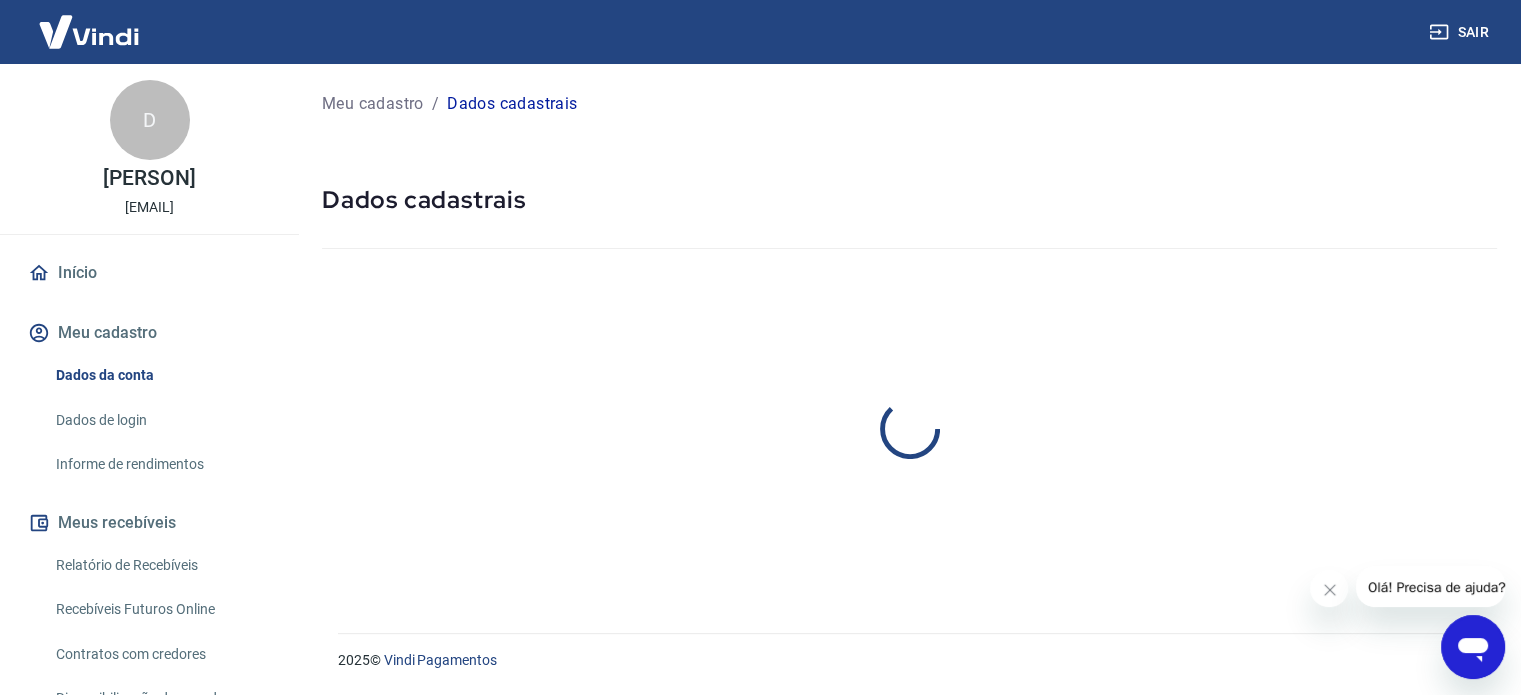 scroll, scrollTop: 0, scrollLeft: 0, axis: both 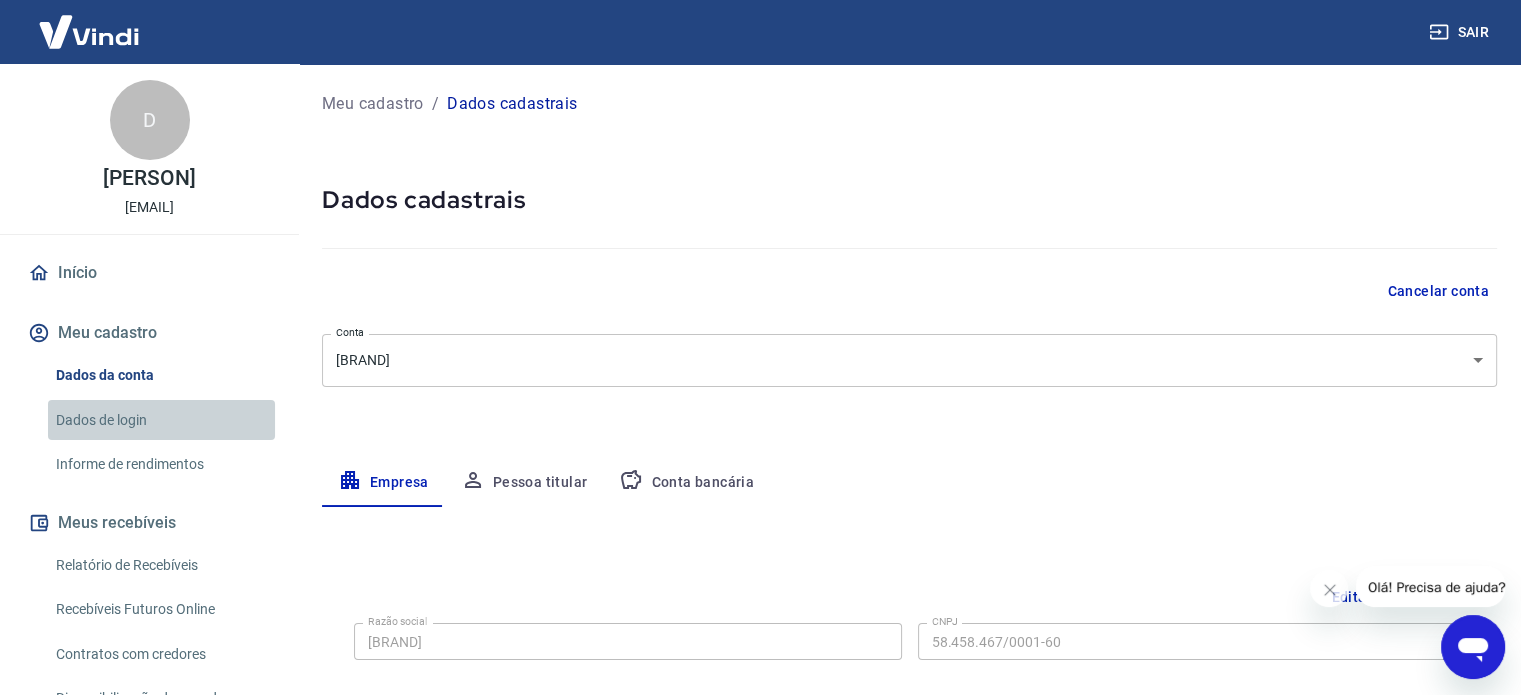 click on "Dados de login" at bounding box center (161, 420) 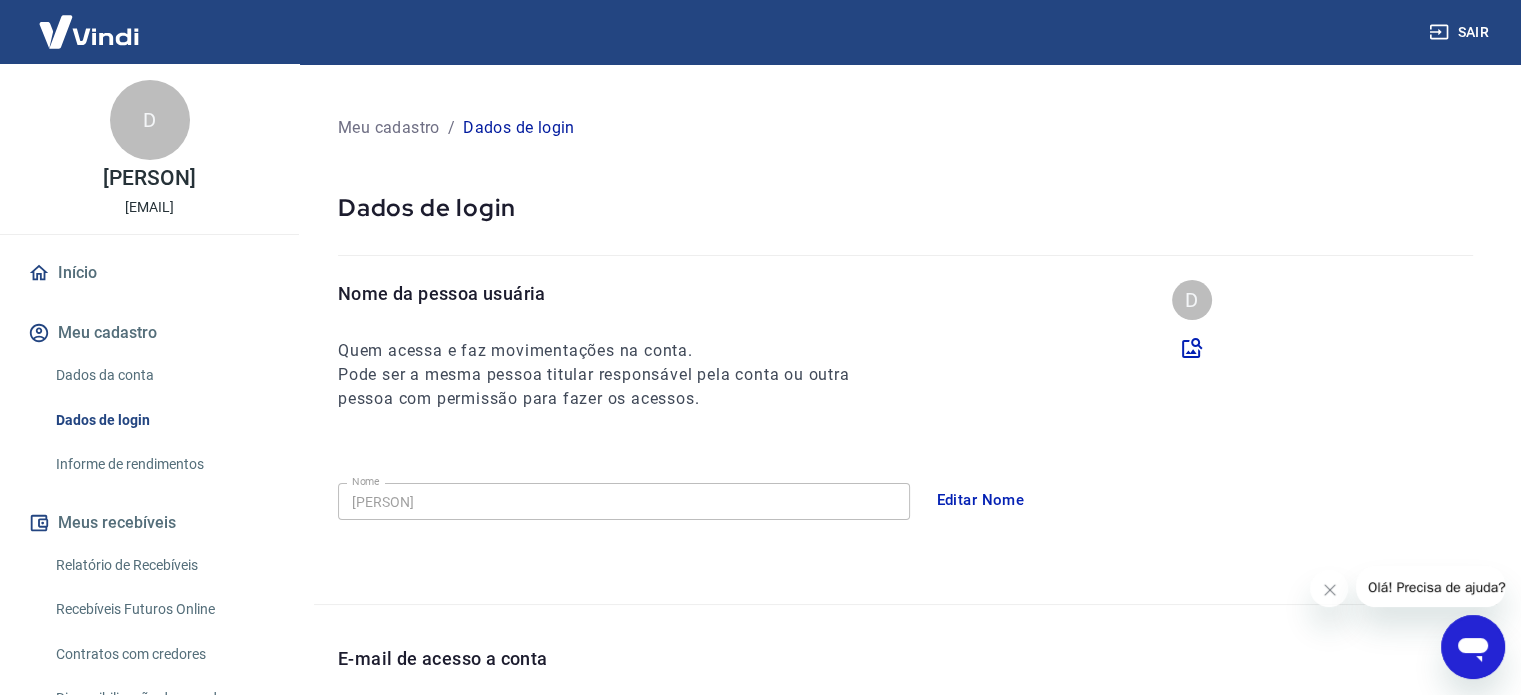 click on "Dados da conta" at bounding box center [161, 375] 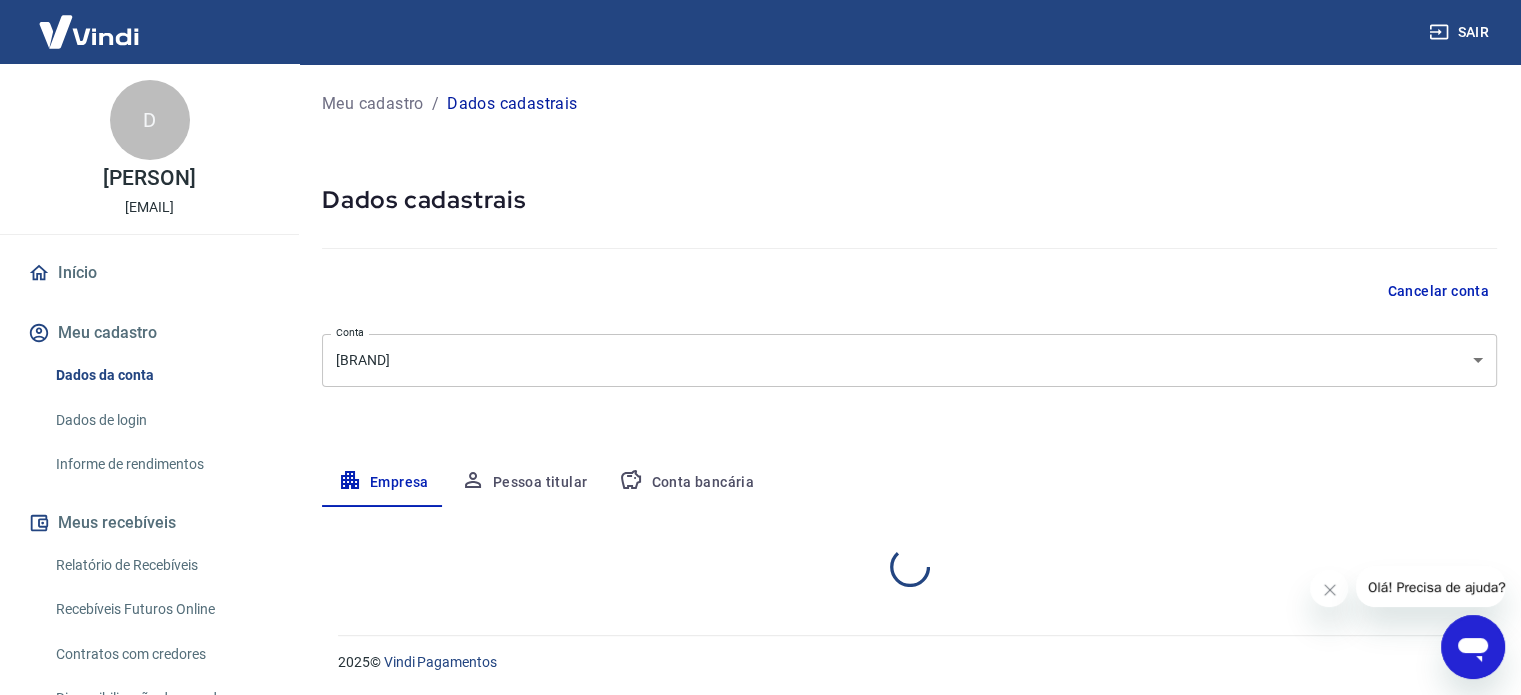 select on "RJ" 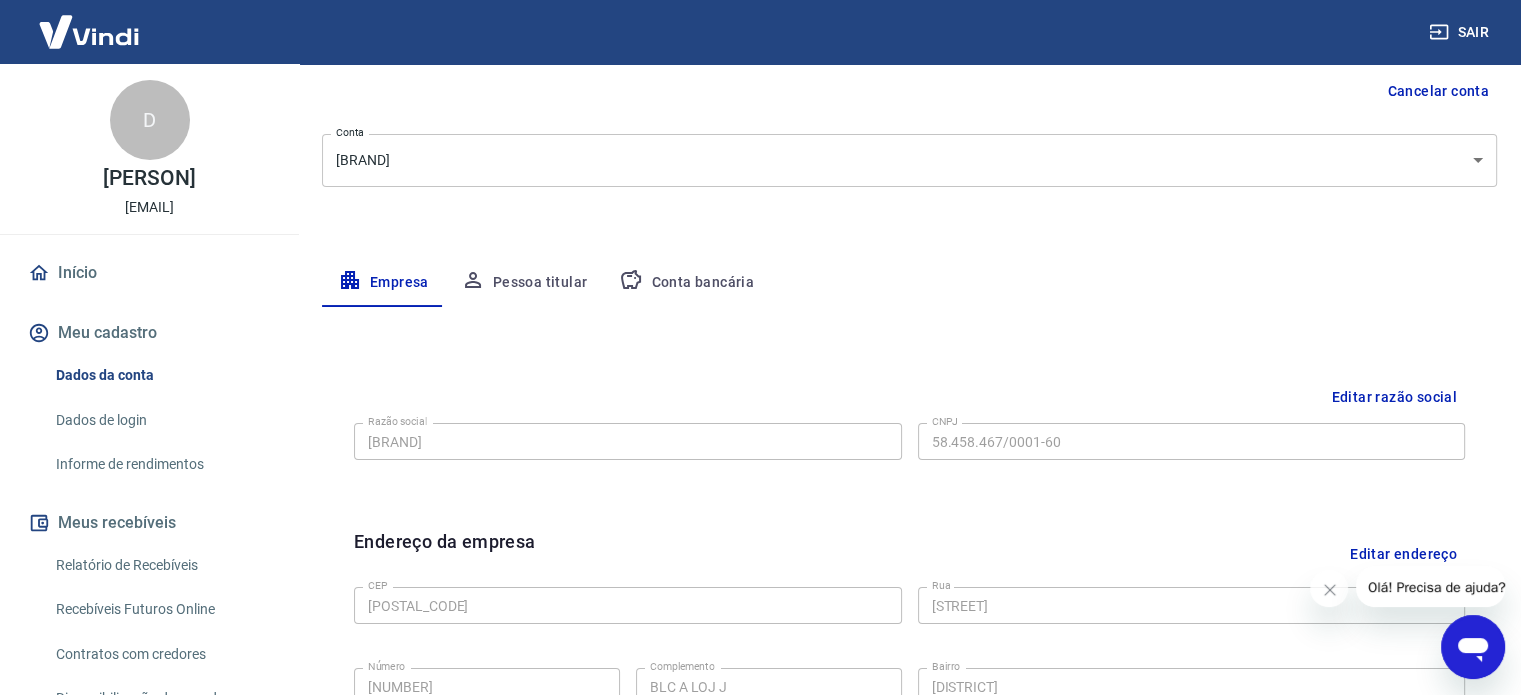 click on "Conta bancária" at bounding box center (686, 283) 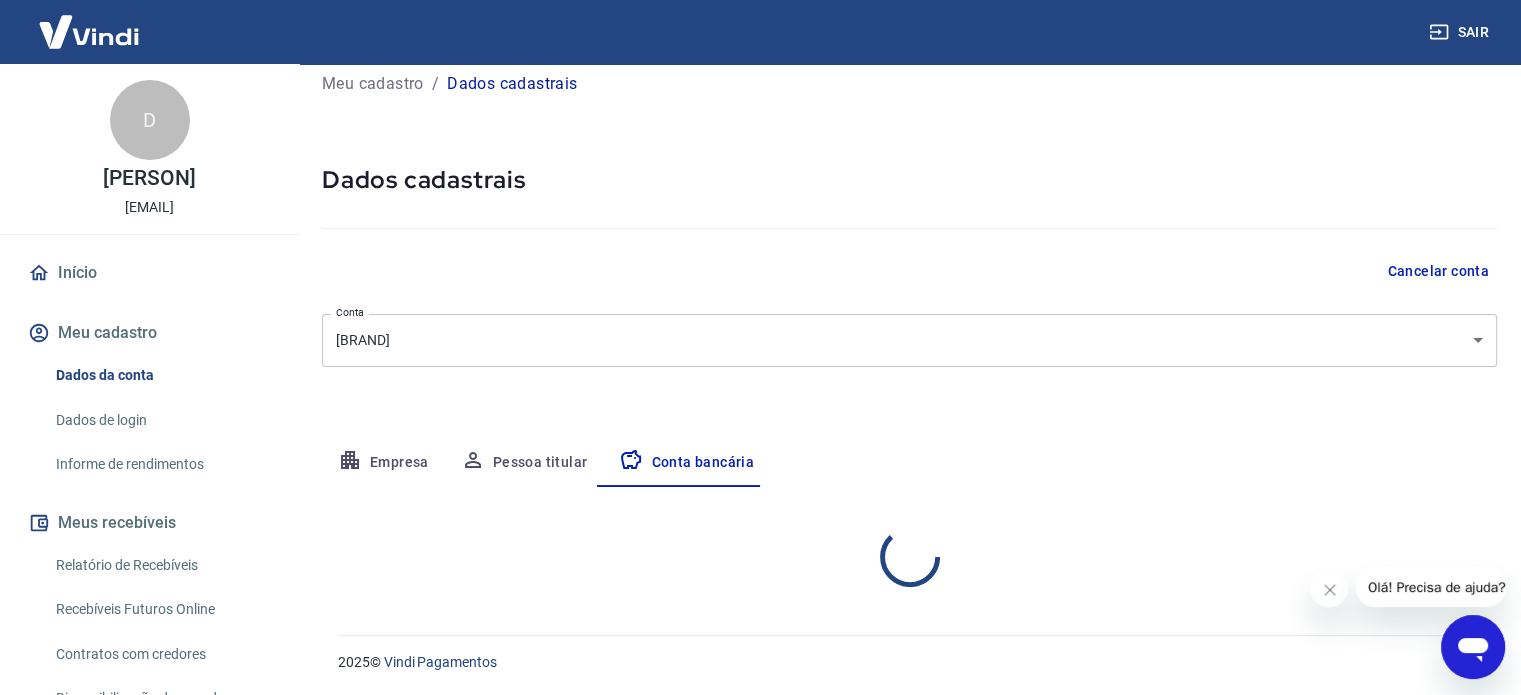 select on "1" 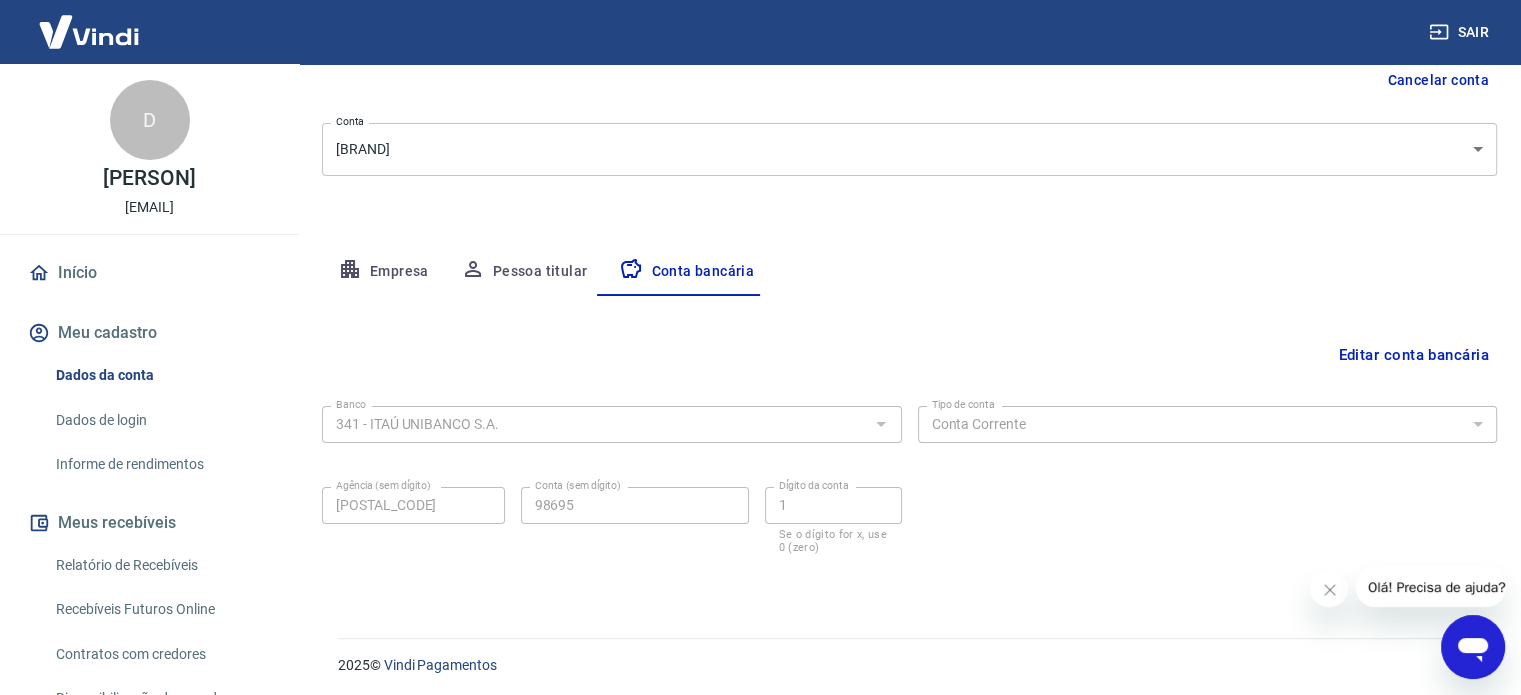 scroll, scrollTop: 214, scrollLeft: 0, axis: vertical 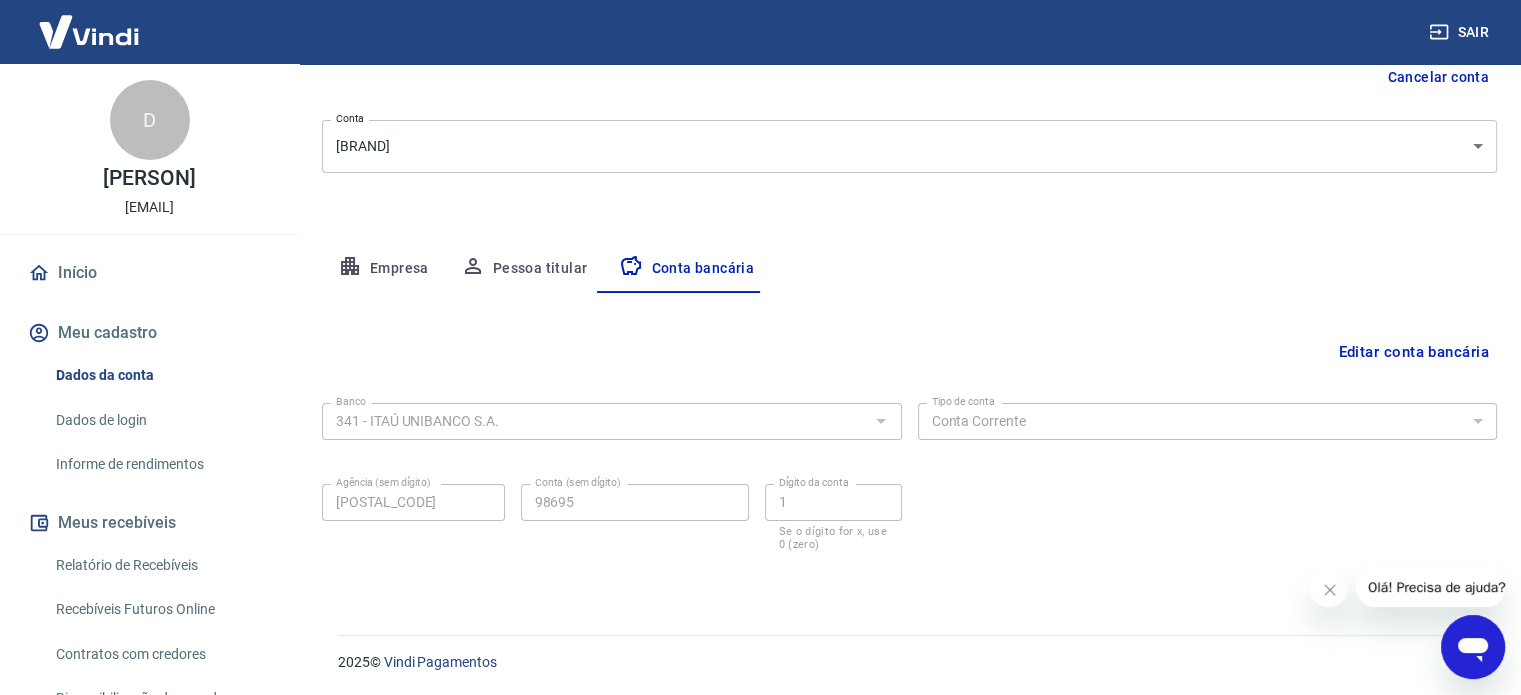 click on "Pessoa titular" at bounding box center (524, 269) 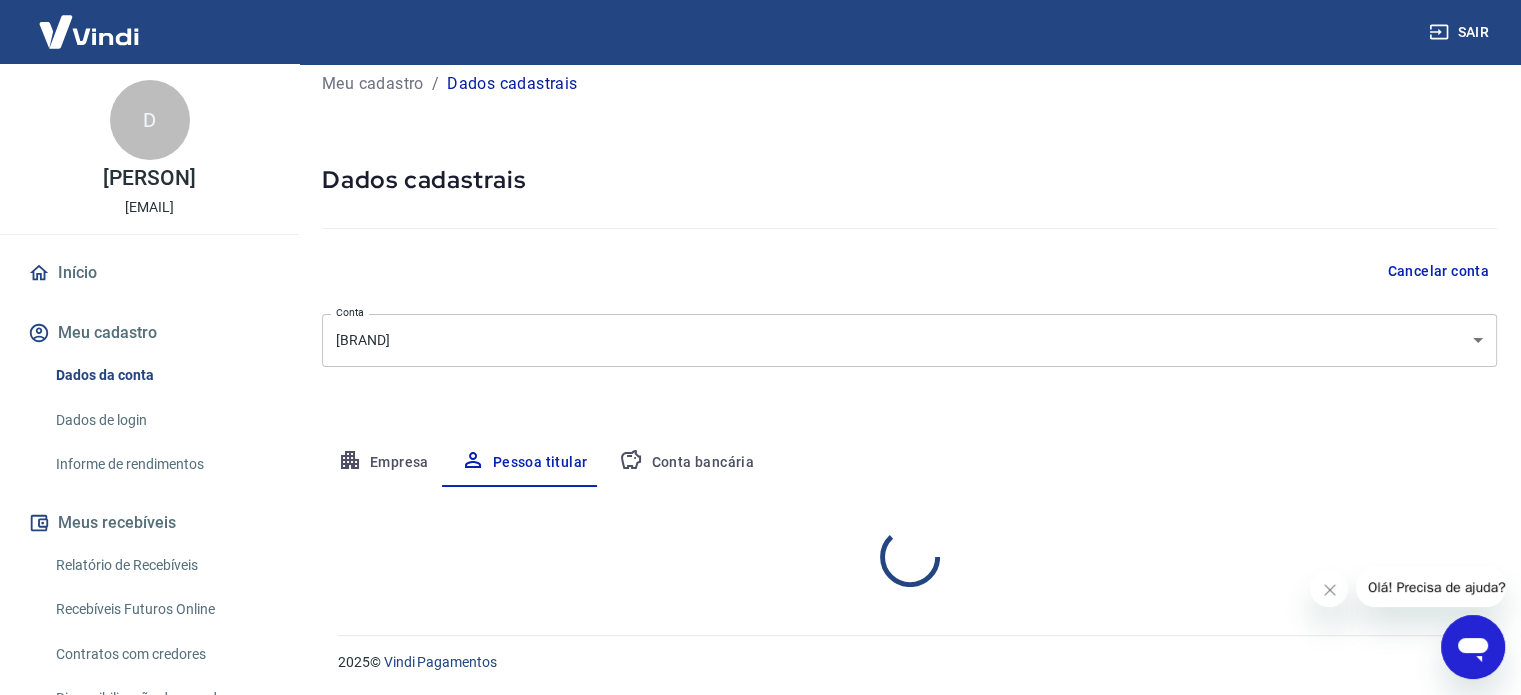 scroll, scrollTop: 104, scrollLeft: 0, axis: vertical 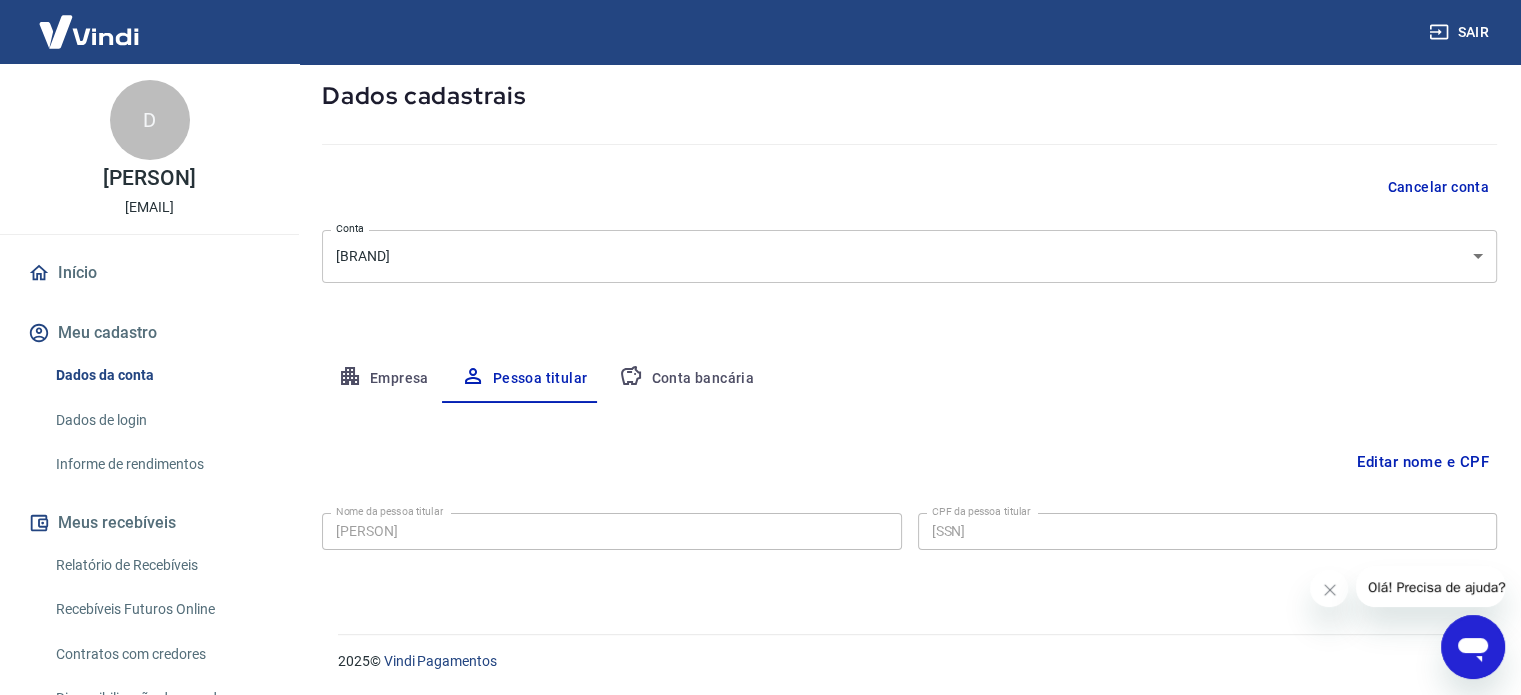 click on "Empresa" at bounding box center [383, 379] 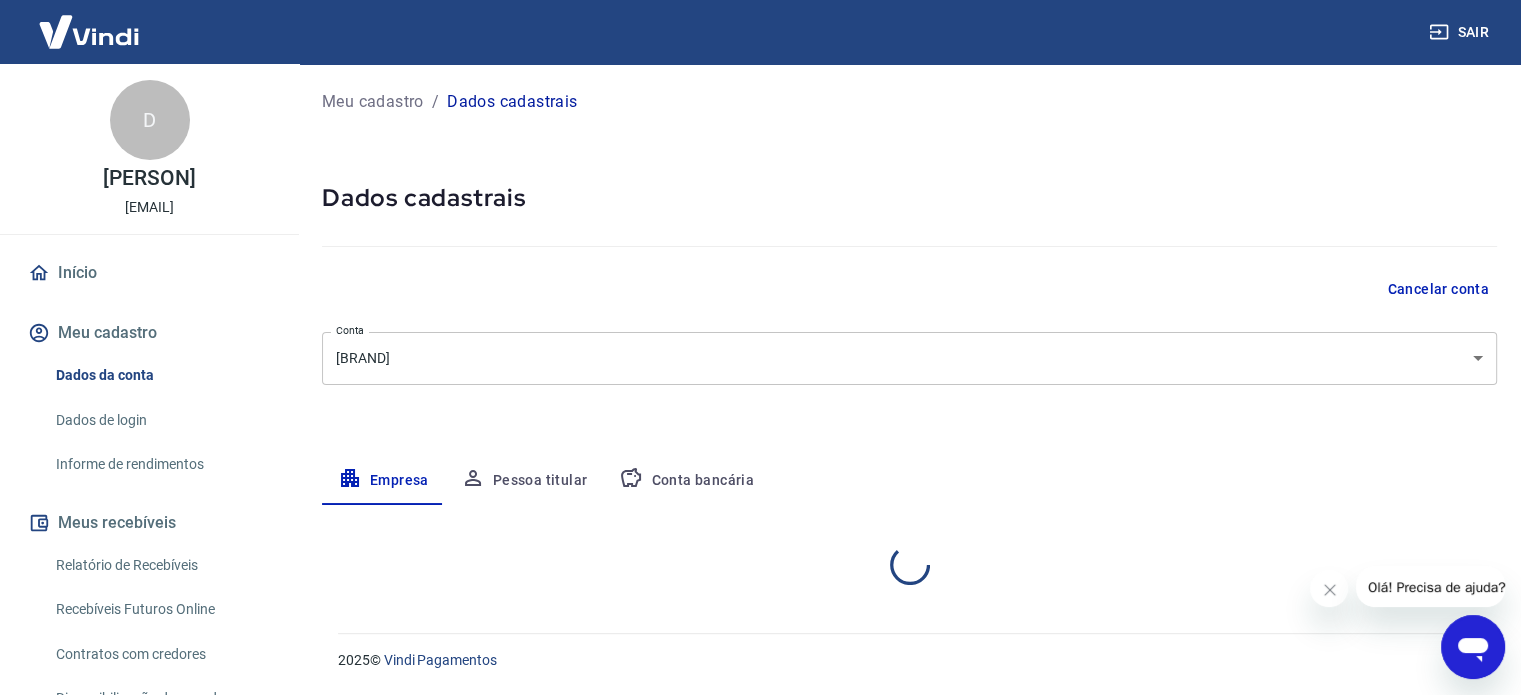 scroll, scrollTop: 0, scrollLeft: 0, axis: both 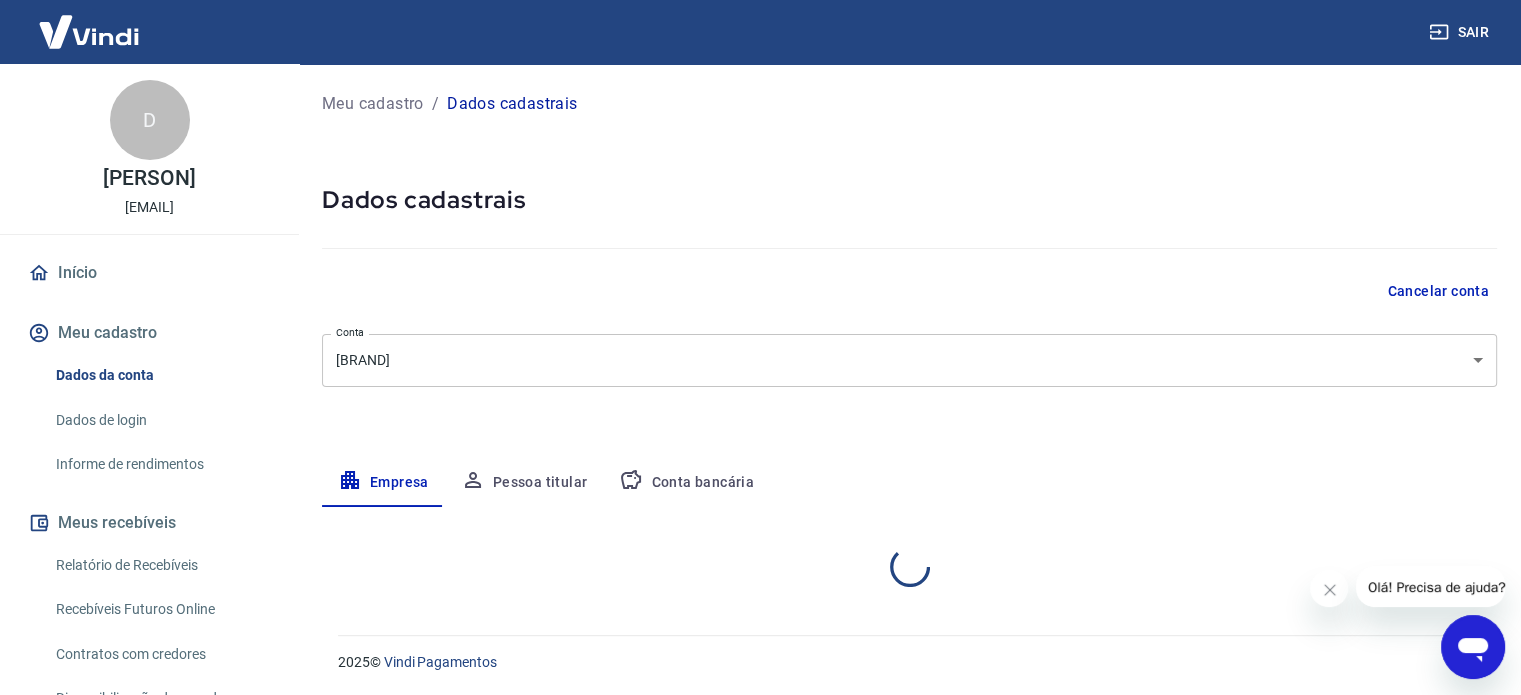 select on "RJ" 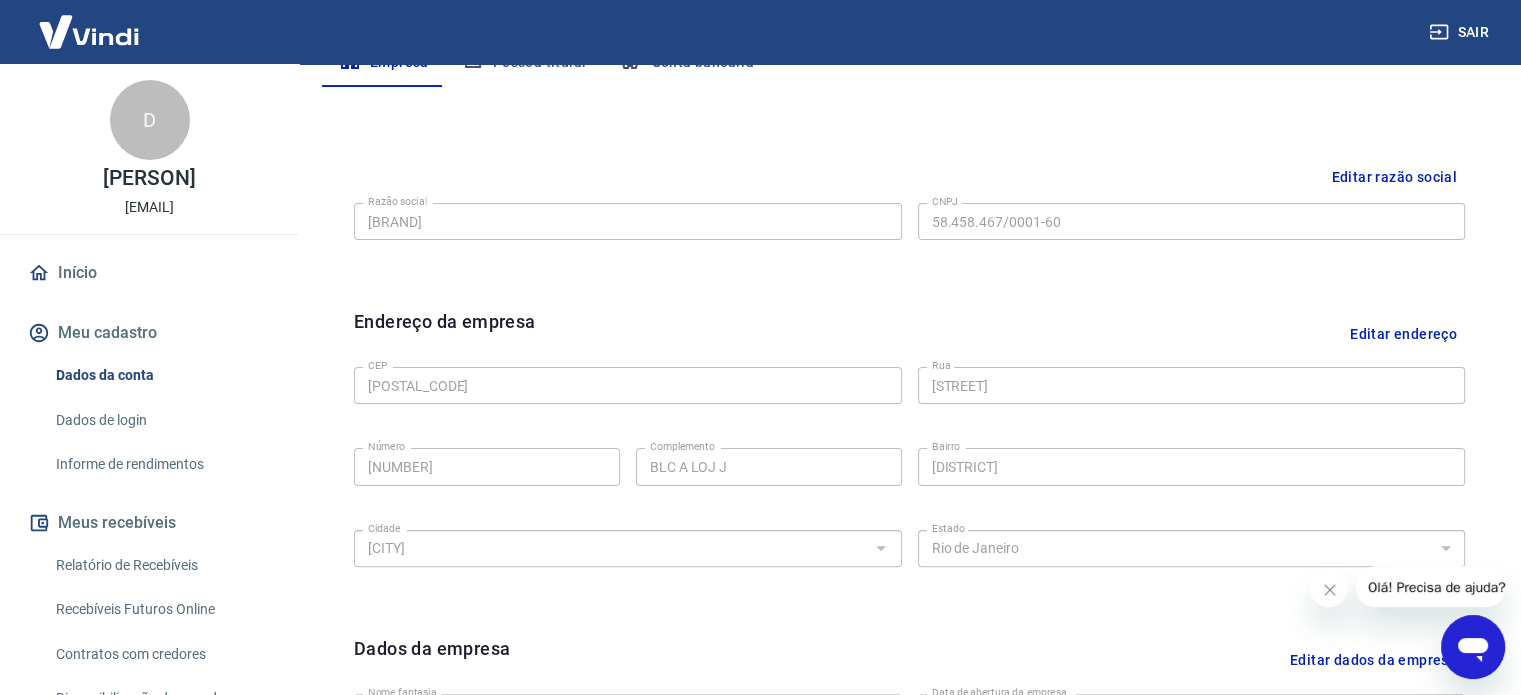 scroll, scrollTop: 204, scrollLeft: 0, axis: vertical 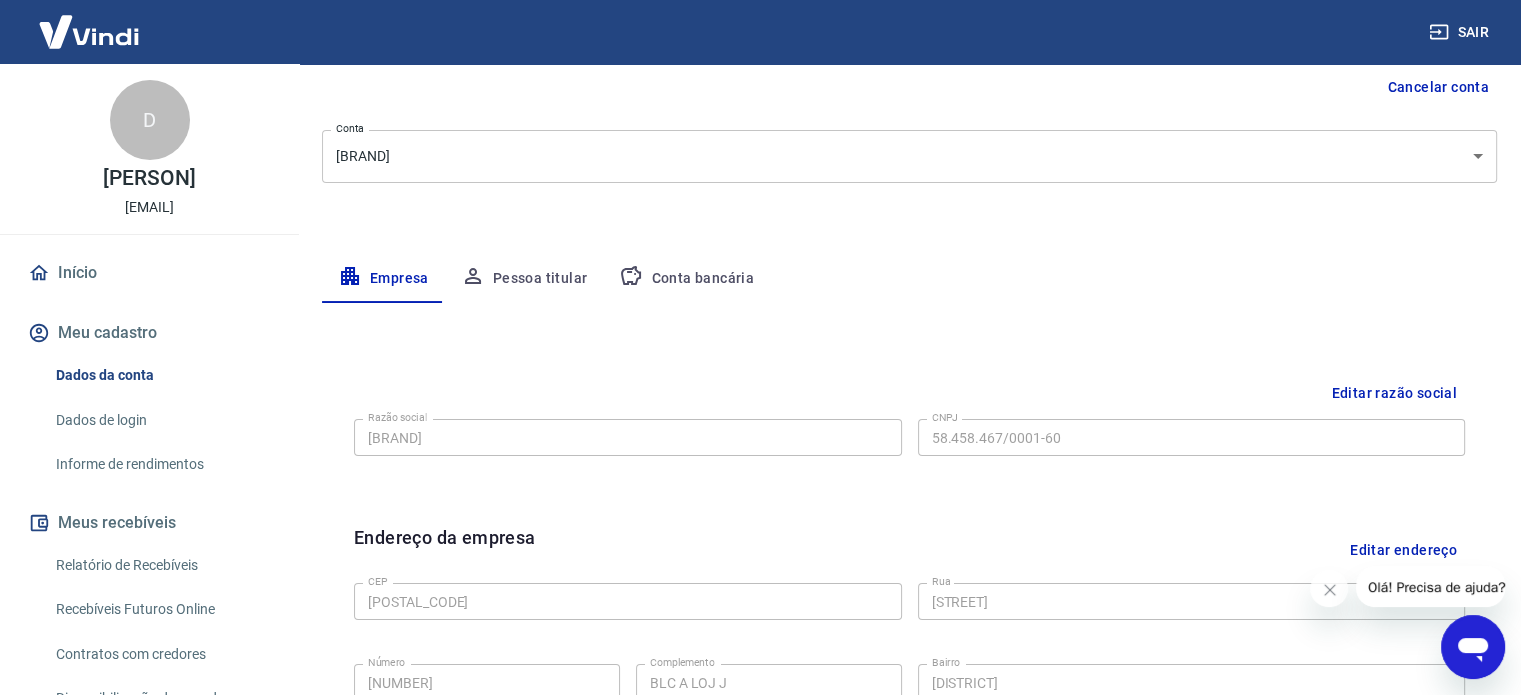 click on "Editar razão social" at bounding box center (1394, 393) 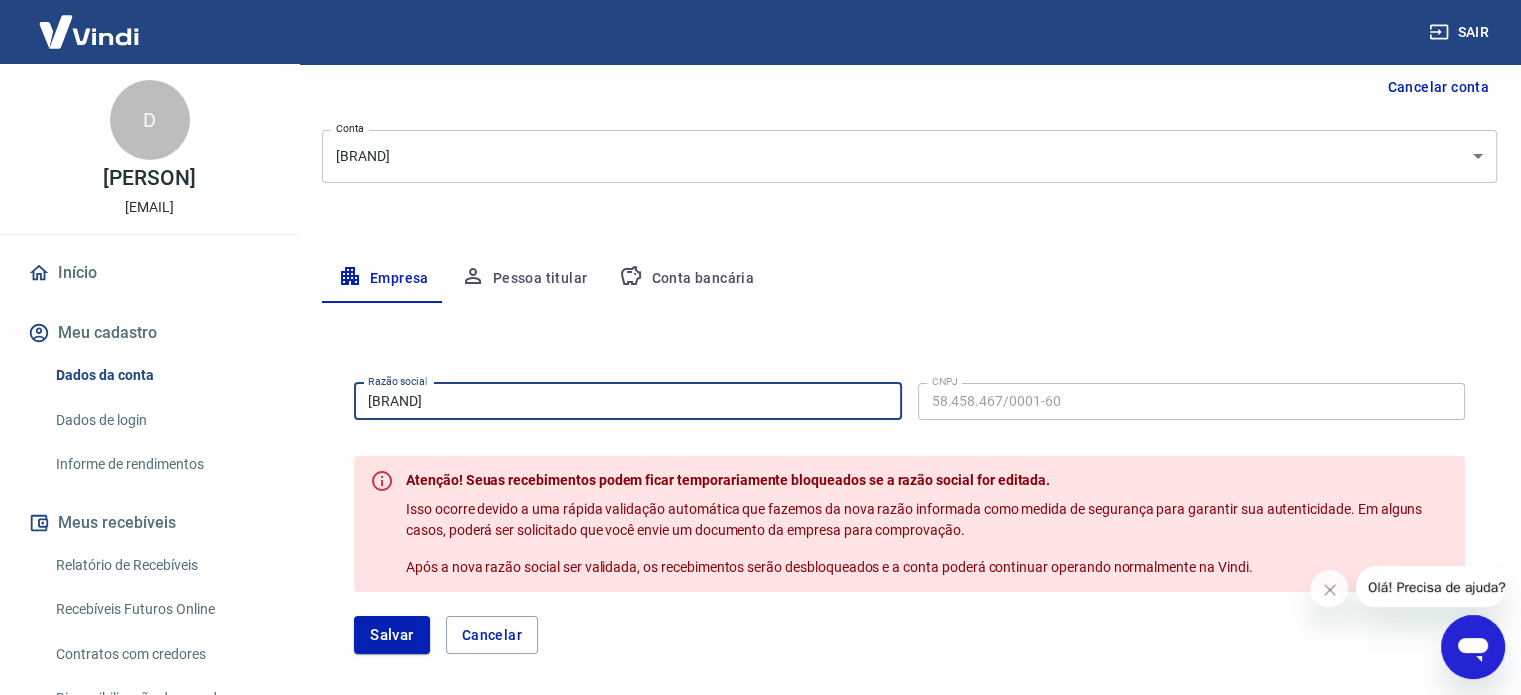 click on "[BRAND]" at bounding box center [628, 401] 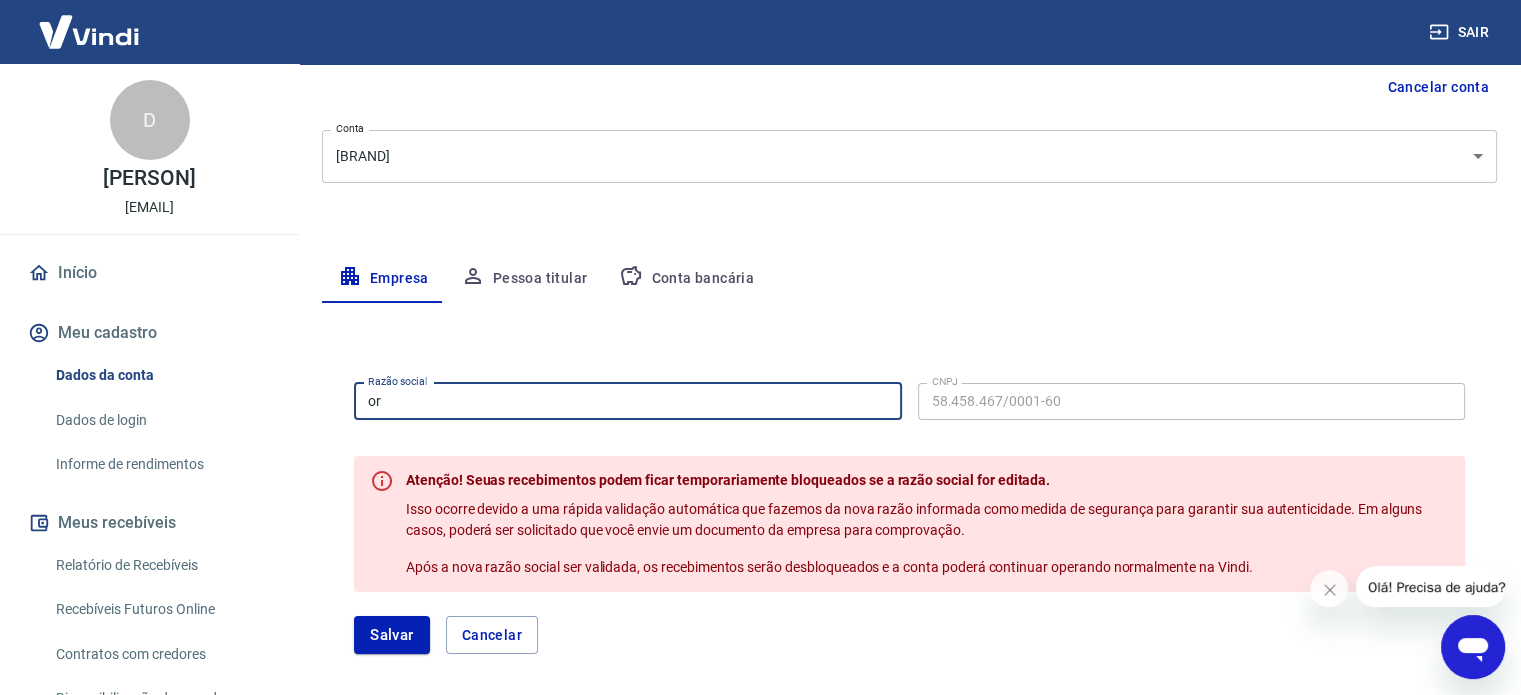 type on "o" 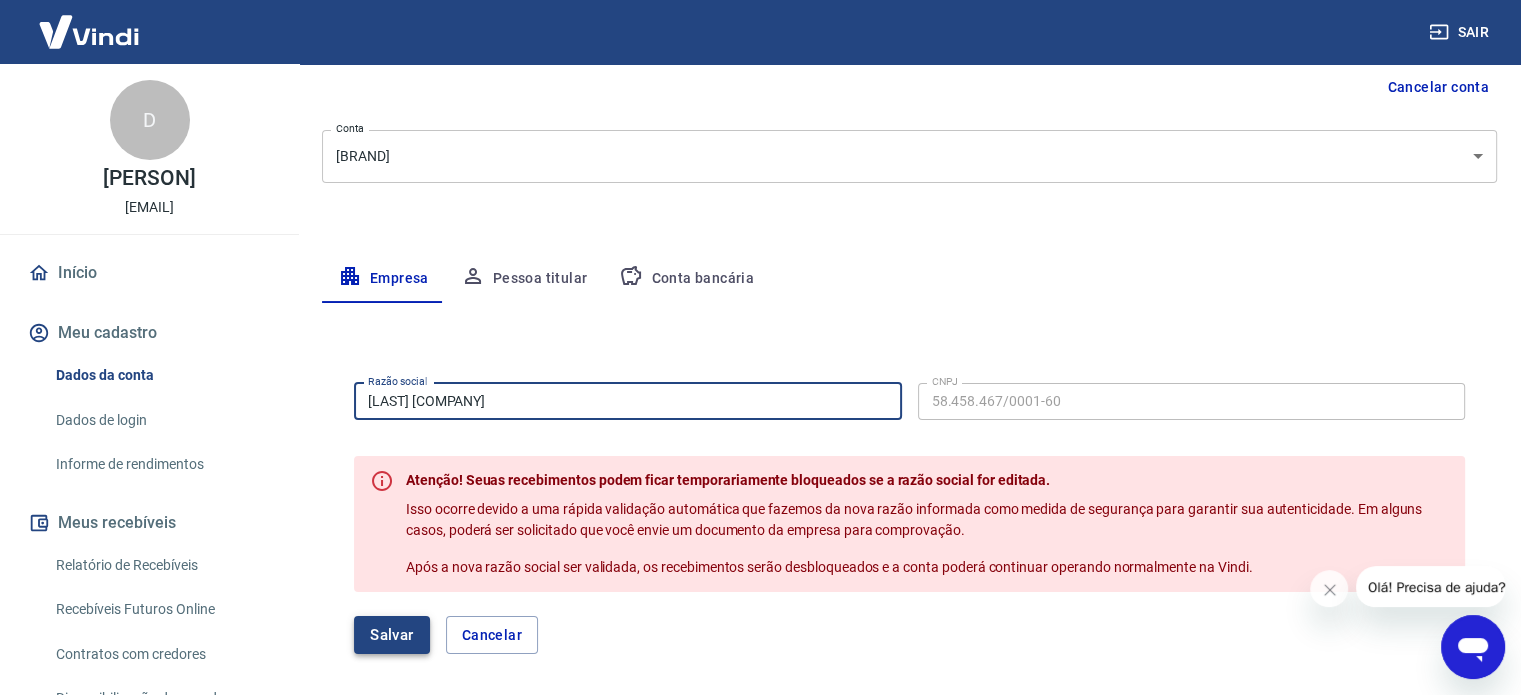 type on "[LAST] [COMPANY]" 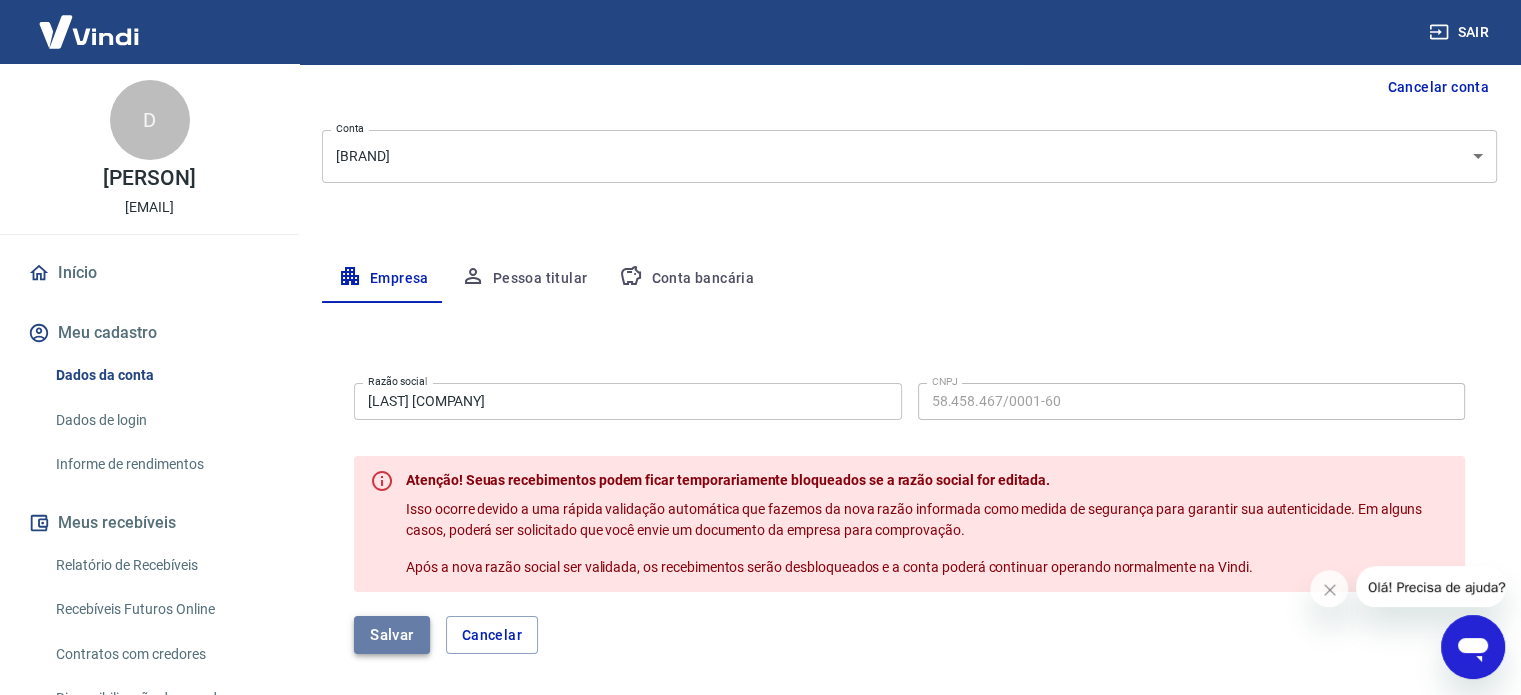 click on "Salvar" at bounding box center [392, 635] 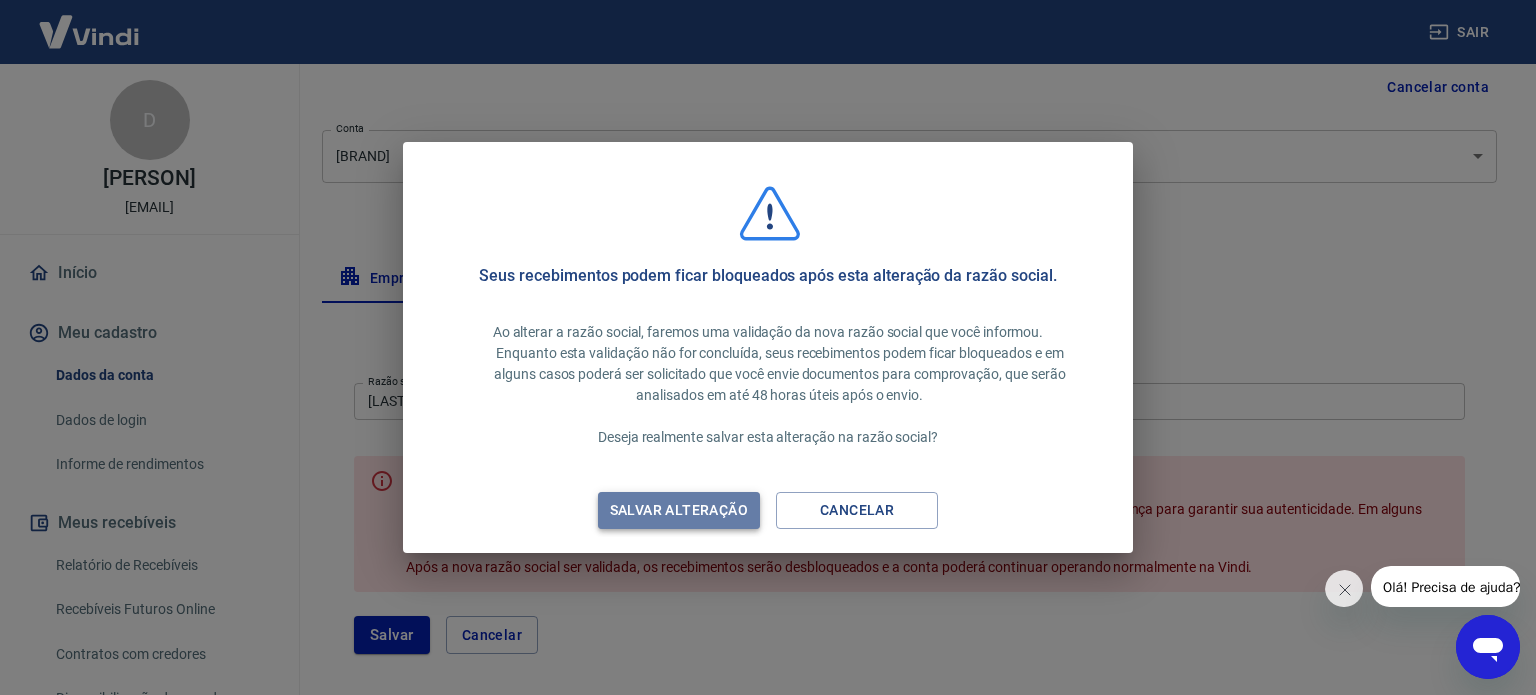 click on "Salvar alteração" at bounding box center [679, 510] 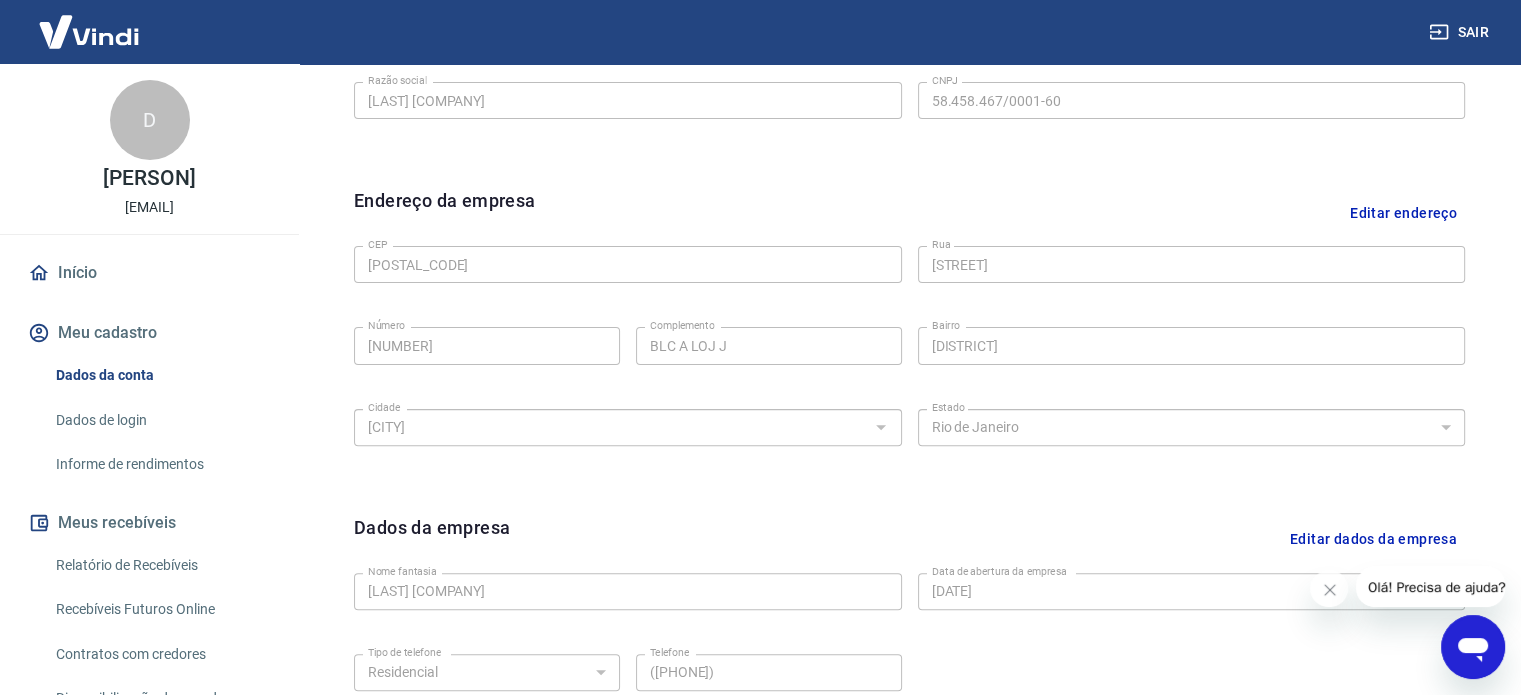 scroll, scrollTop: 745, scrollLeft: 0, axis: vertical 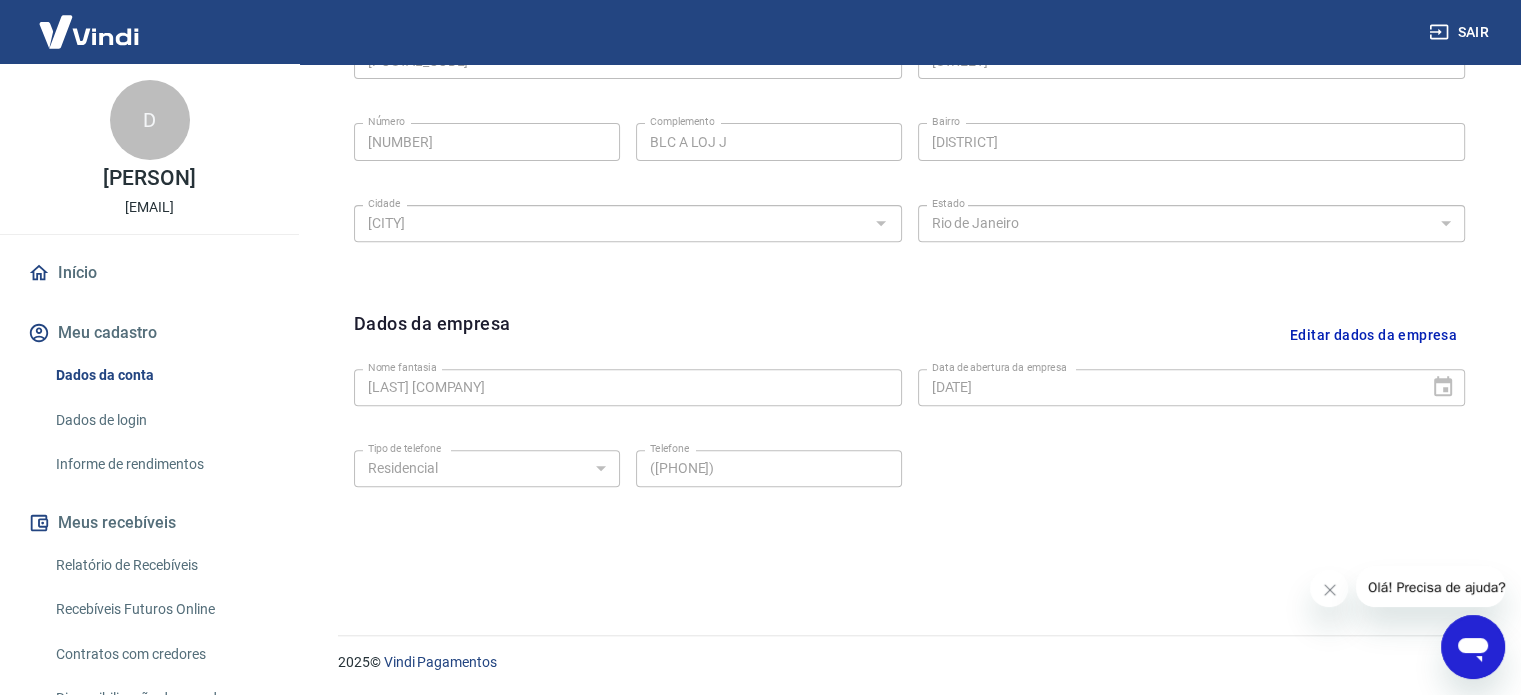 click on "Meu cadastro" at bounding box center [149, 333] 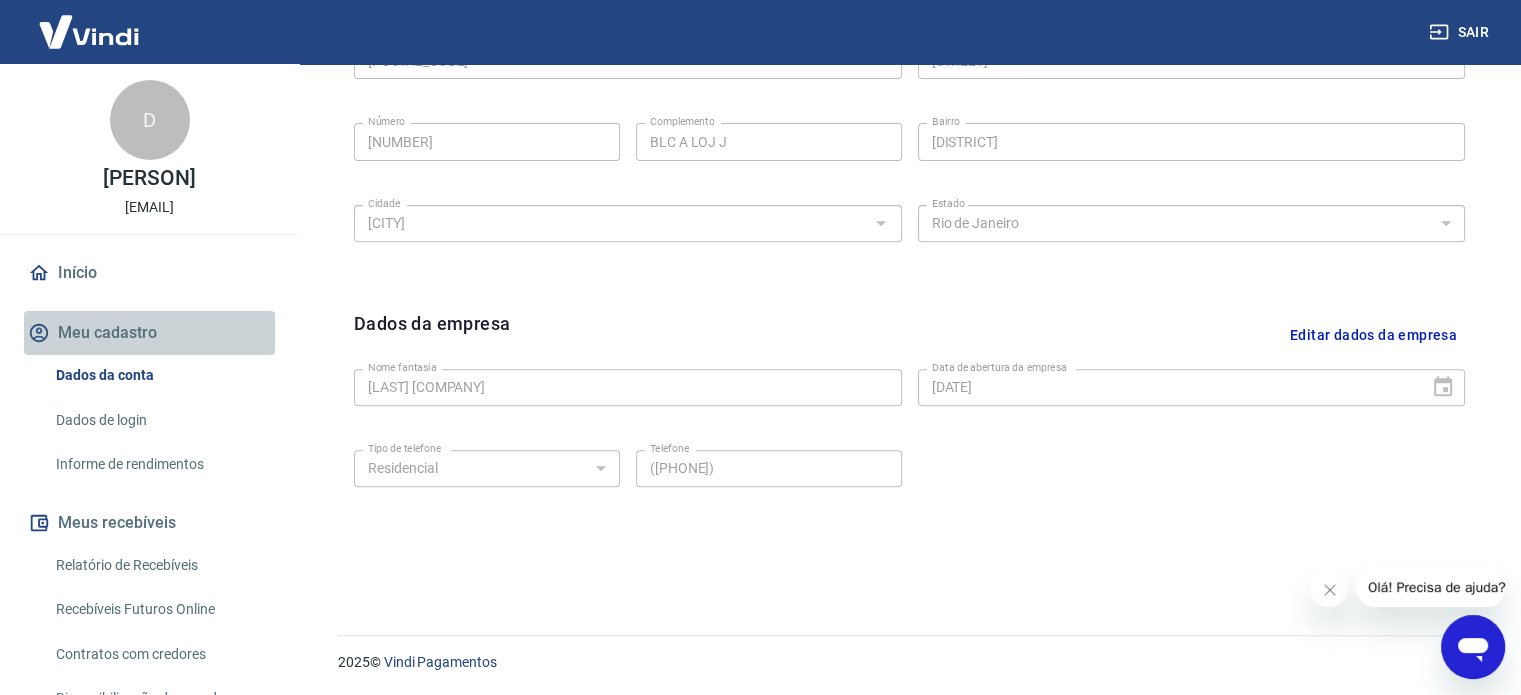 click on "Meu cadastro" at bounding box center [149, 333] 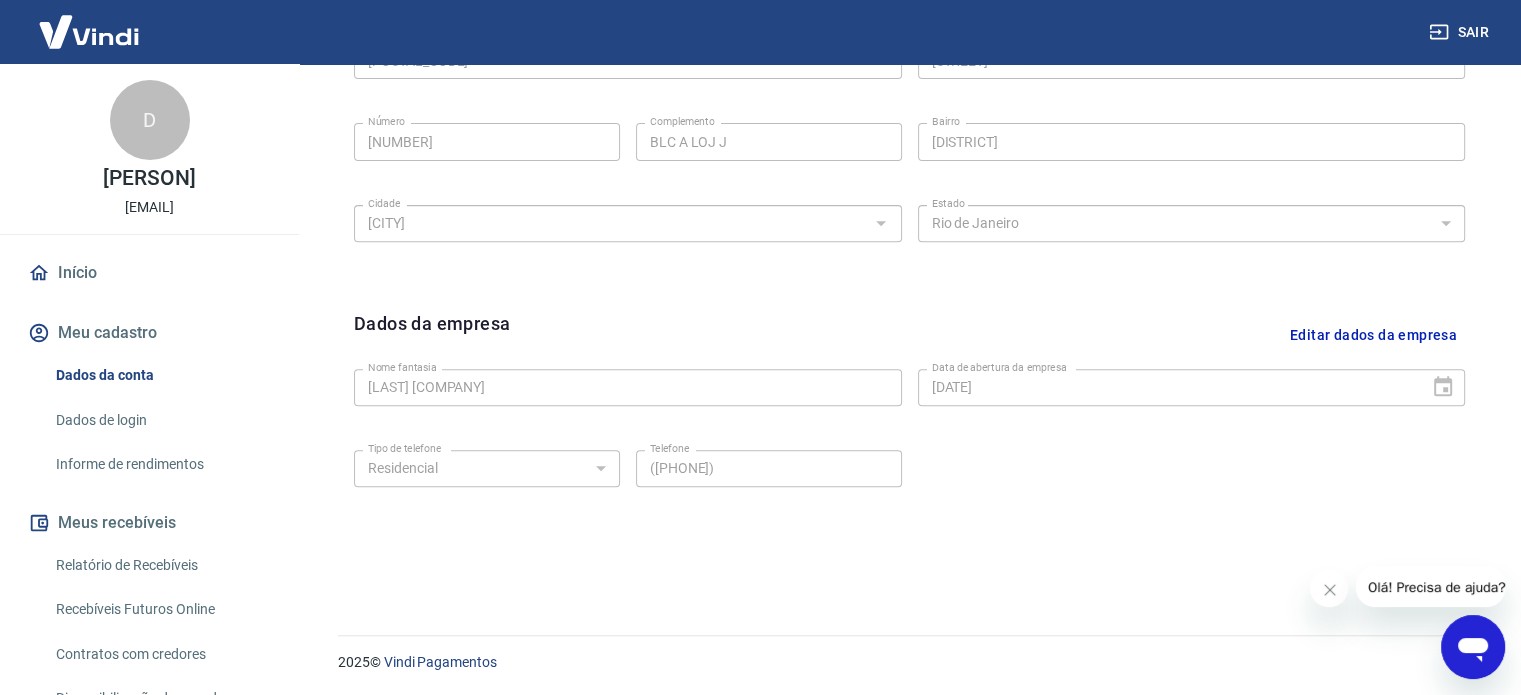 click on "Início" at bounding box center [149, 273] 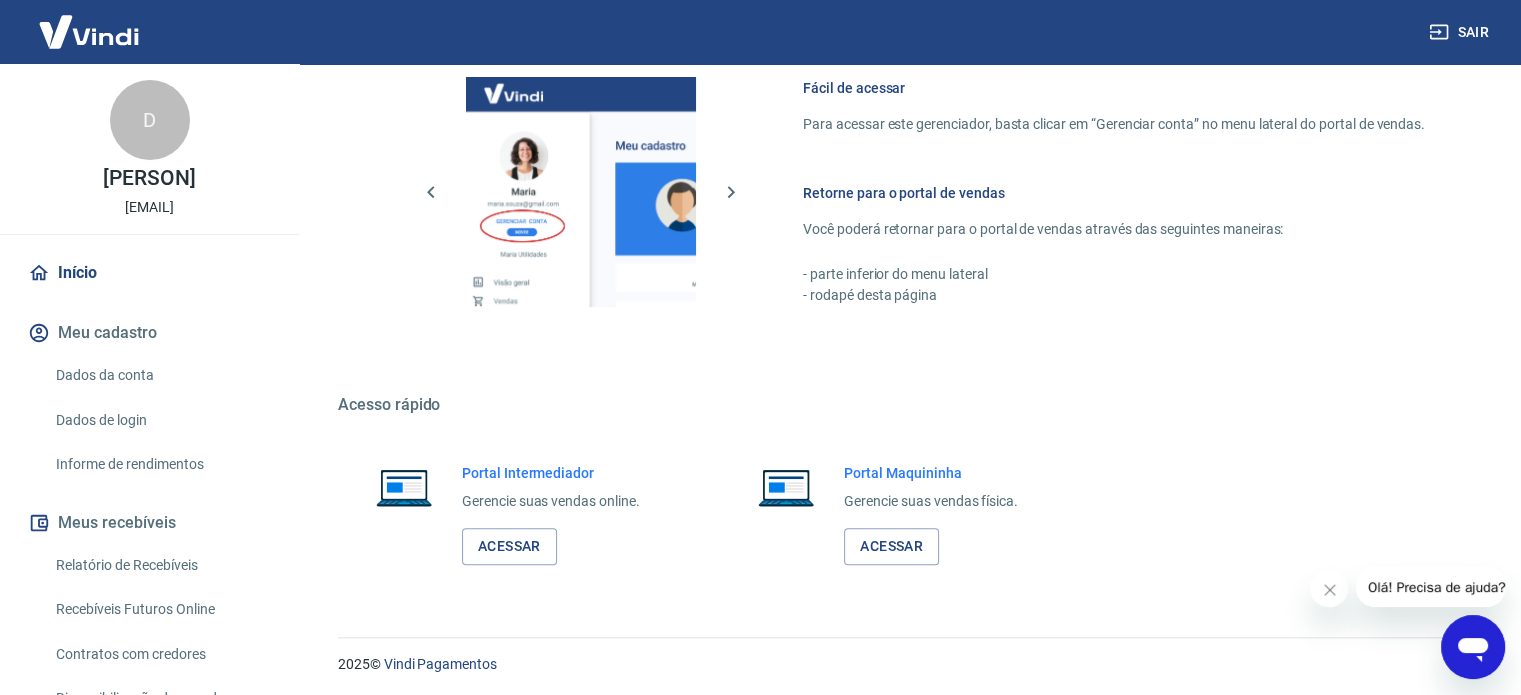 scroll, scrollTop: 1039, scrollLeft: 0, axis: vertical 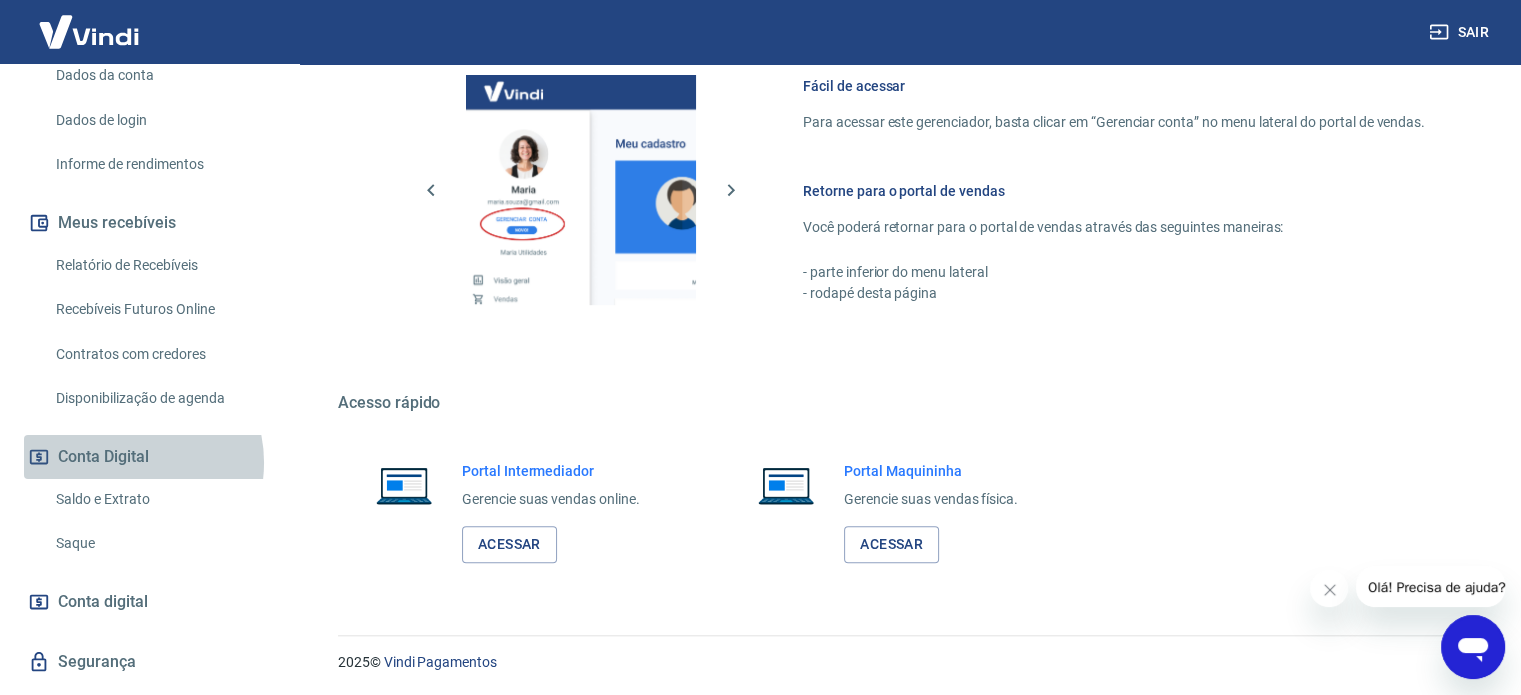 click on "Conta Digital" at bounding box center [149, 457] 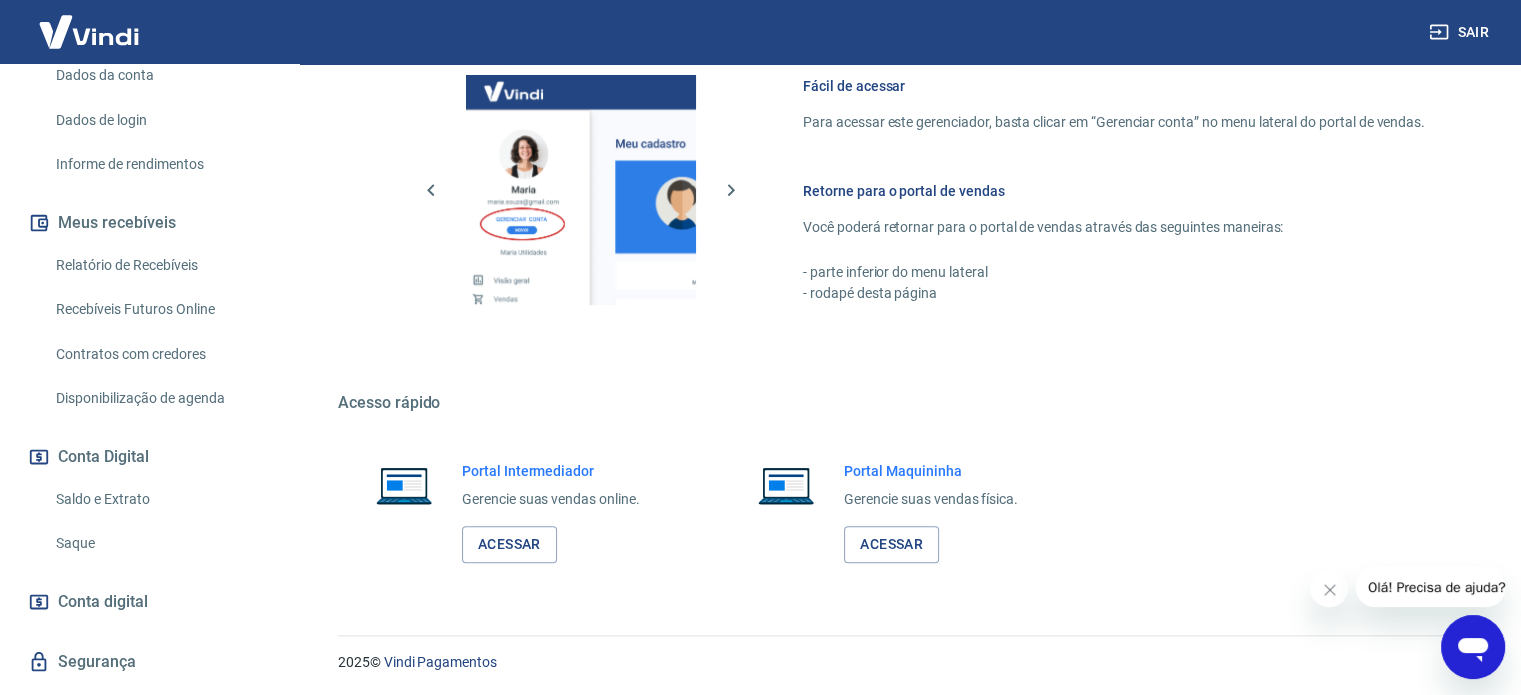 click on "Conta Digital" at bounding box center (149, 457) 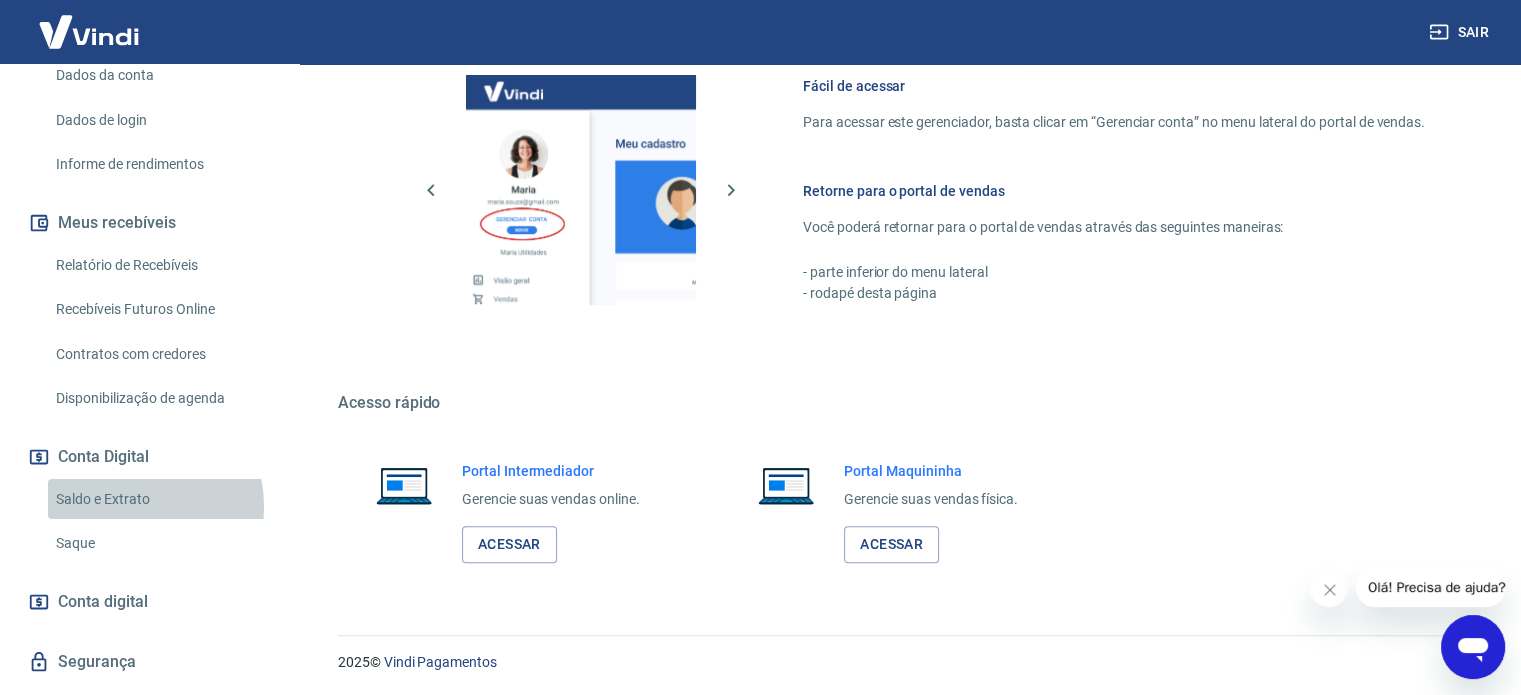 click on "Saldo e Extrato" at bounding box center [161, 499] 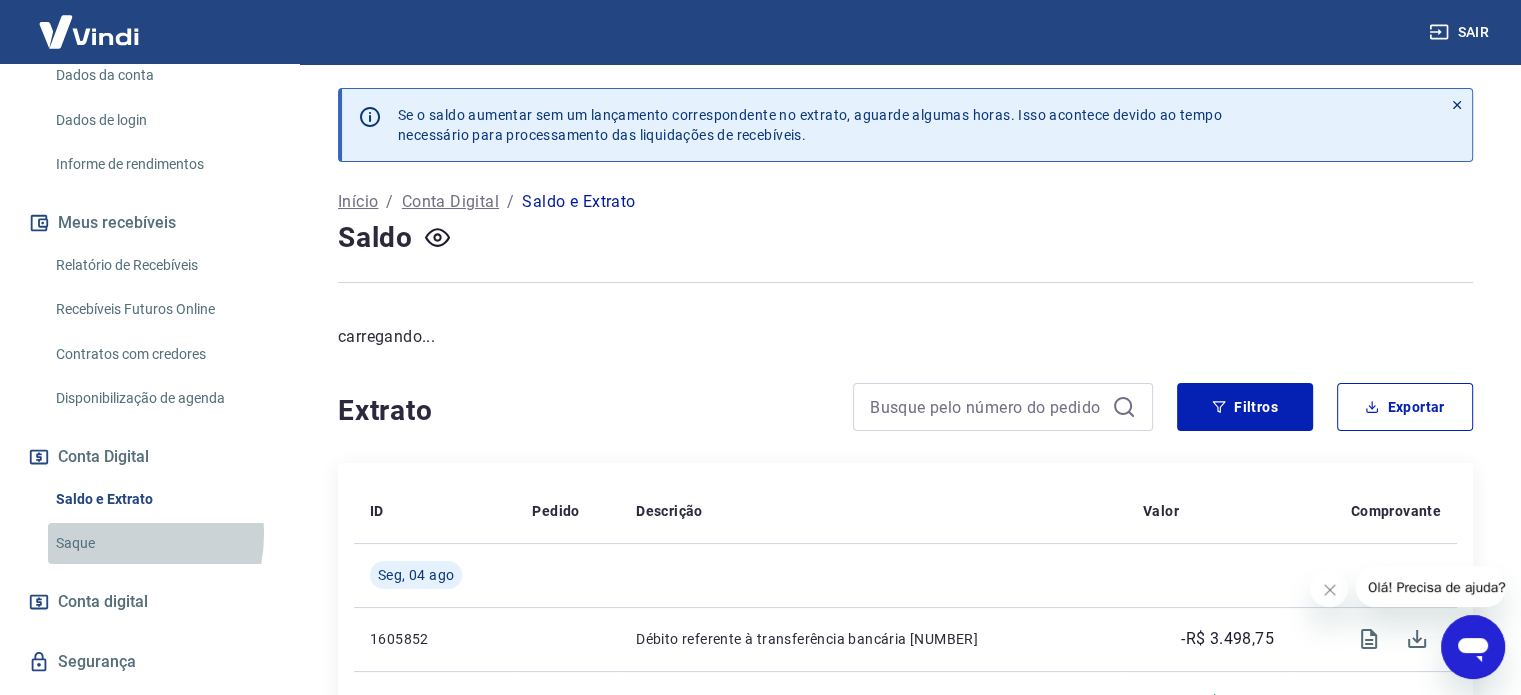 click on "Saque" at bounding box center [161, 543] 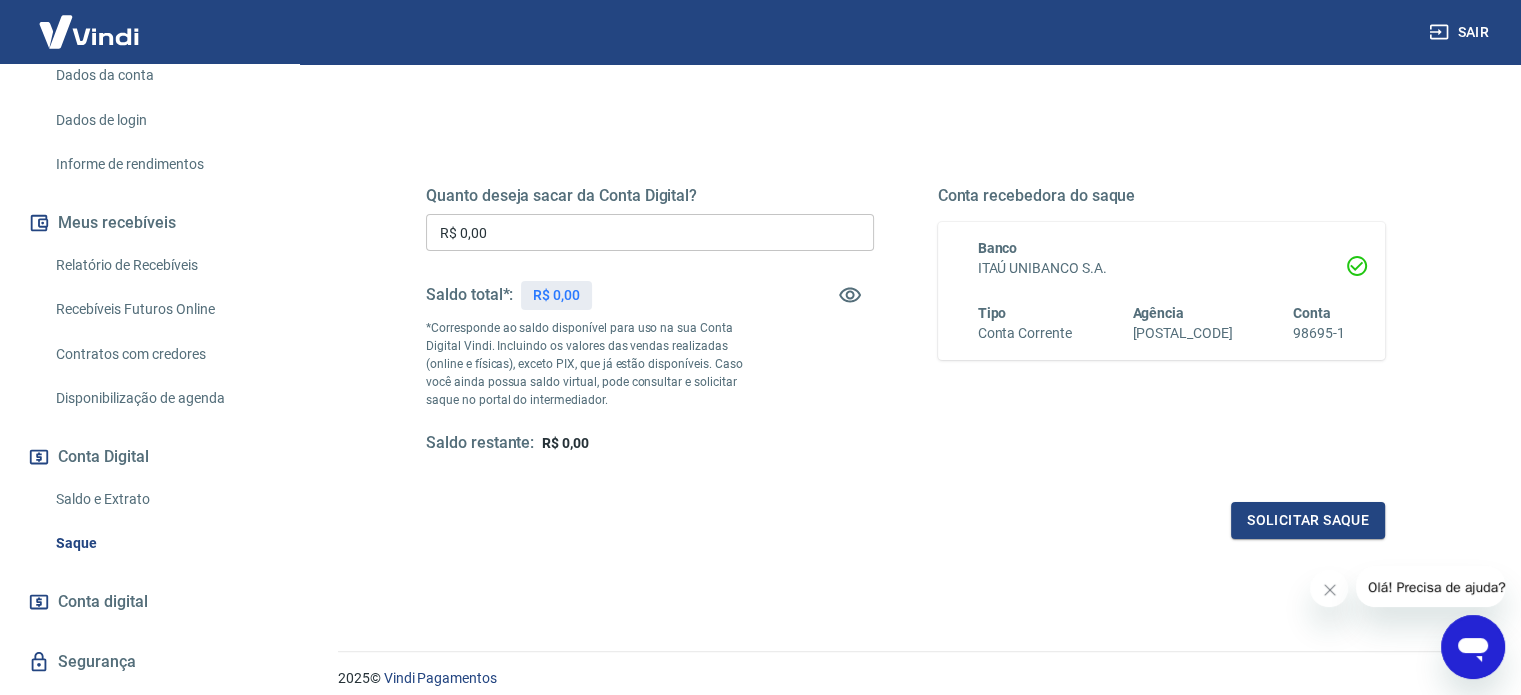 scroll, scrollTop: 291, scrollLeft: 0, axis: vertical 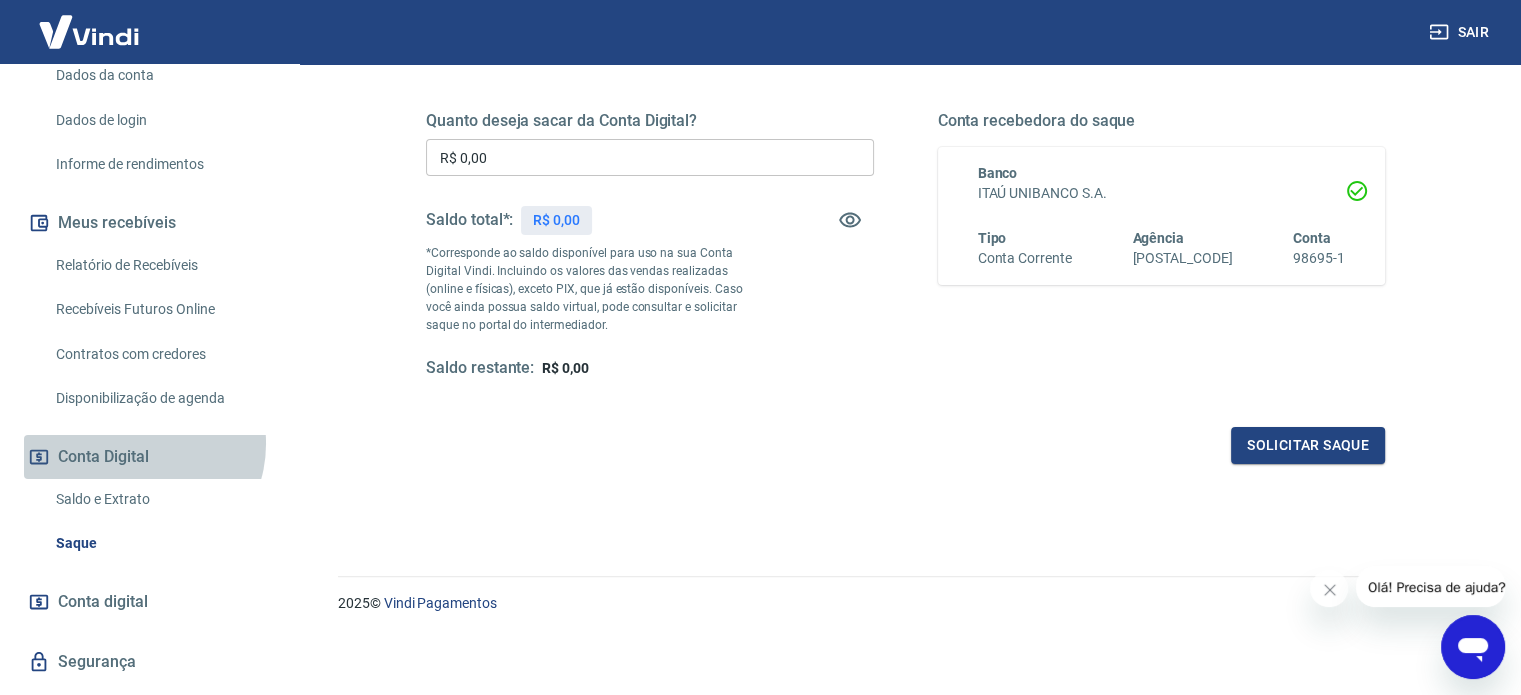 click on "Conta Digital" at bounding box center (149, 457) 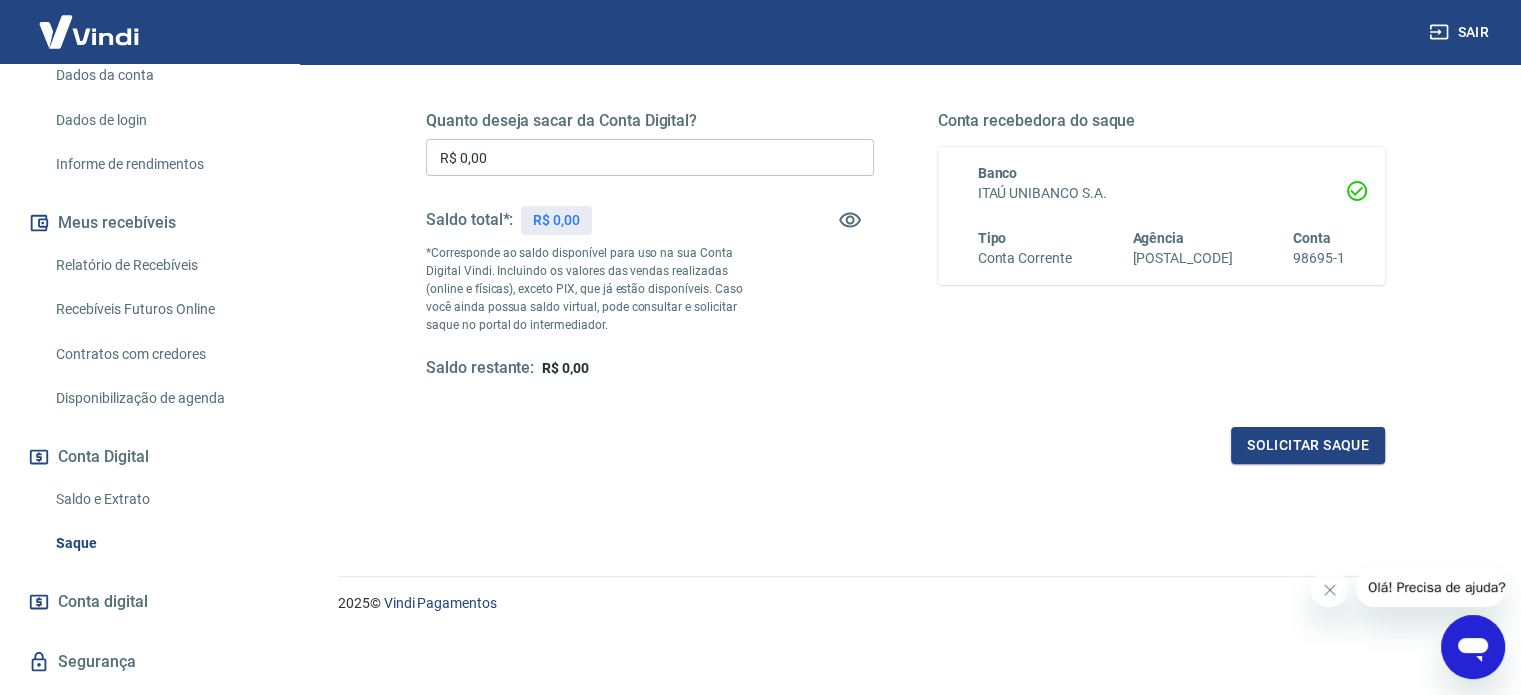 click on "Saldo e Extrato" at bounding box center [161, 499] 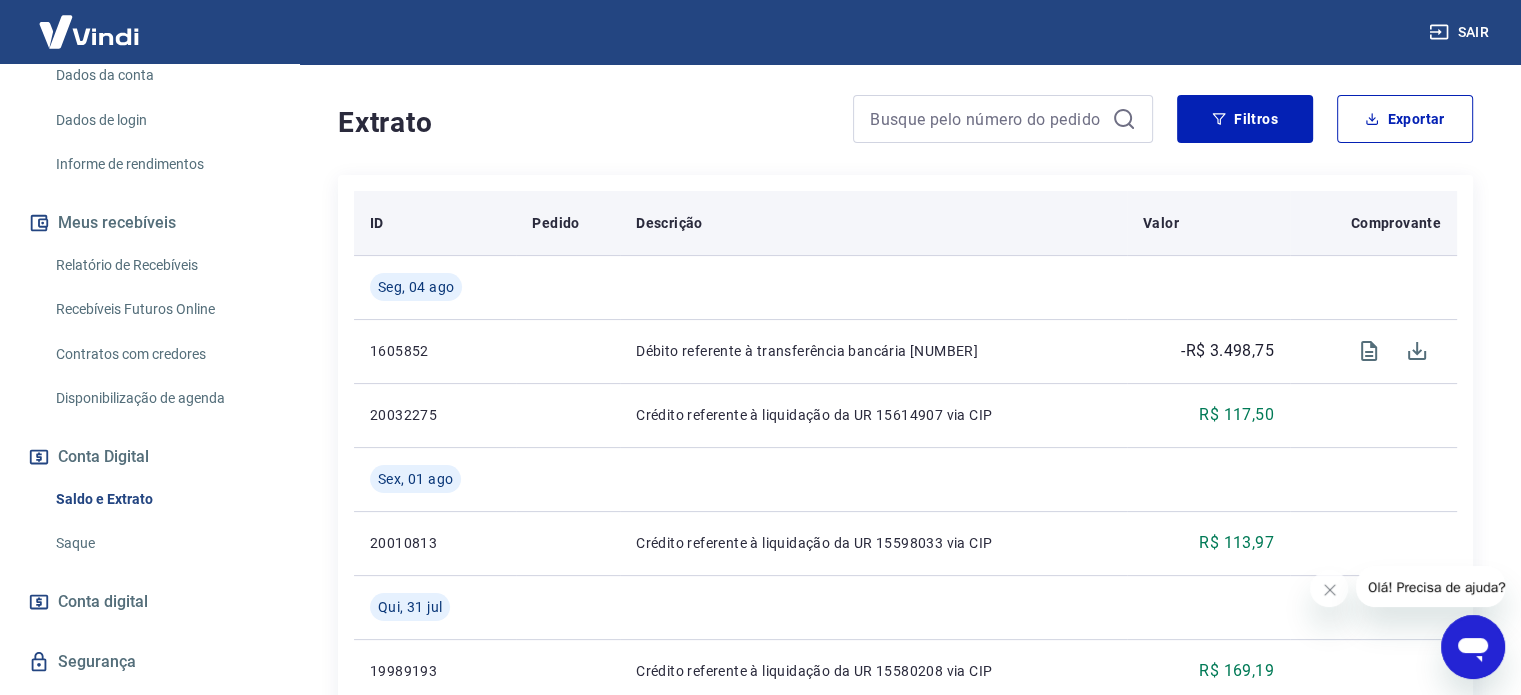 scroll, scrollTop: 100, scrollLeft: 0, axis: vertical 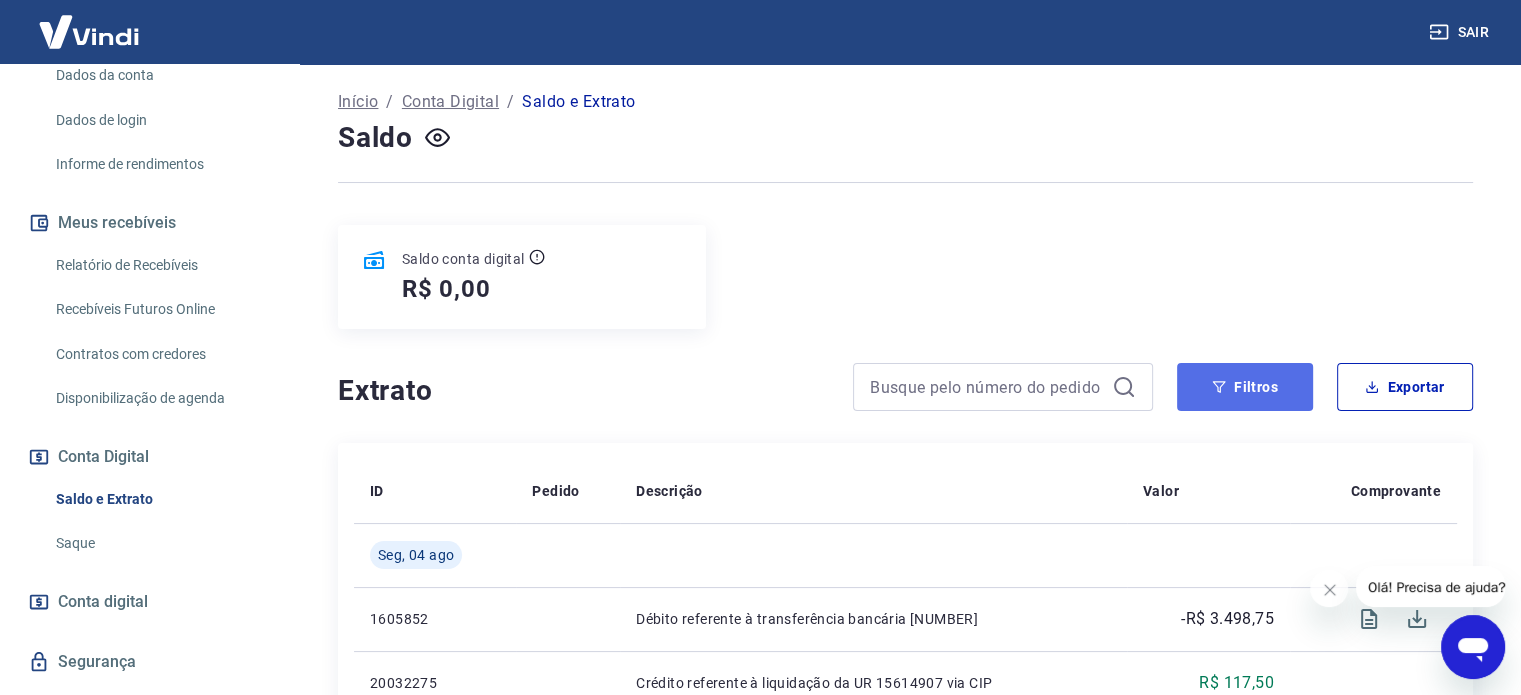 click on "Filtros" at bounding box center (1245, 387) 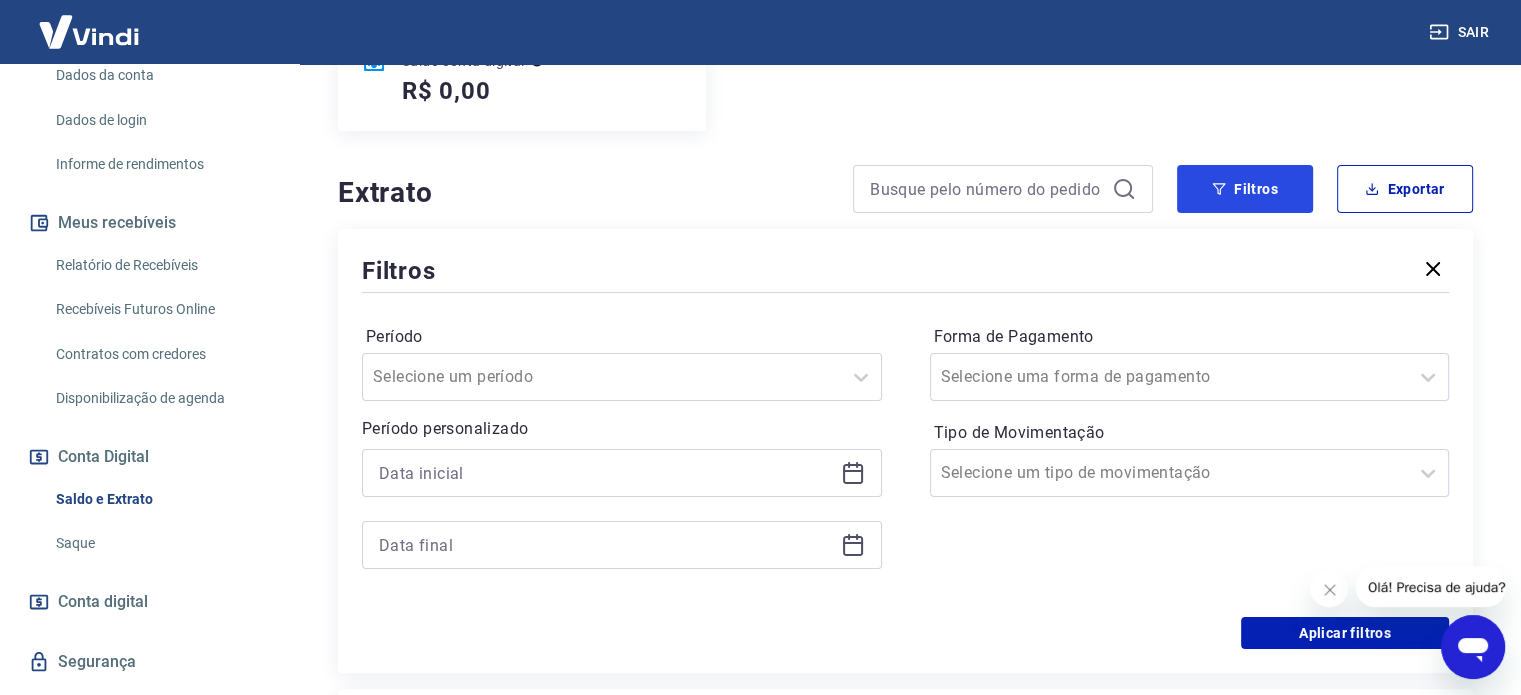 scroll, scrollTop: 300, scrollLeft: 0, axis: vertical 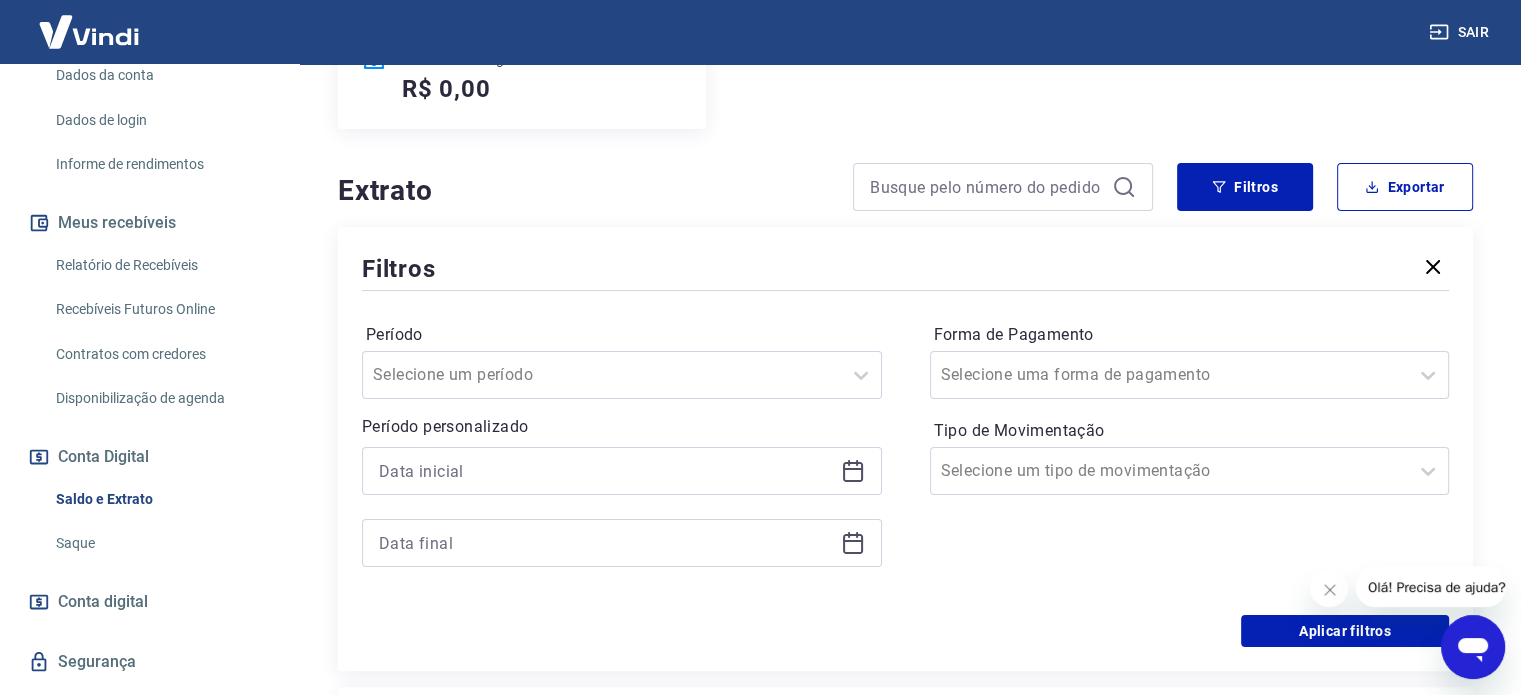 click at bounding box center (622, 471) 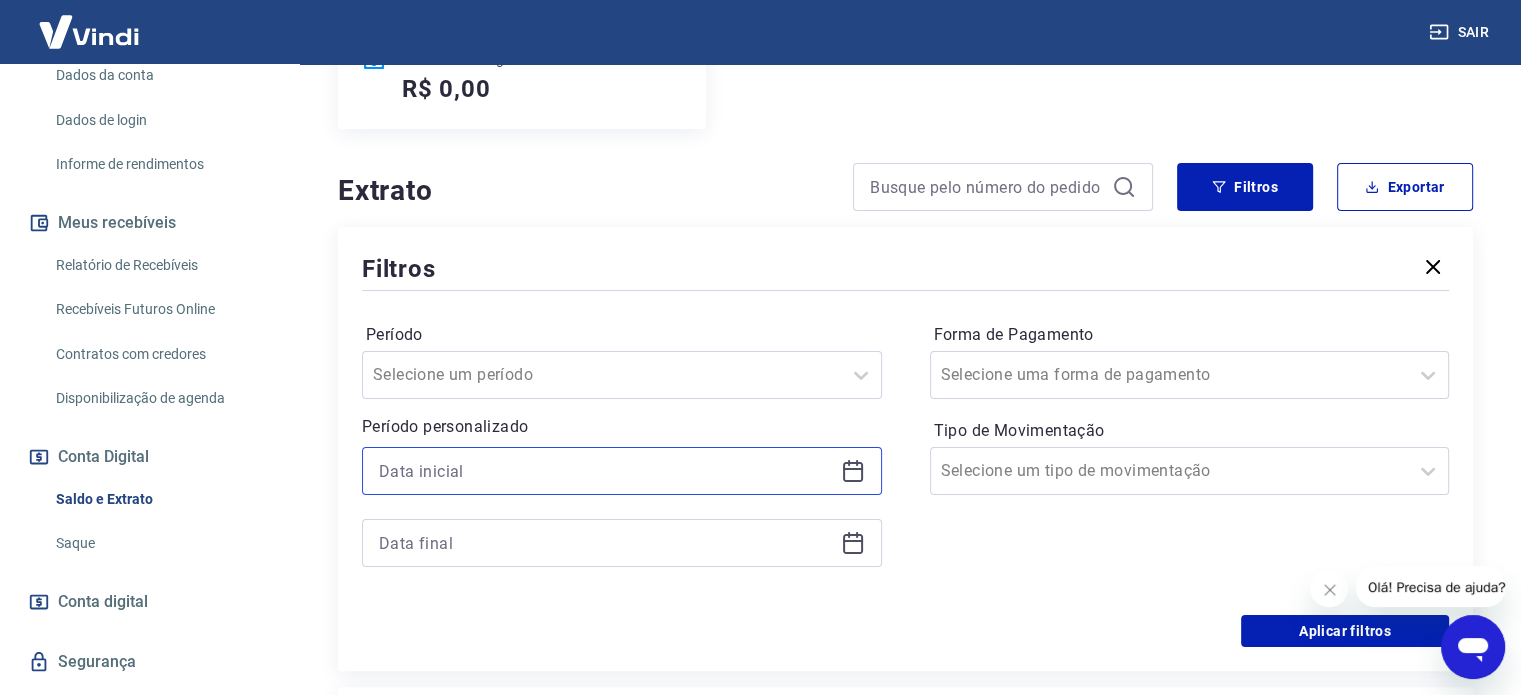 click at bounding box center [606, 471] 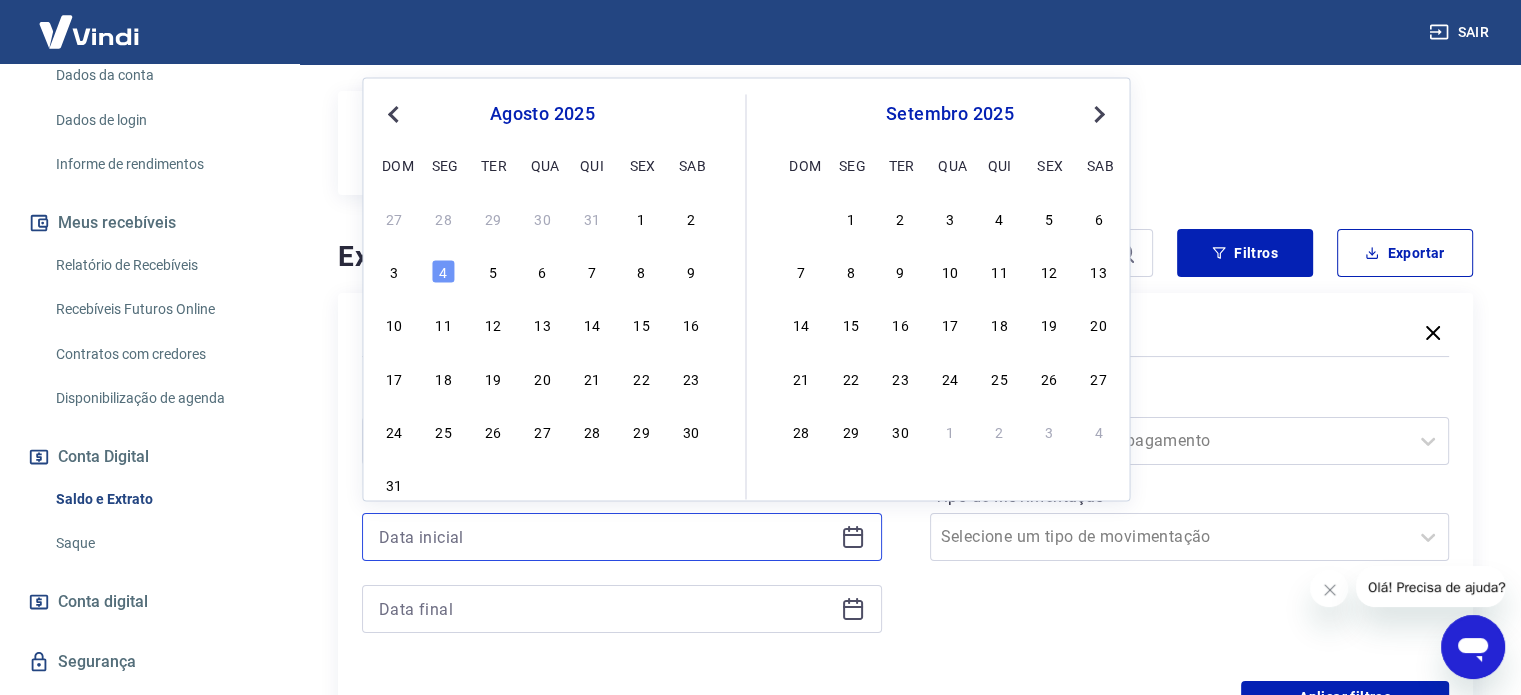 scroll, scrollTop: 200, scrollLeft: 0, axis: vertical 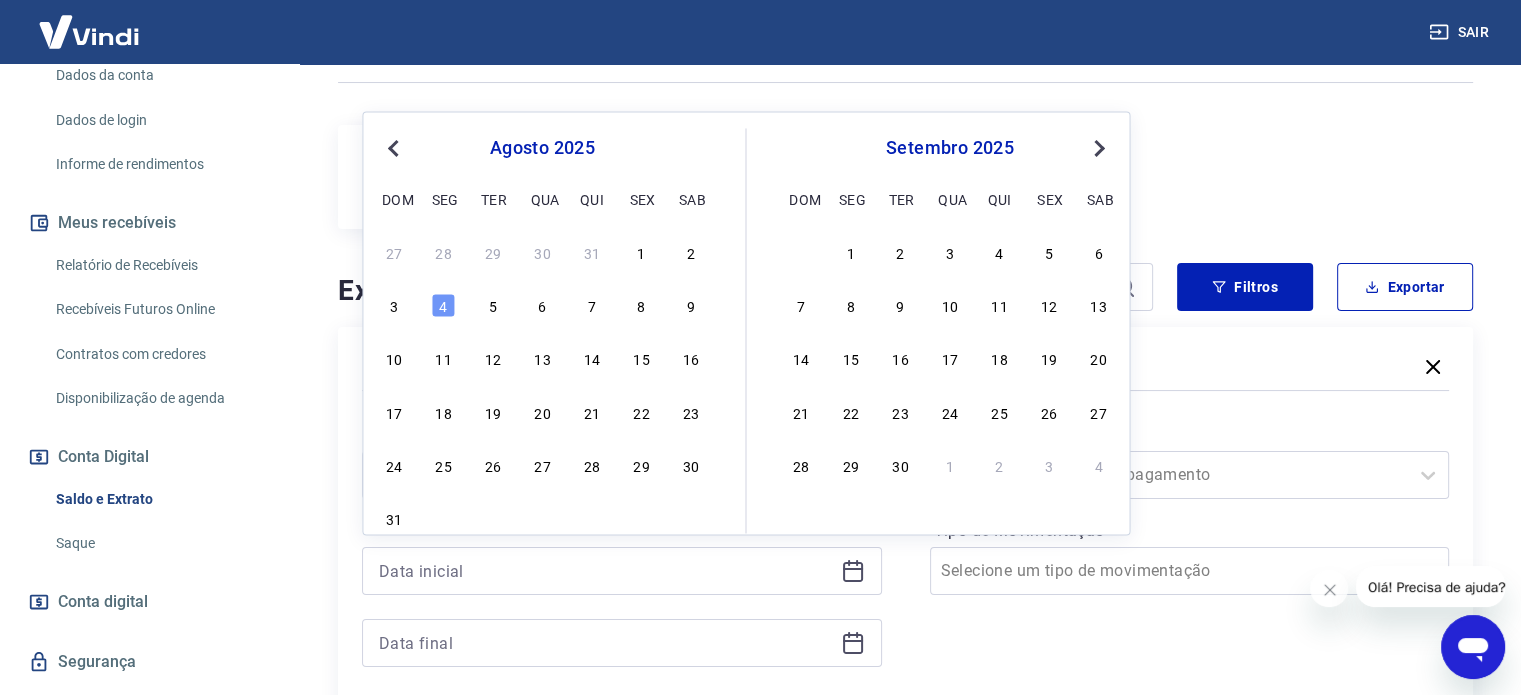 click on "Previous Month" at bounding box center (395, 147) 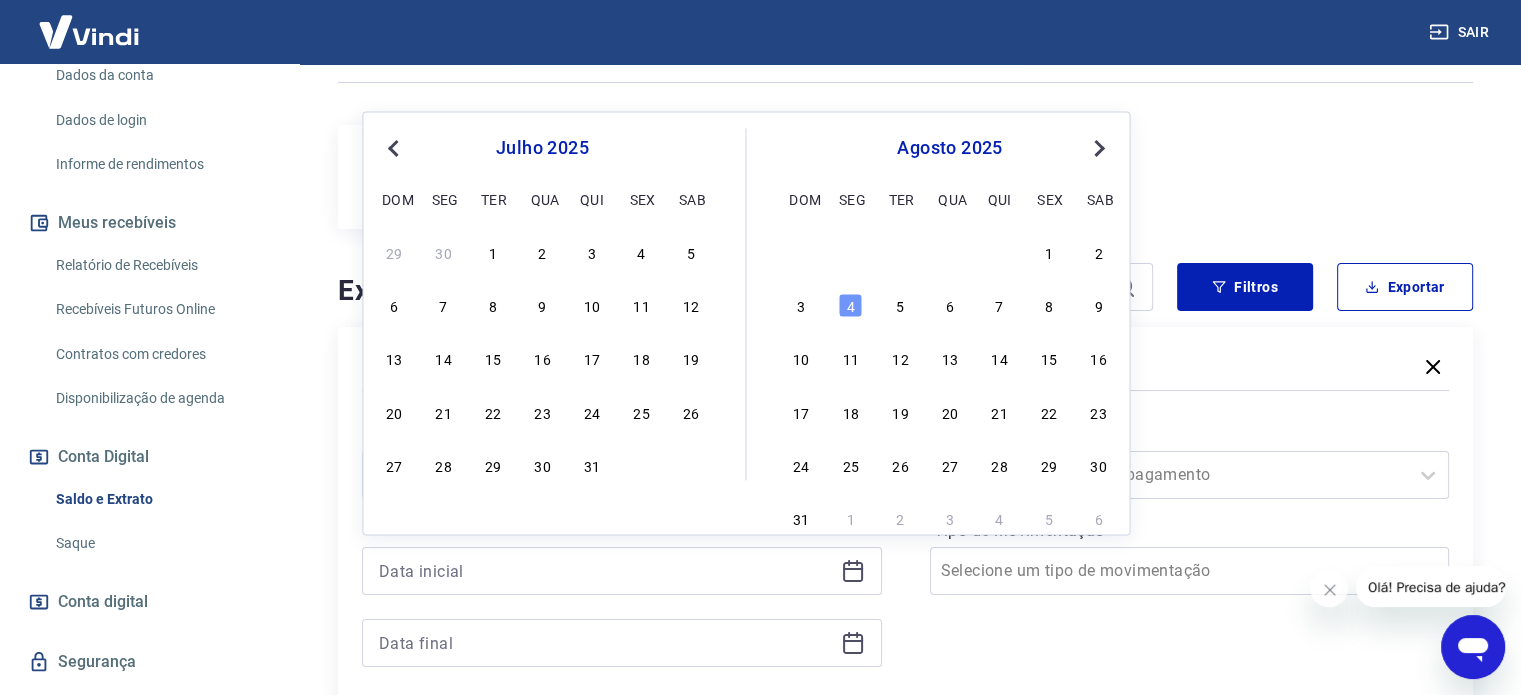 click on "Previous Month" at bounding box center [395, 147] 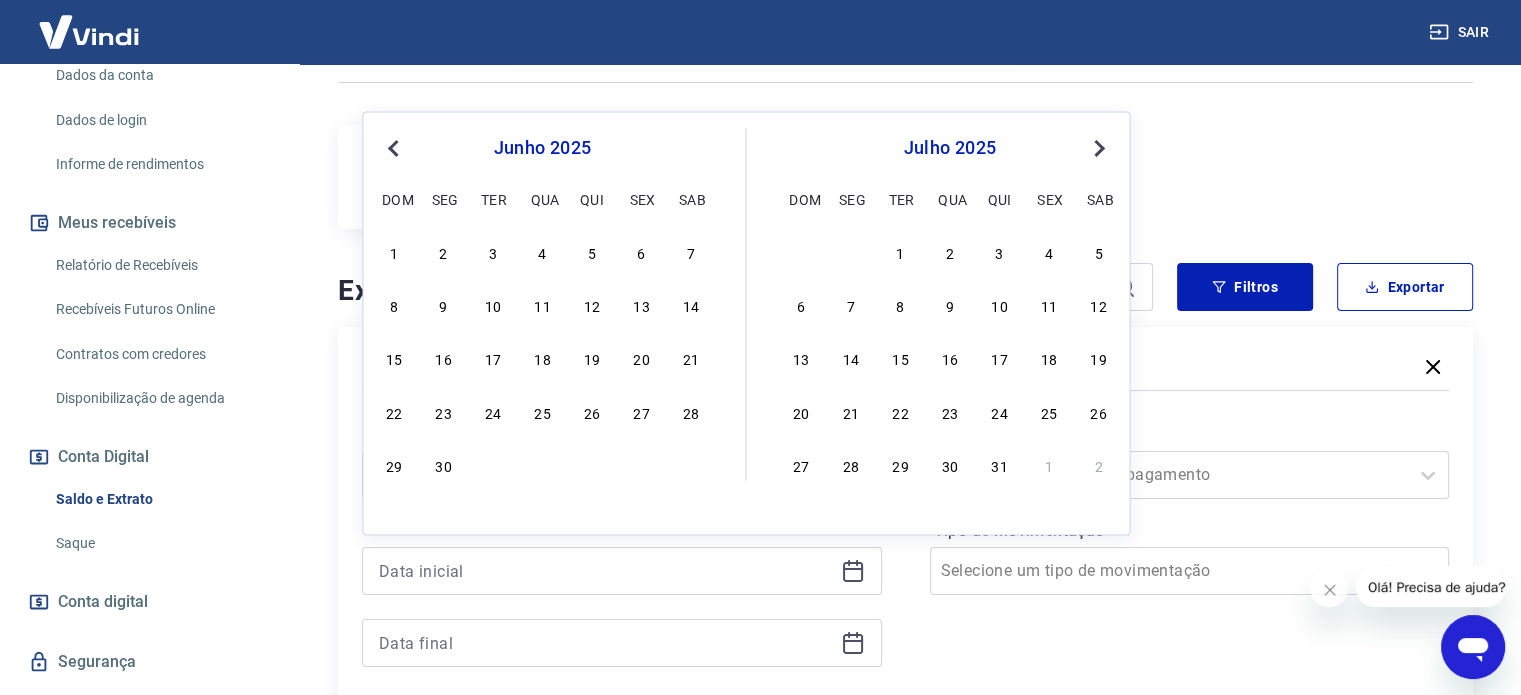 click on "Previous Month" at bounding box center [395, 147] 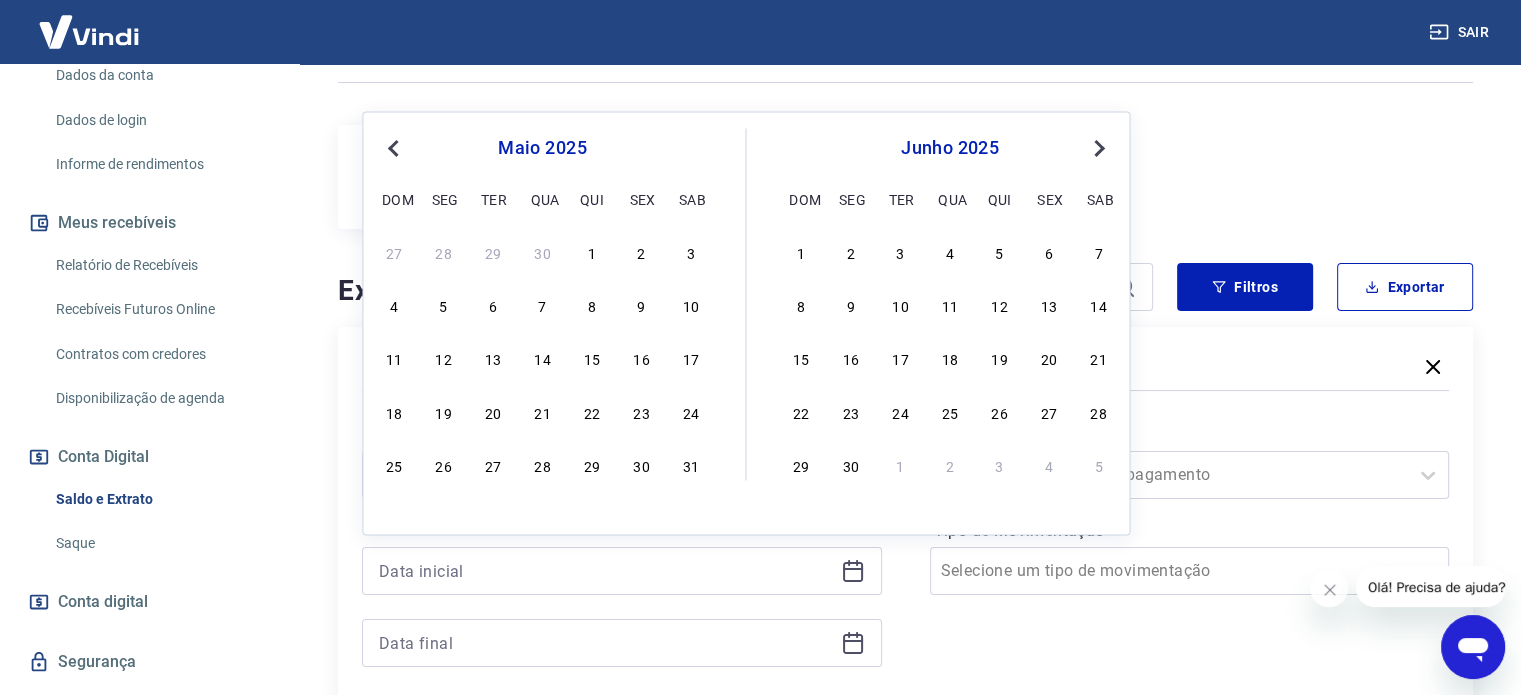 click on "Previous Month" at bounding box center (393, 148) 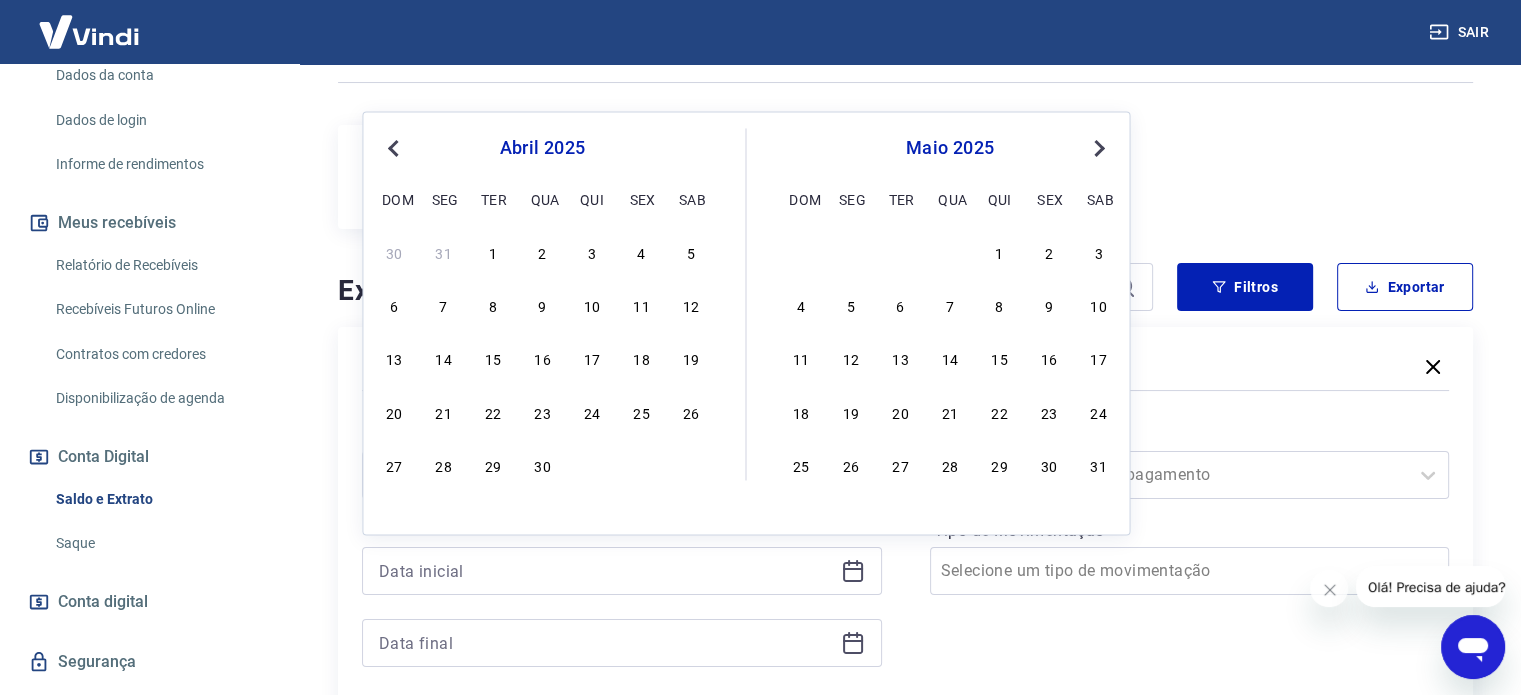 click on "Previous Month" at bounding box center [393, 148] 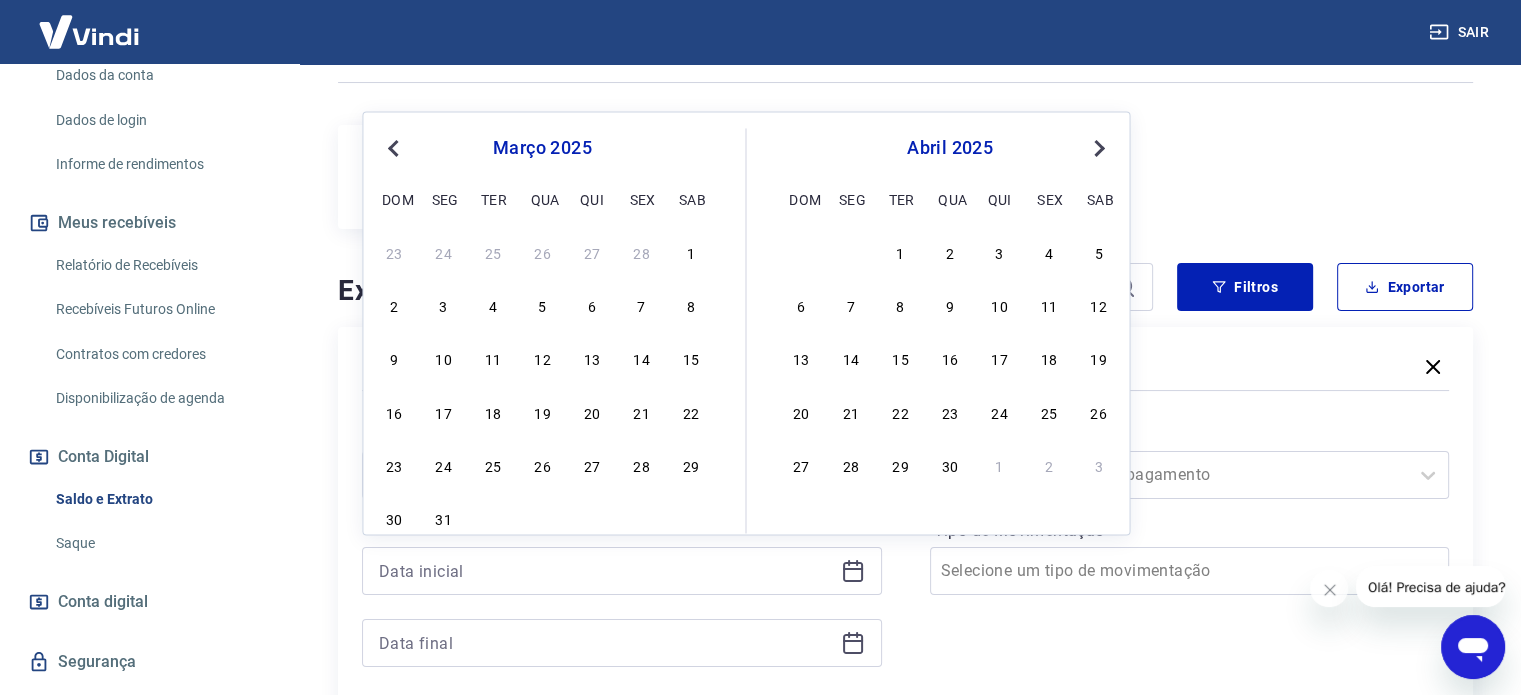 click on "Previous Month" at bounding box center (393, 148) 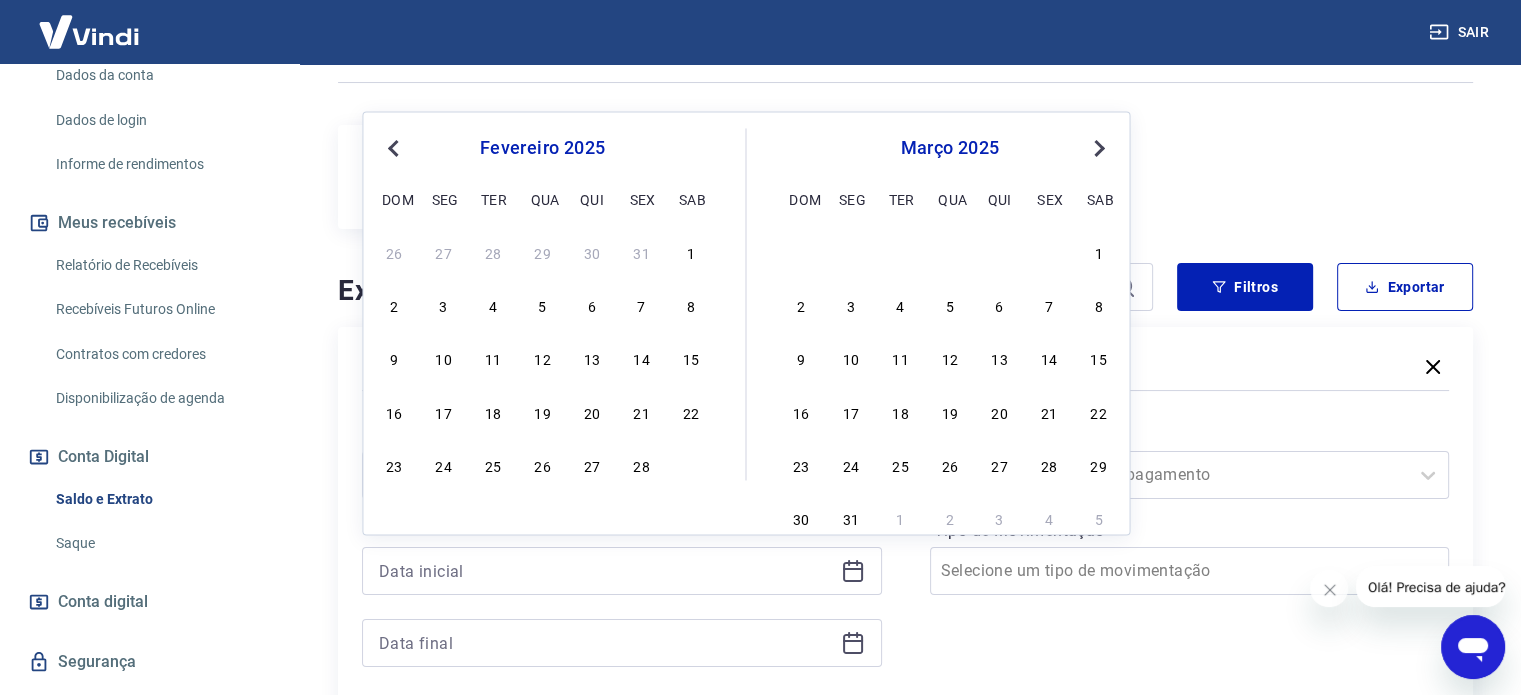 click on "Previous Month" at bounding box center [393, 148] 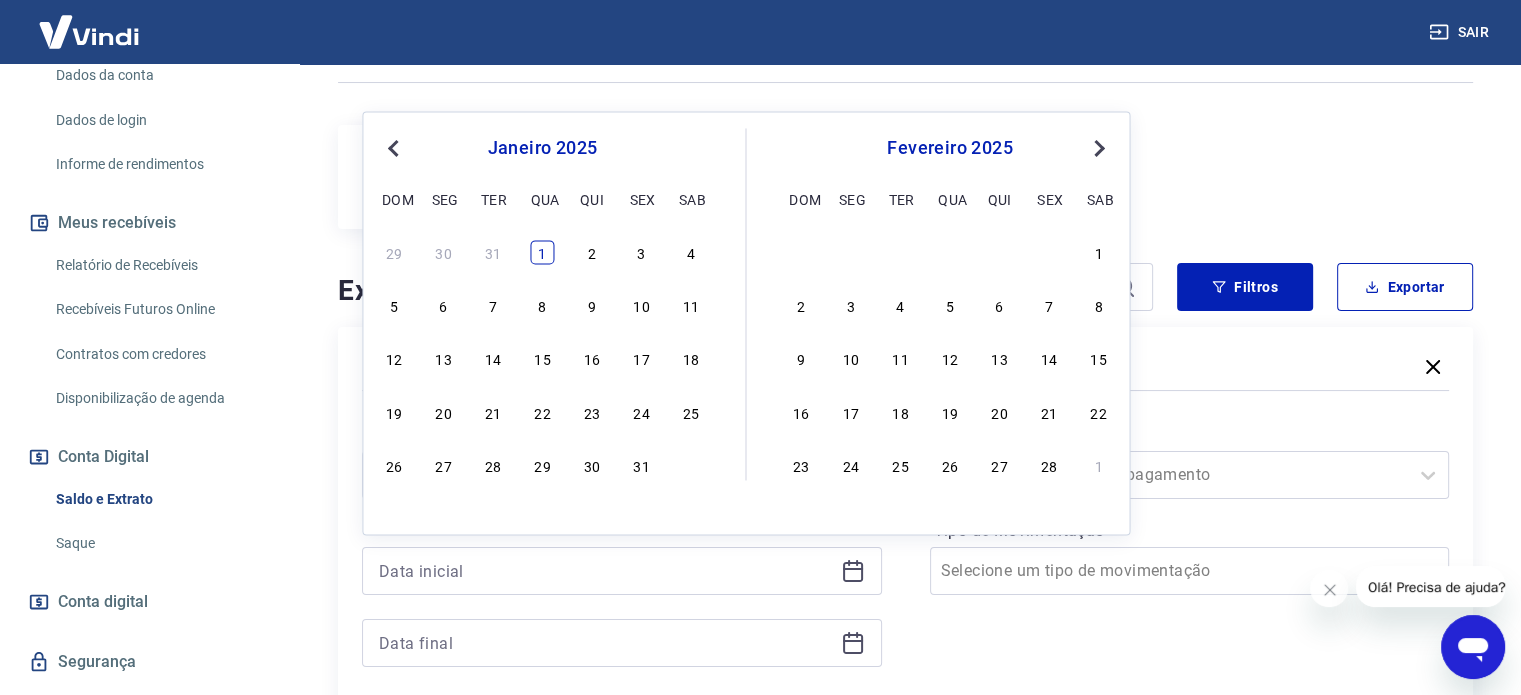 click on "1" at bounding box center [542, 252] 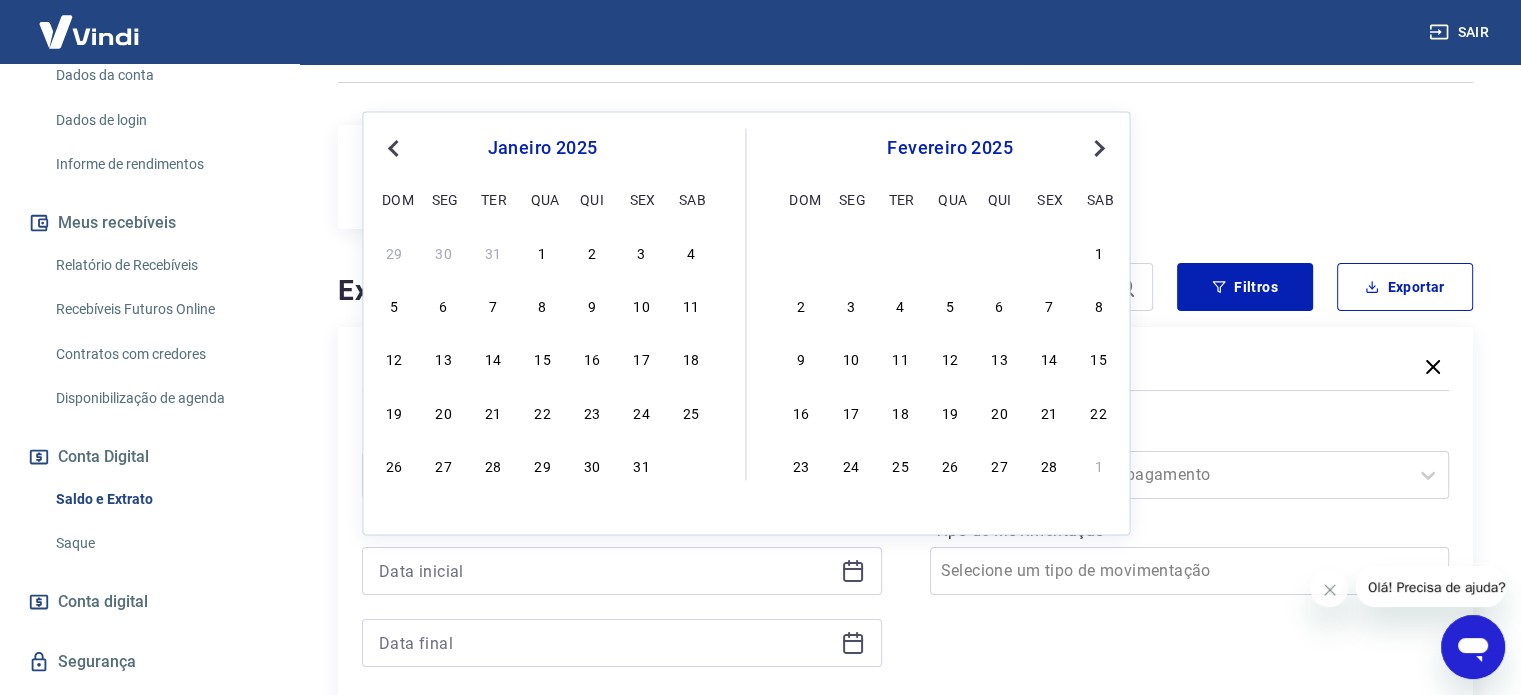 type on "01/01/2025" 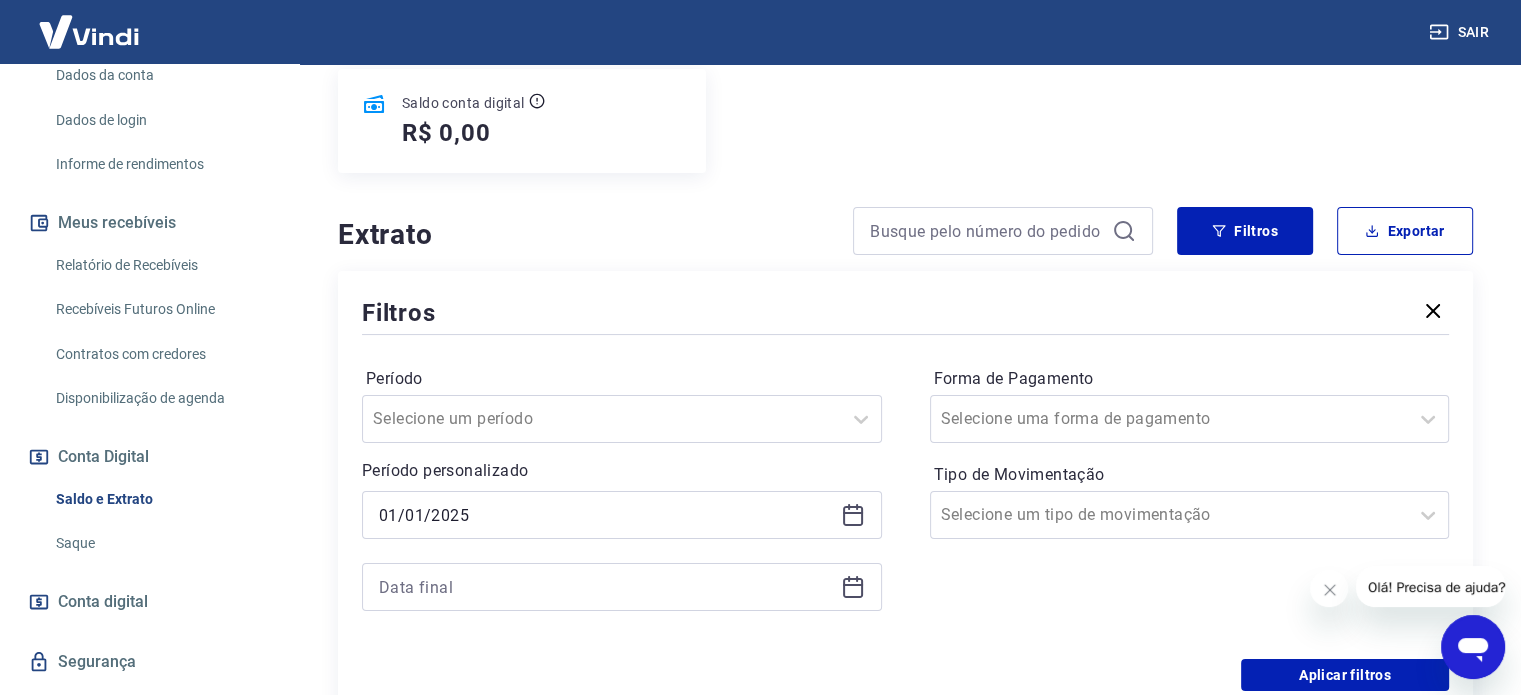 scroll, scrollTop: 300, scrollLeft: 0, axis: vertical 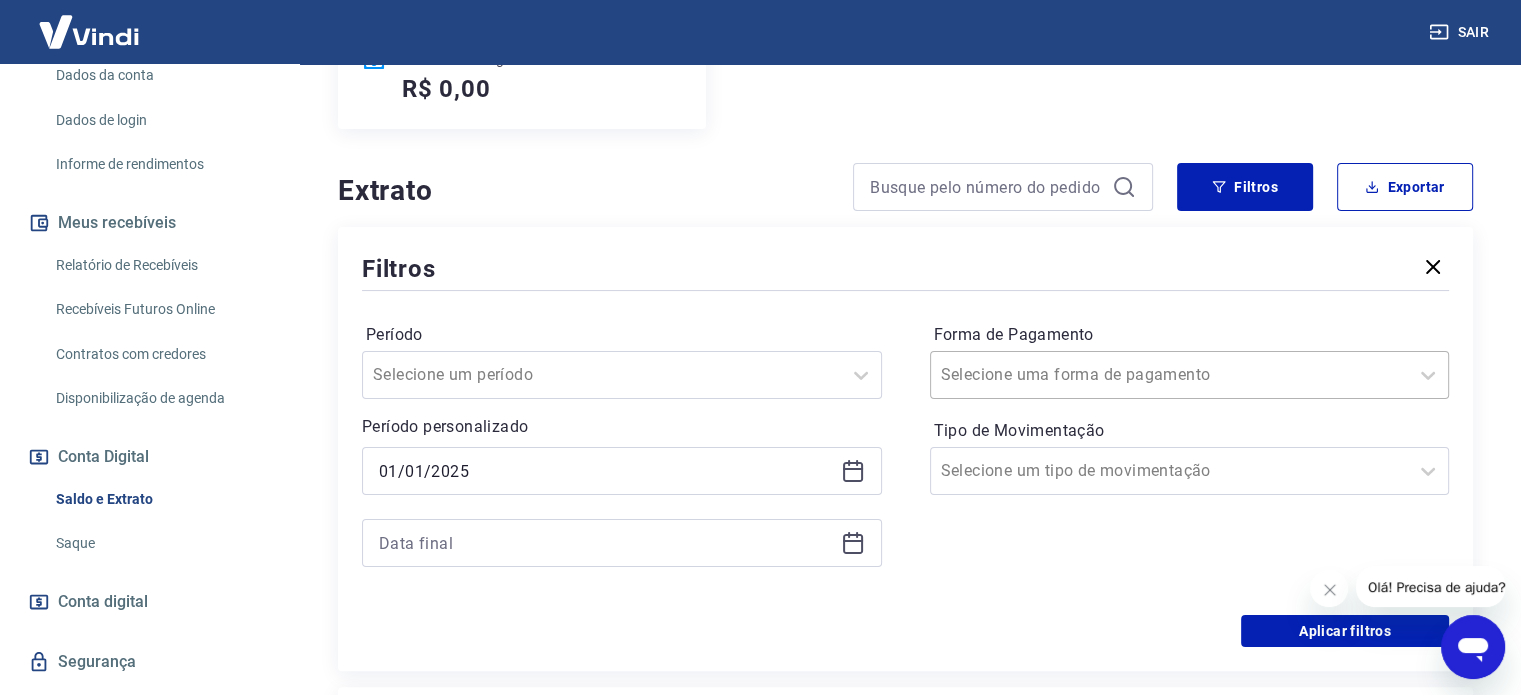 click at bounding box center (1170, 375) 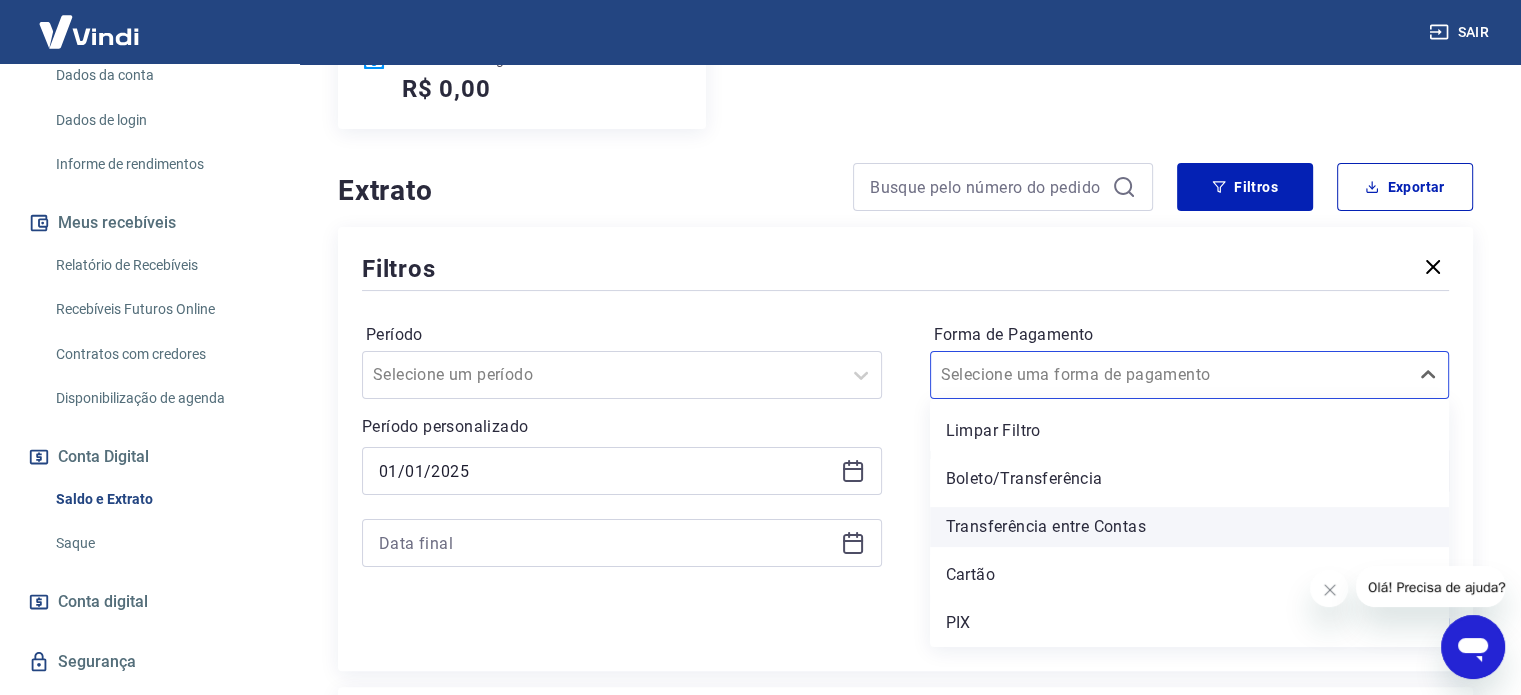 click on "Transferência entre Contas" at bounding box center [1190, 527] 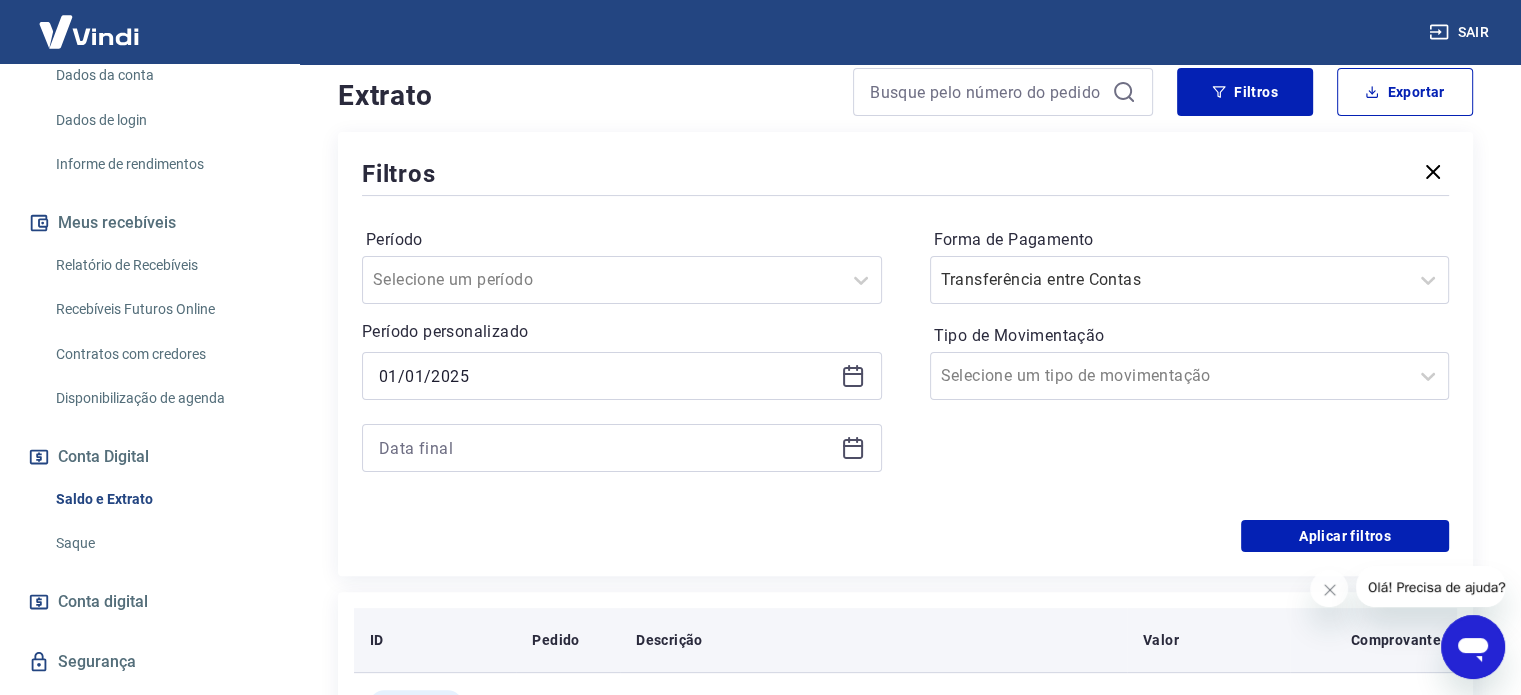 scroll, scrollTop: 500, scrollLeft: 0, axis: vertical 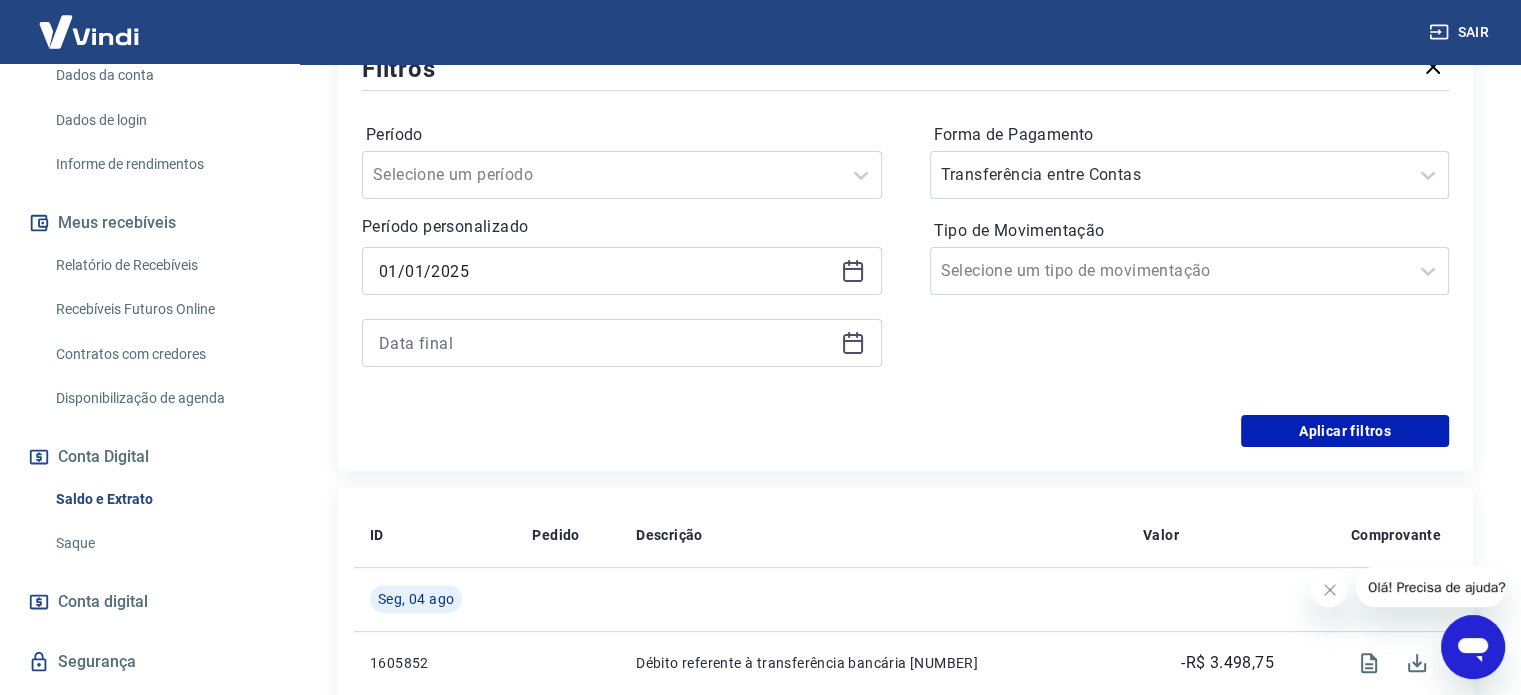 click at bounding box center [622, 343] 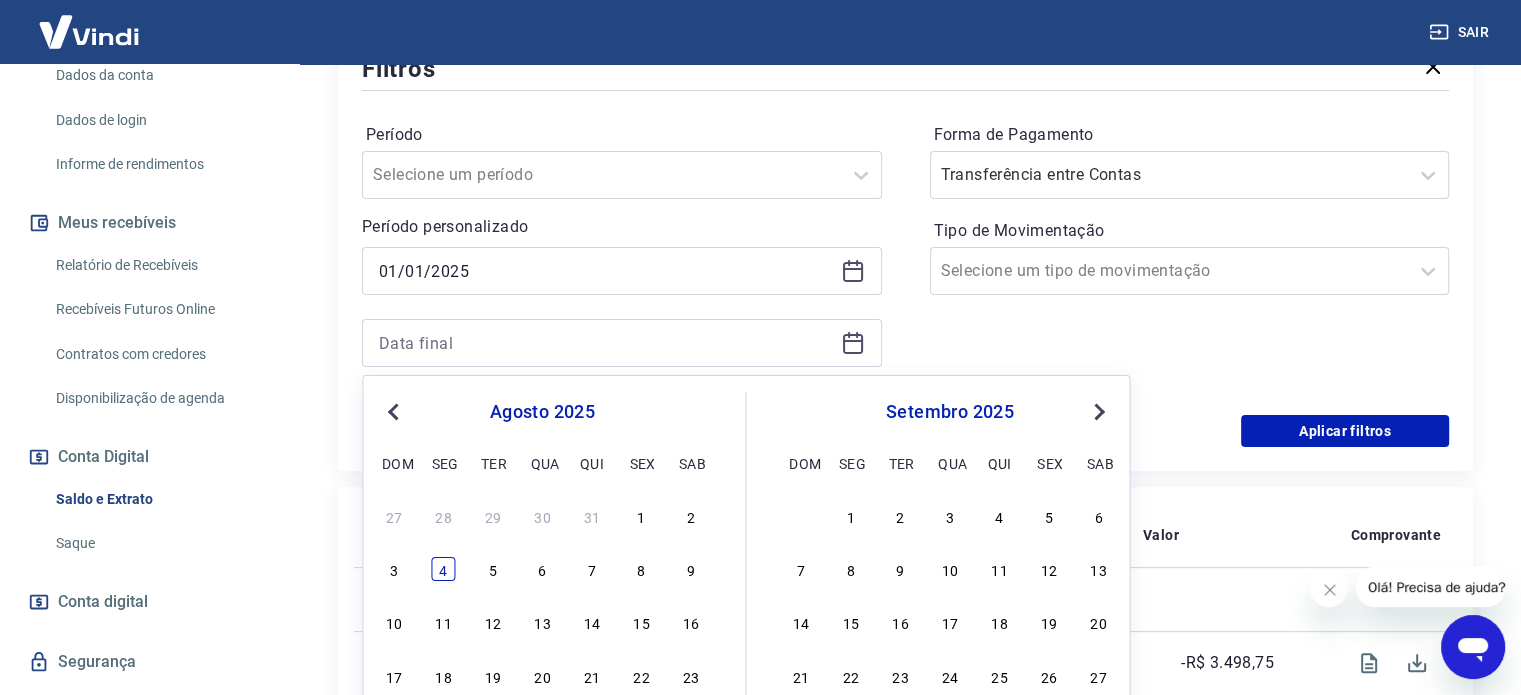 click on "4" at bounding box center [444, 569] 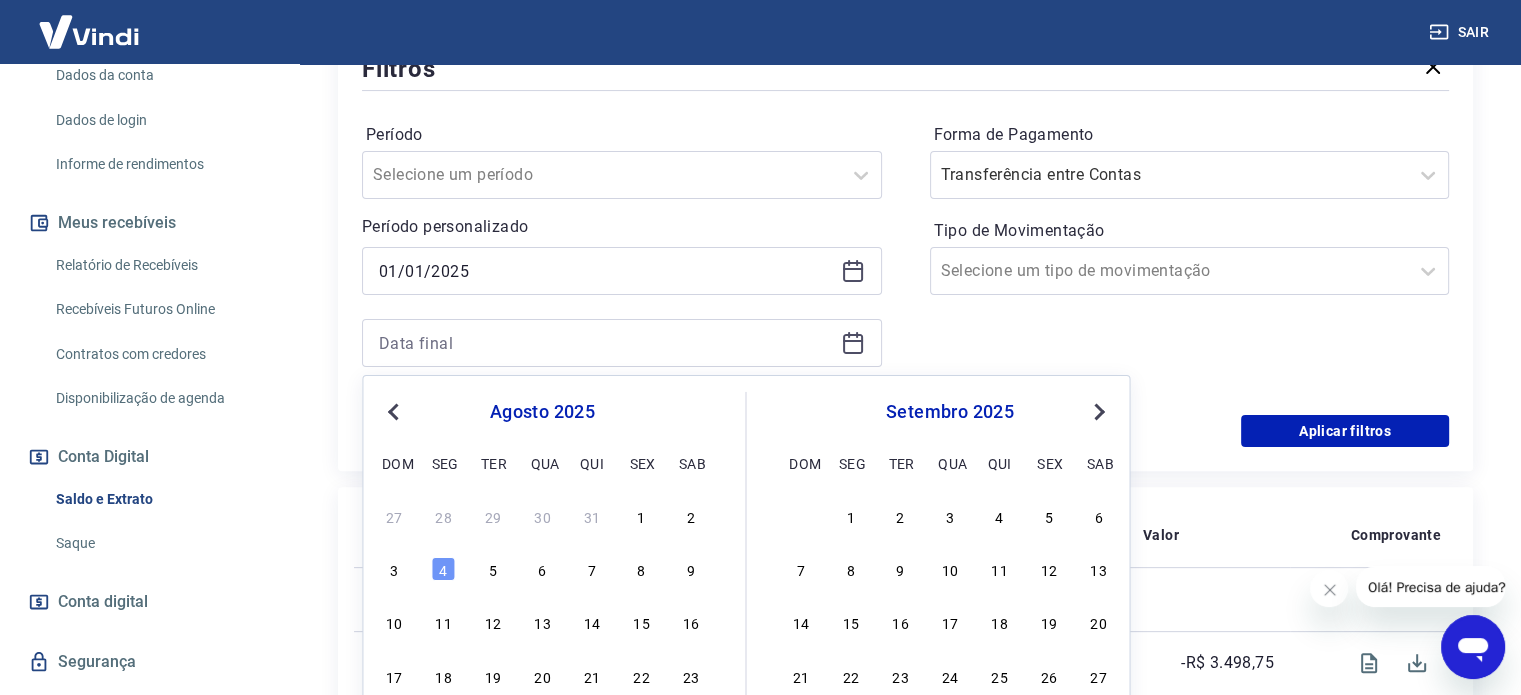type on "04/08/2025" 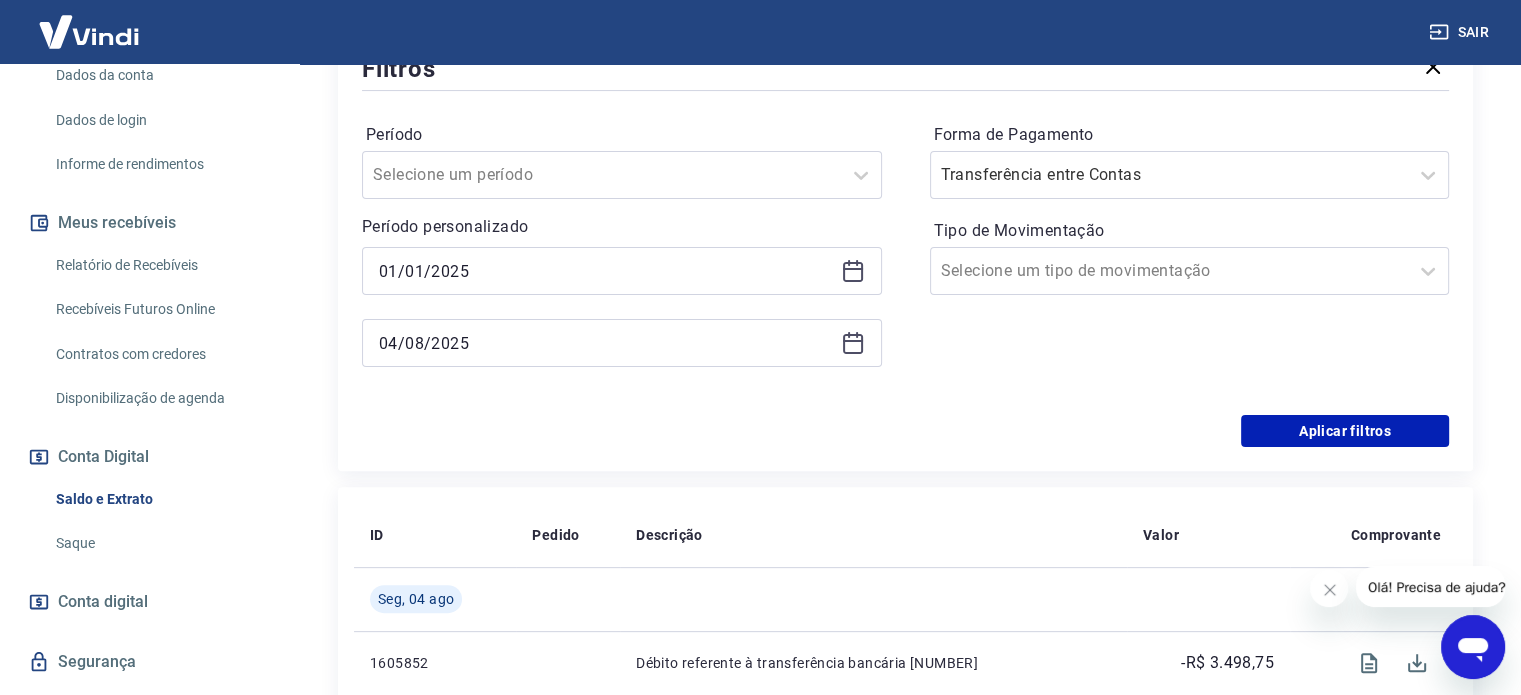 click on "Filtros Período Selecione um período Período personalizado Selected date: [DATE] Selected date: [DATE] Forma de Pagamento Transferência entre Contas Tipo de Movimentação Selecione um tipo de movimentação Aplicar filtros" at bounding box center [905, 249] 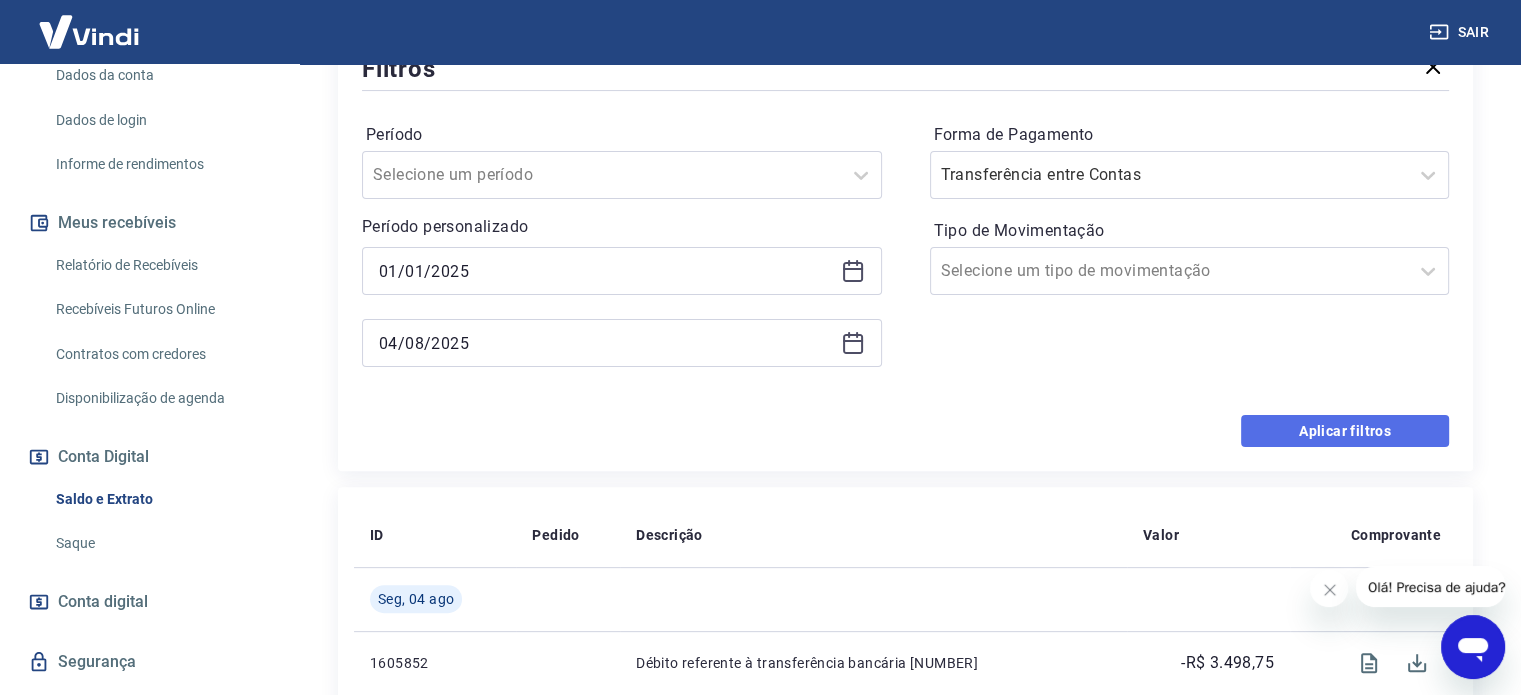 click on "Aplicar filtros" at bounding box center [1345, 431] 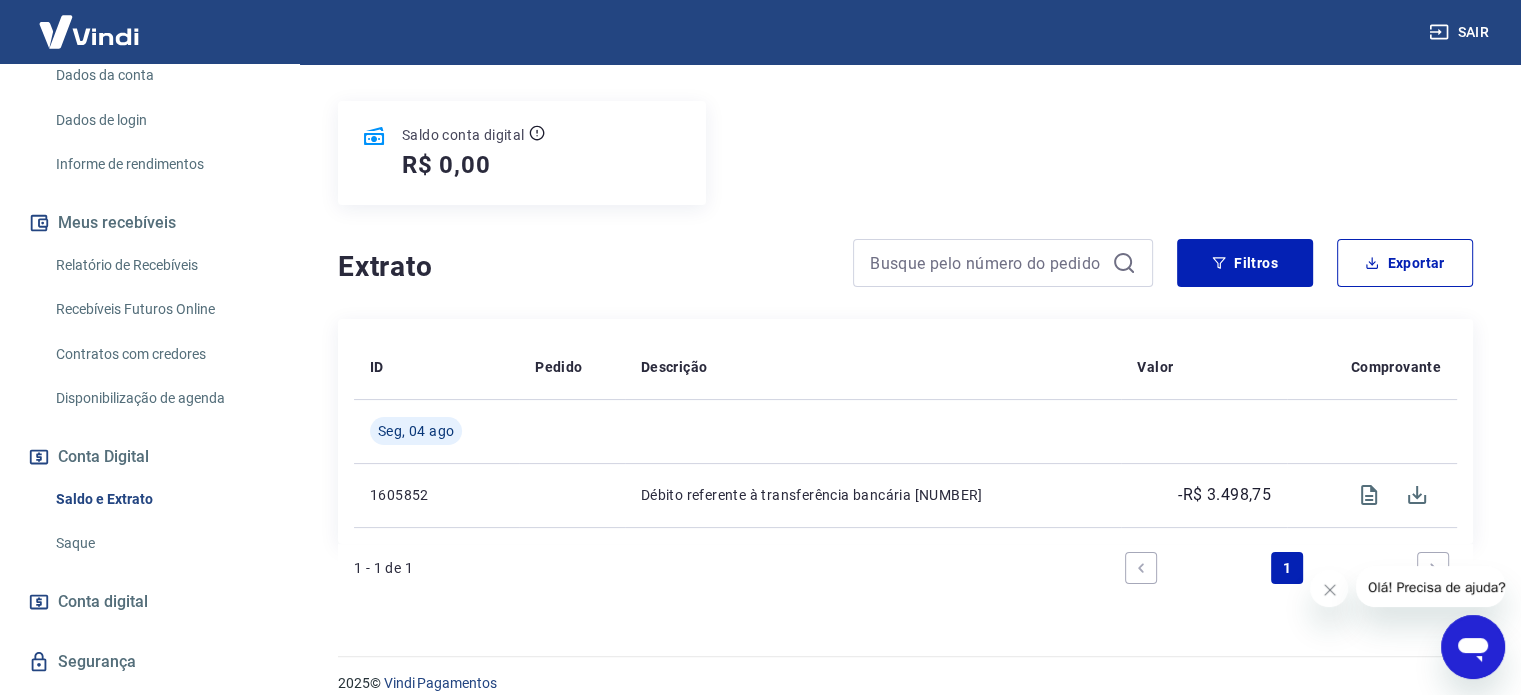 scroll, scrollTop: 244, scrollLeft: 0, axis: vertical 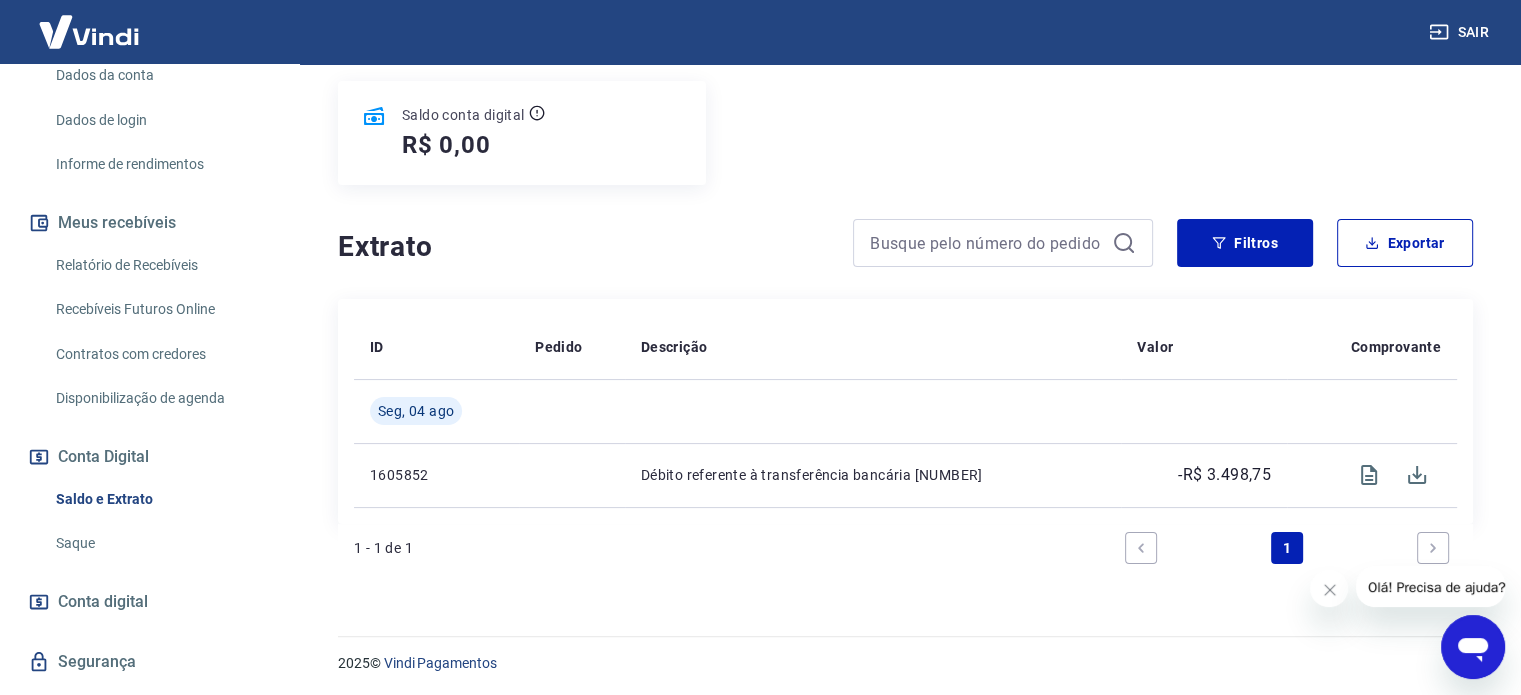 click at bounding box center (1433, 548) 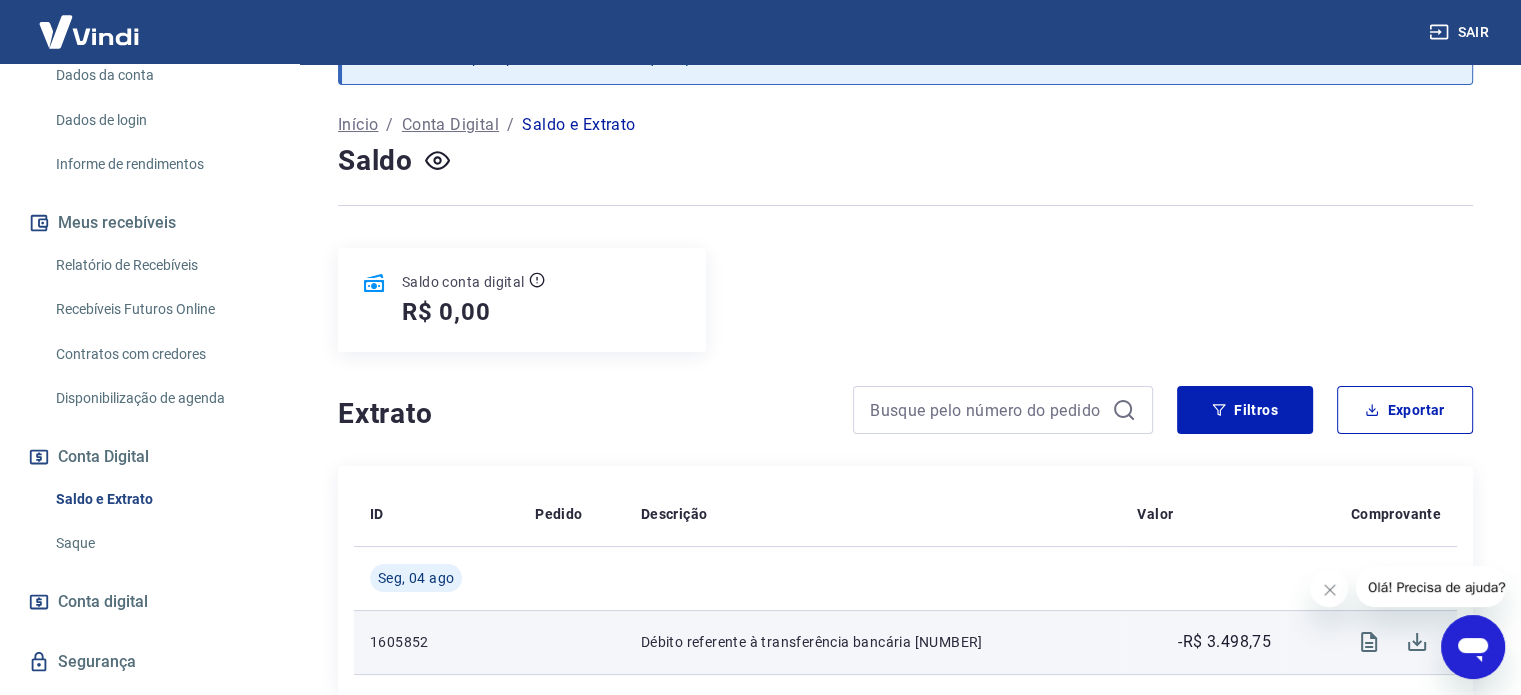 scroll, scrollTop: 200, scrollLeft: 0, axis: vertical 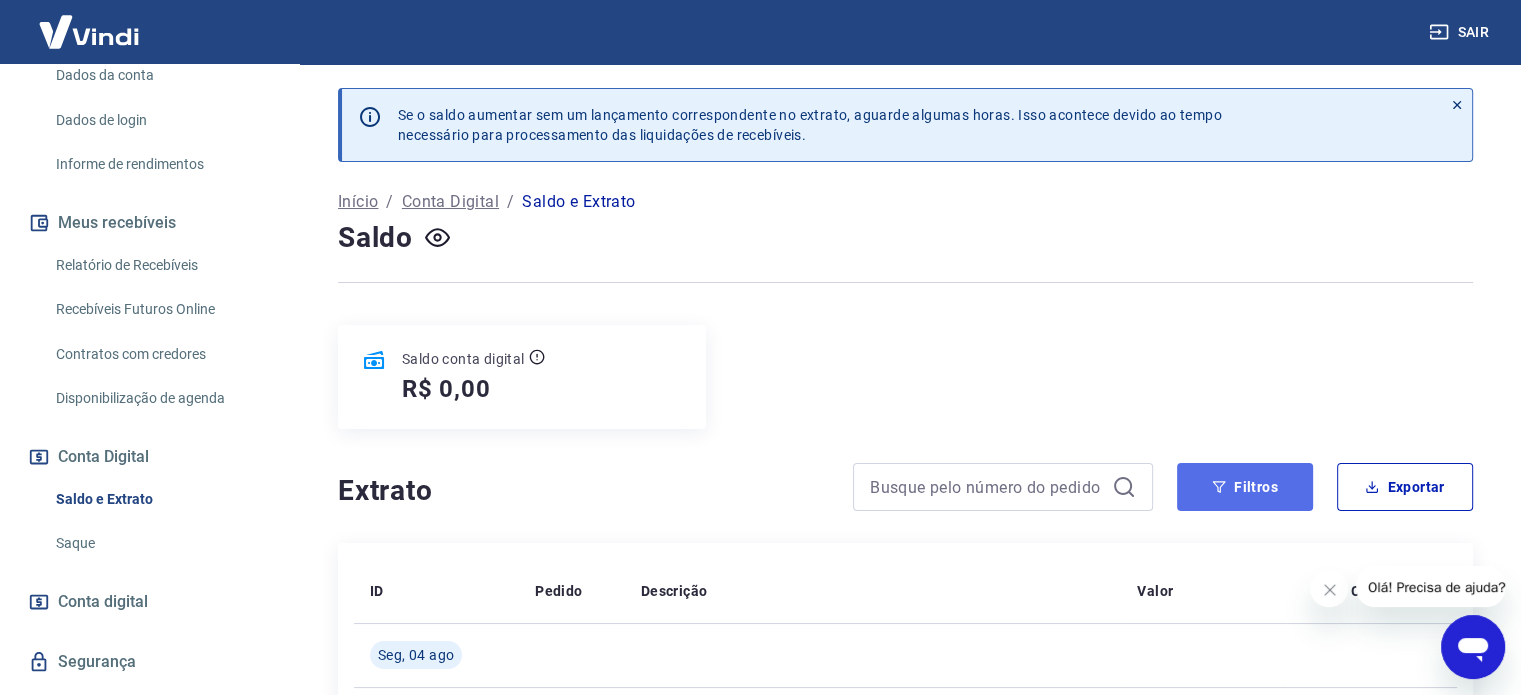 click on "Filtros" at bounding box center [1245, 487] 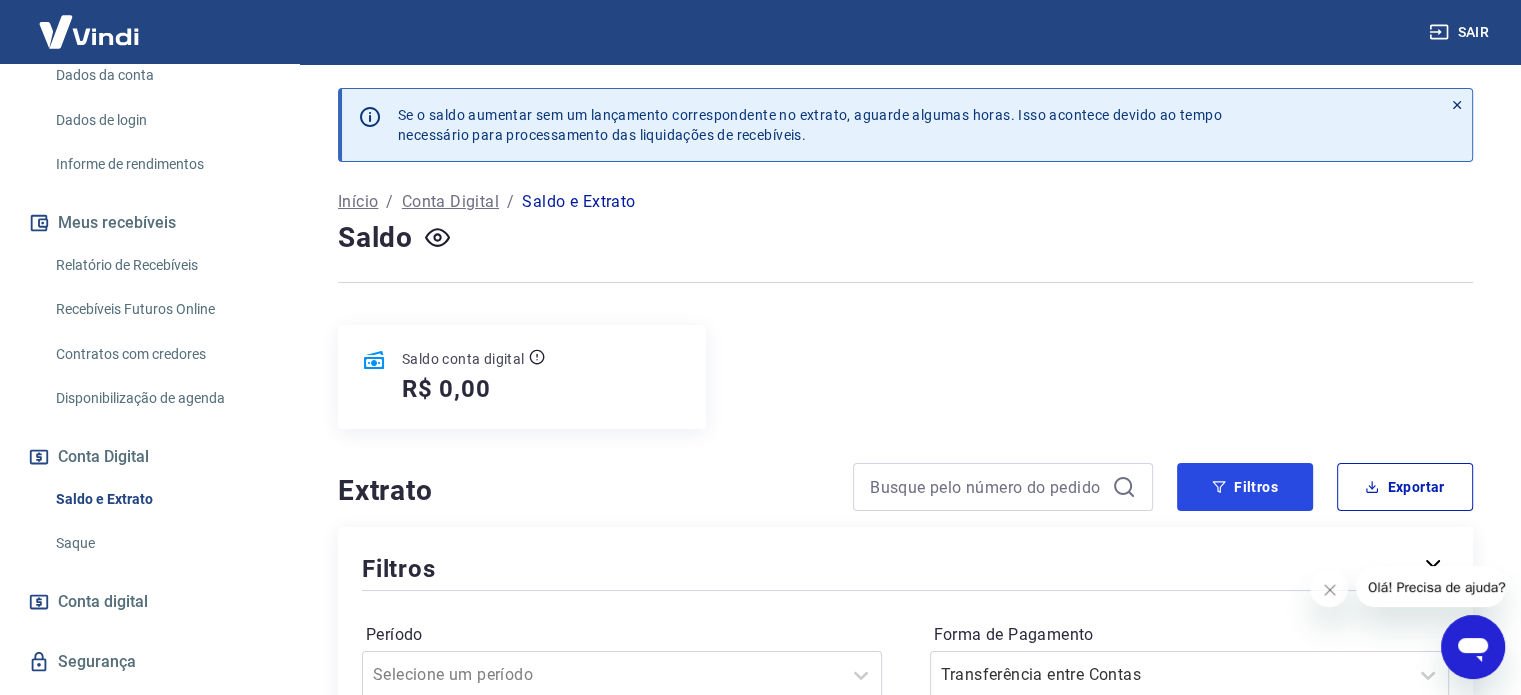 scroll, scrollTop: 400, scrollLeft: 0, axis: vertical 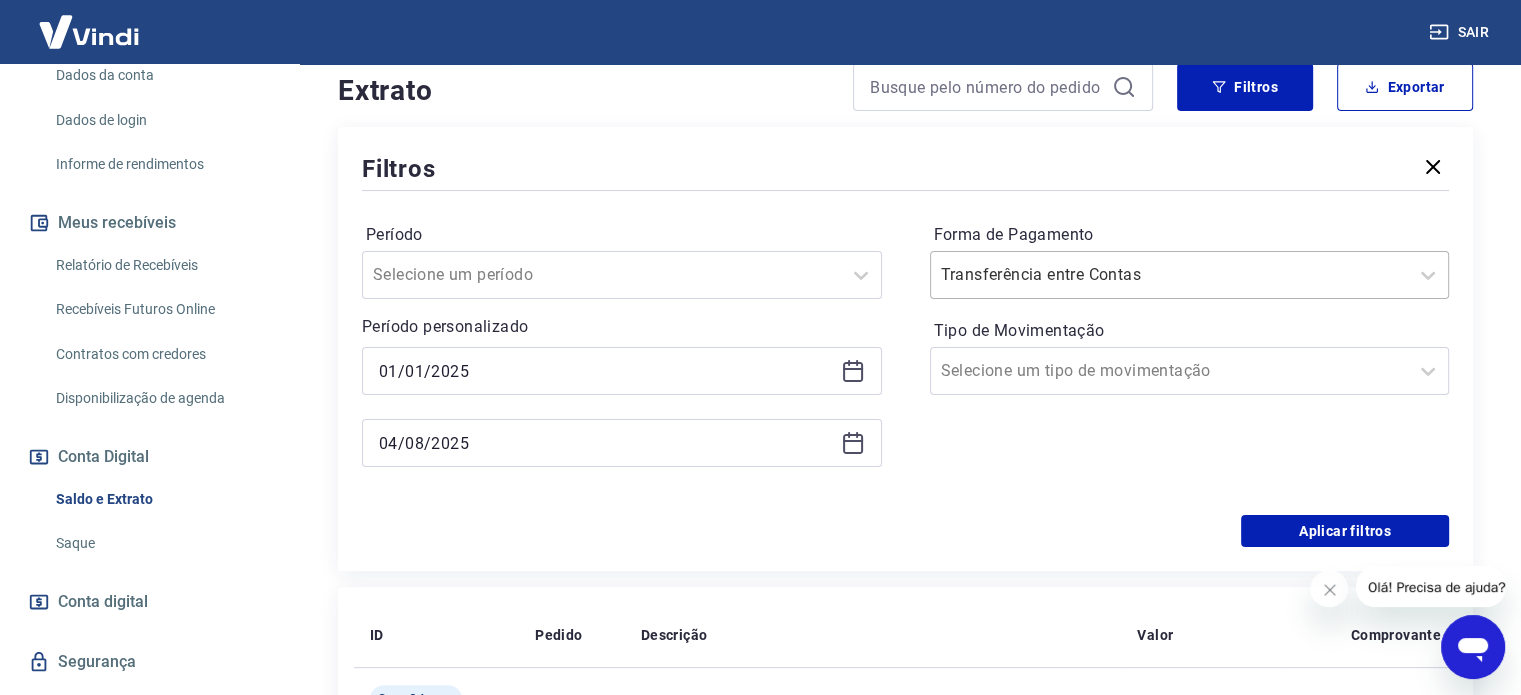 click at bounding box center (1170, 275) 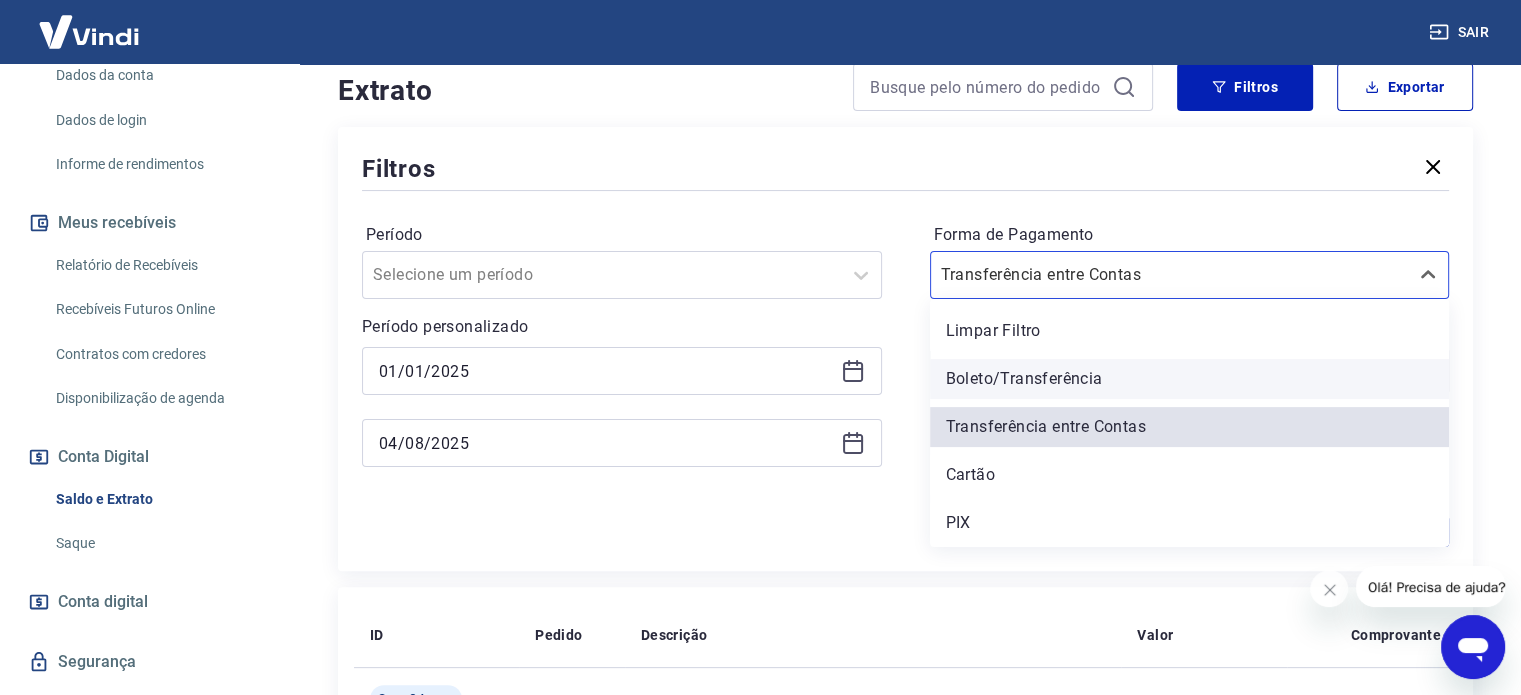 click on "Boleto/Transferência" at bounding box center (1190, 379) 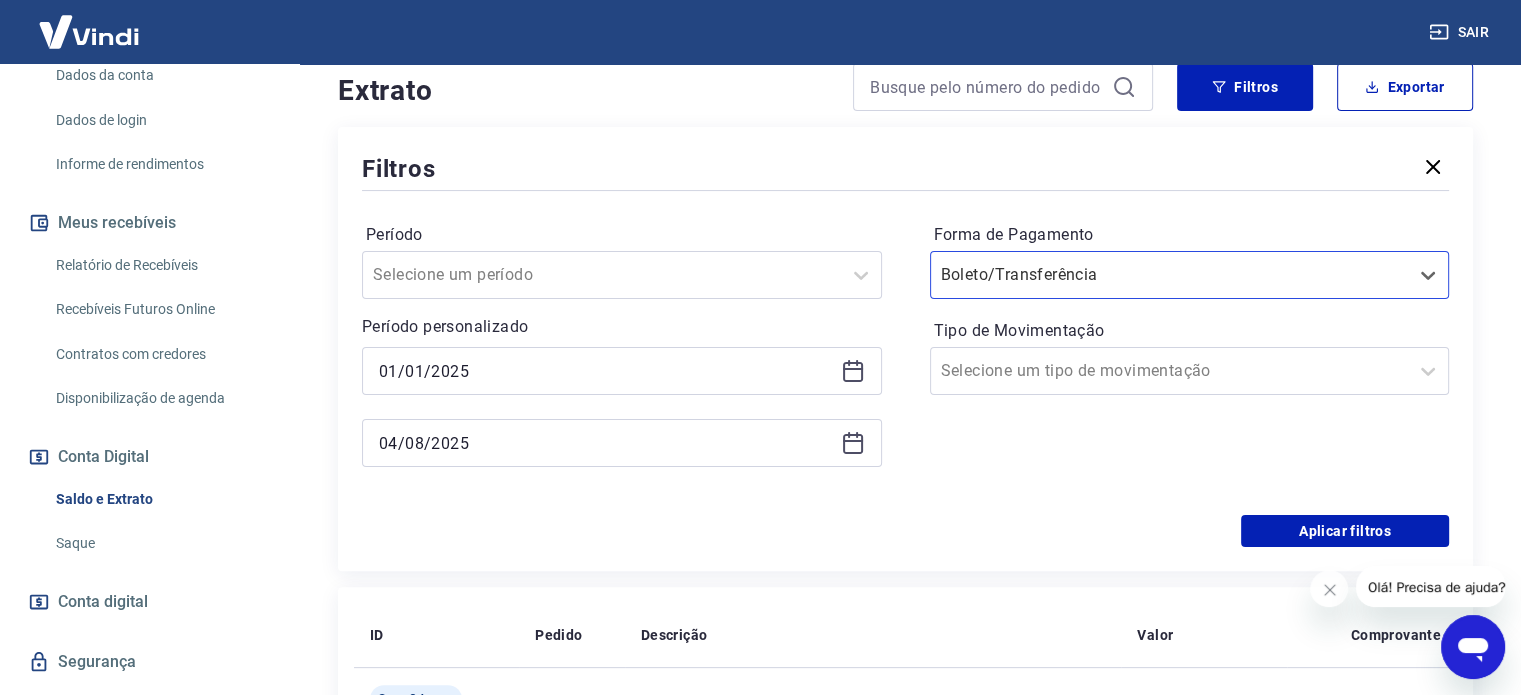 click on "Filtros Período Selecione um período Período personalizado [DATE] [TIME] [DATE] [TIME] Forma de Pagamento option Boleto/Transferência, selected. Select is focused ,type to refine list, press Down to open the menu, Boleto/Transferência Tipo de Movimentação Selecione um tipo de movimentação Aplicar filtros" at bounding box center (905, 349) 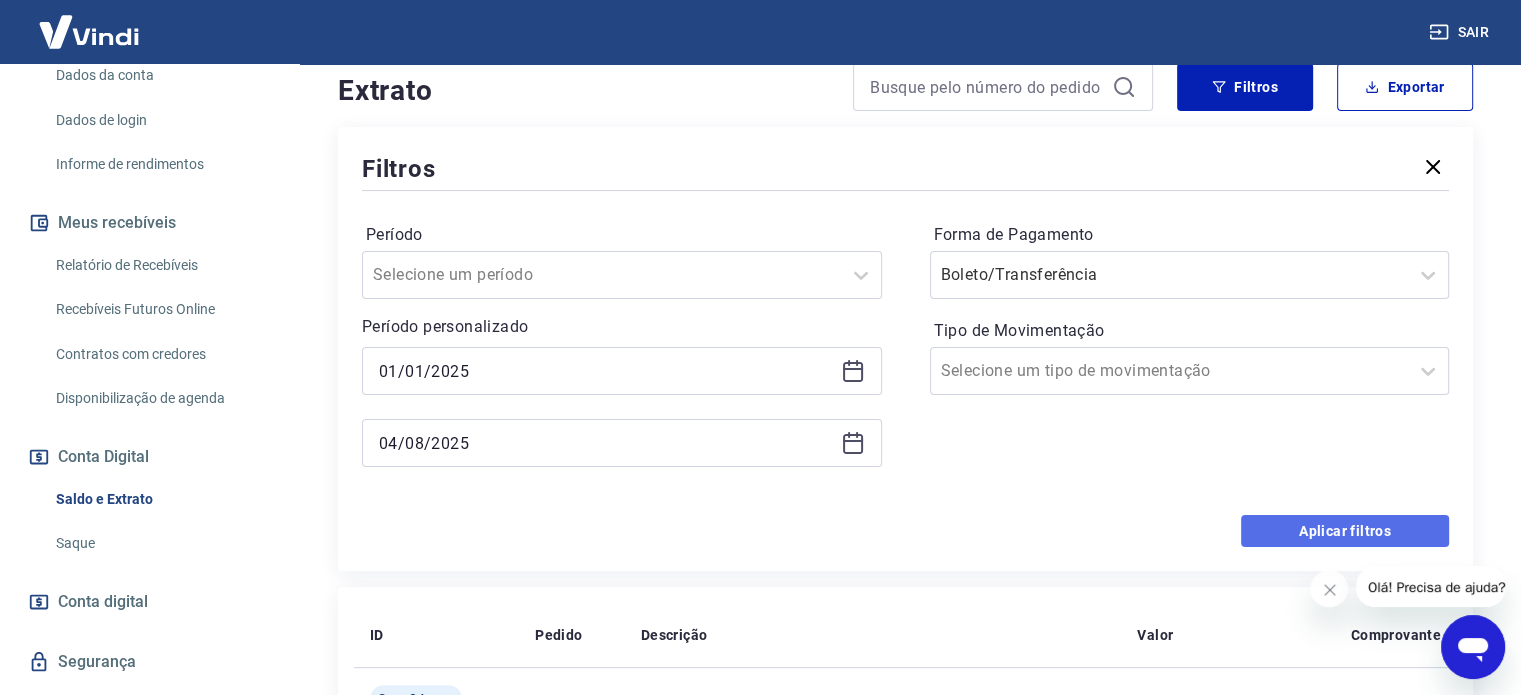 click on "Aplicar filtros" at bounding box center [1345, 531] 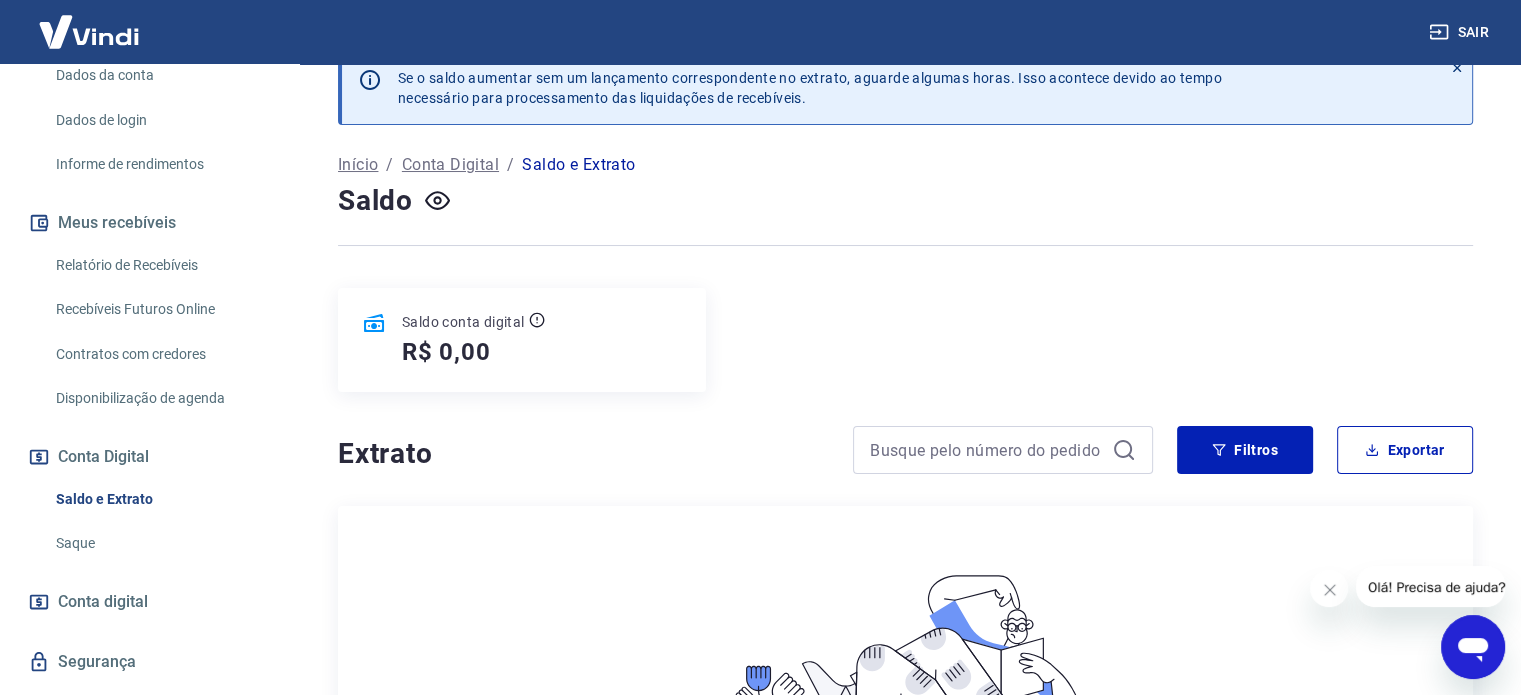 scroll, scrollTop: 0, scrollLeft: 0, axis: both 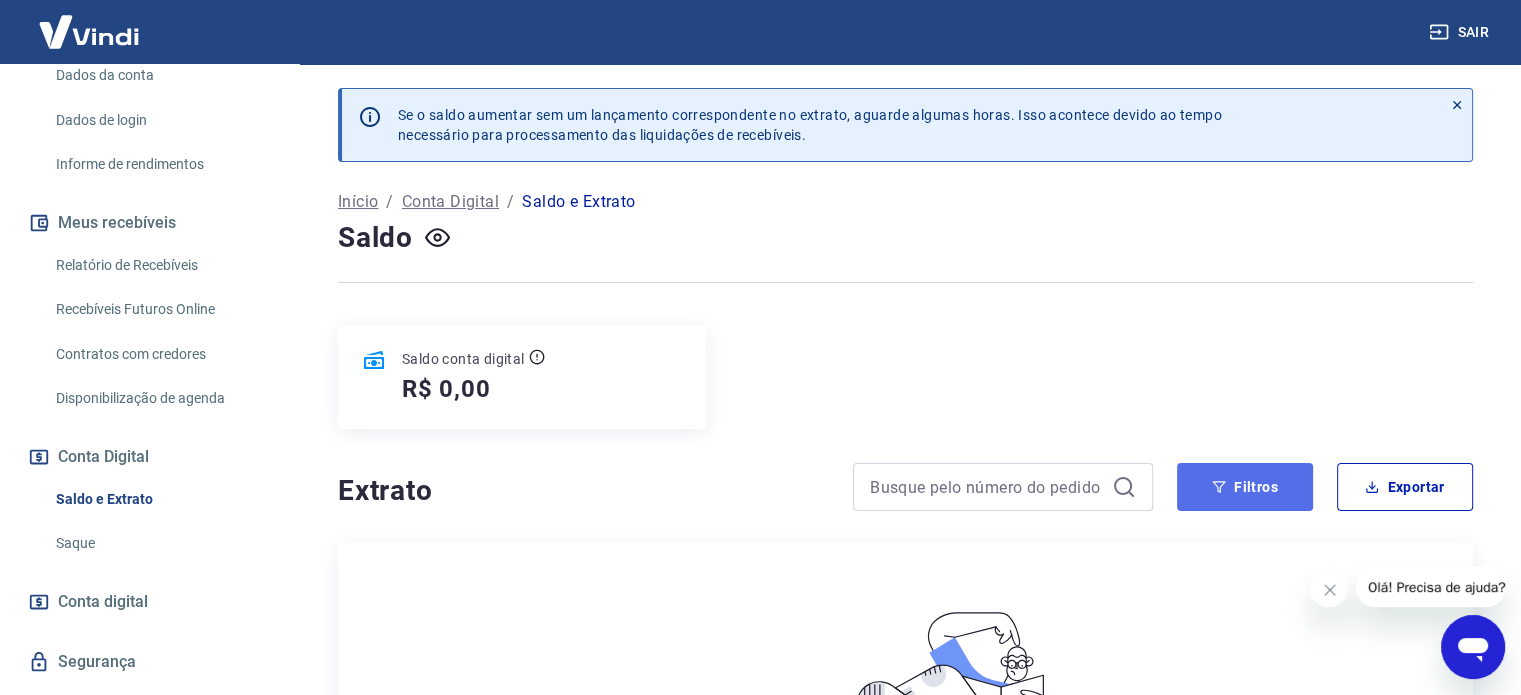 click on "Filtros" at bounding box center [1245, 487] 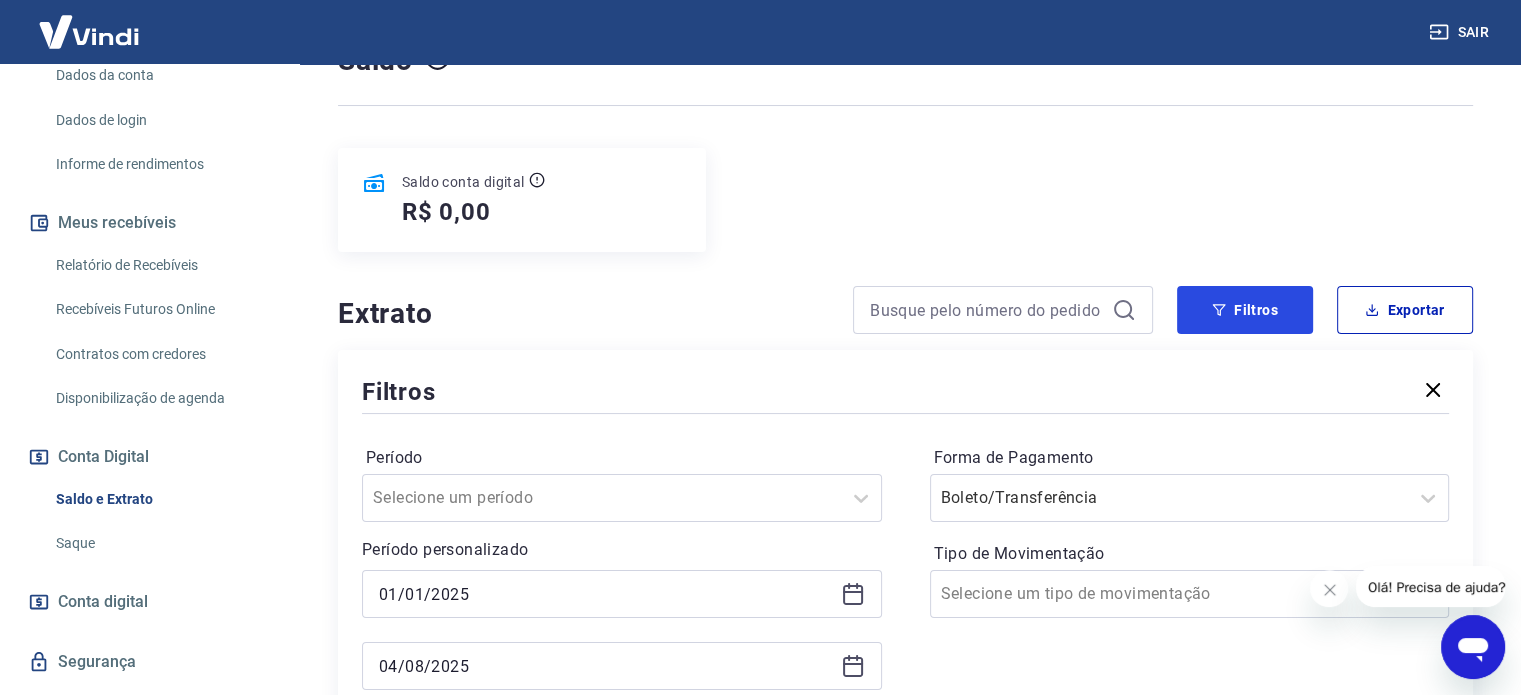 scroll, scrollTop: 300, scrollLeft: 0, axis: vertical 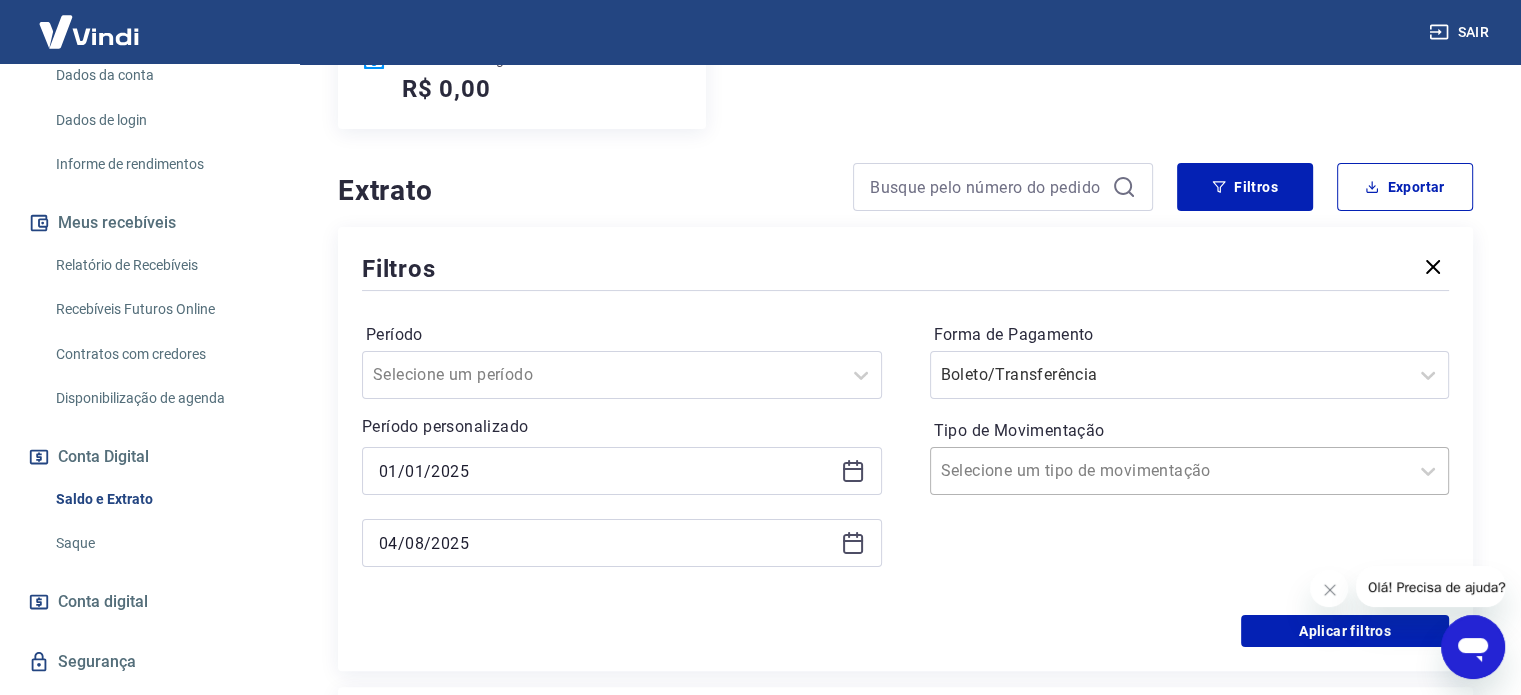 click on "Tipo de Movimentação" at bounding box center (1042, 471) 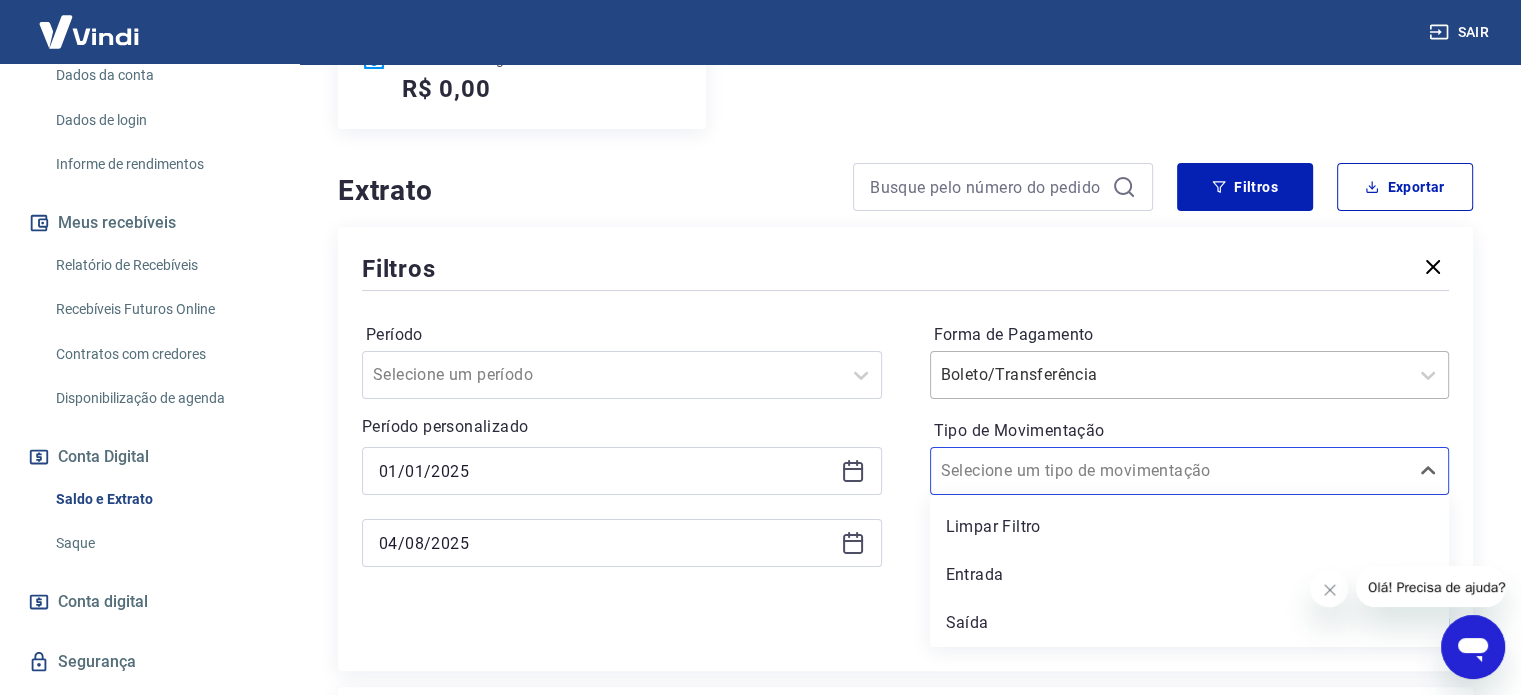 click at bounding box center [1170, 375] 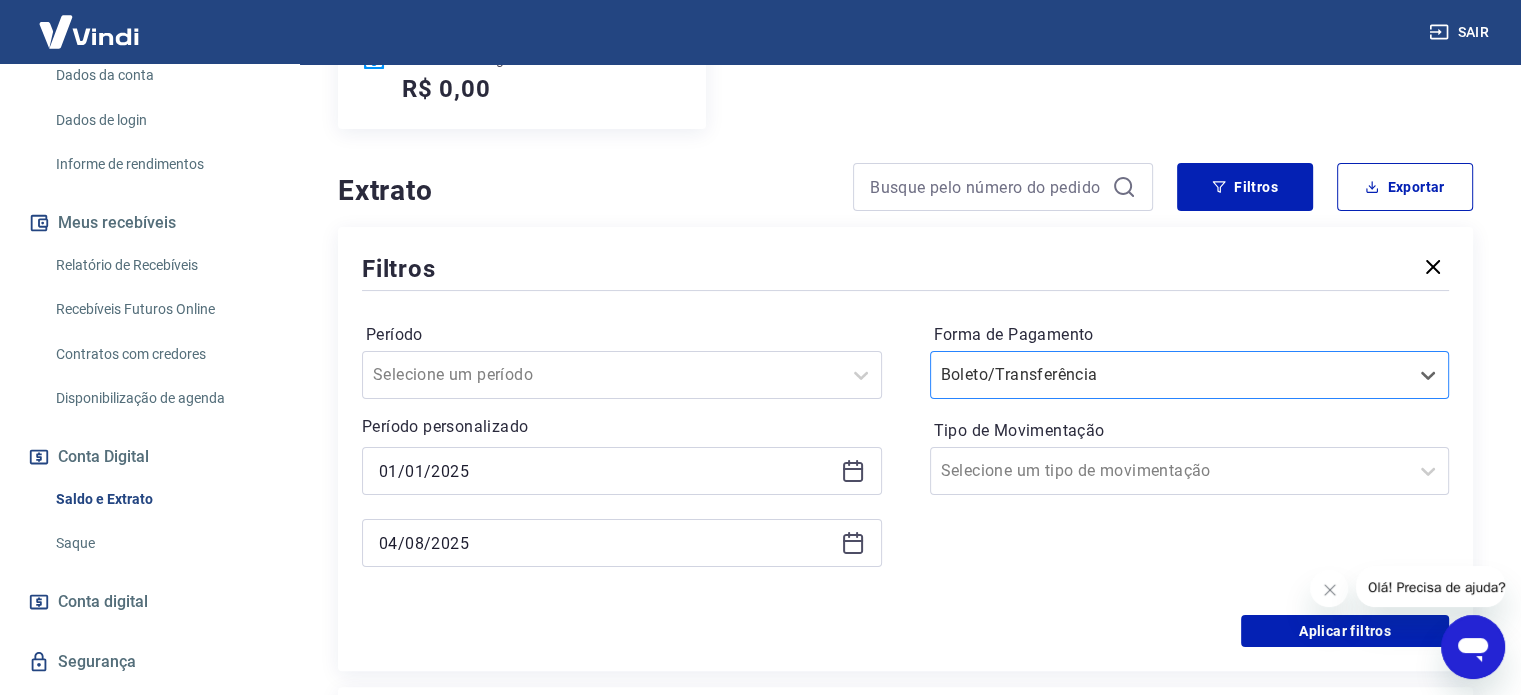 click at bounding box center [1170, 375] 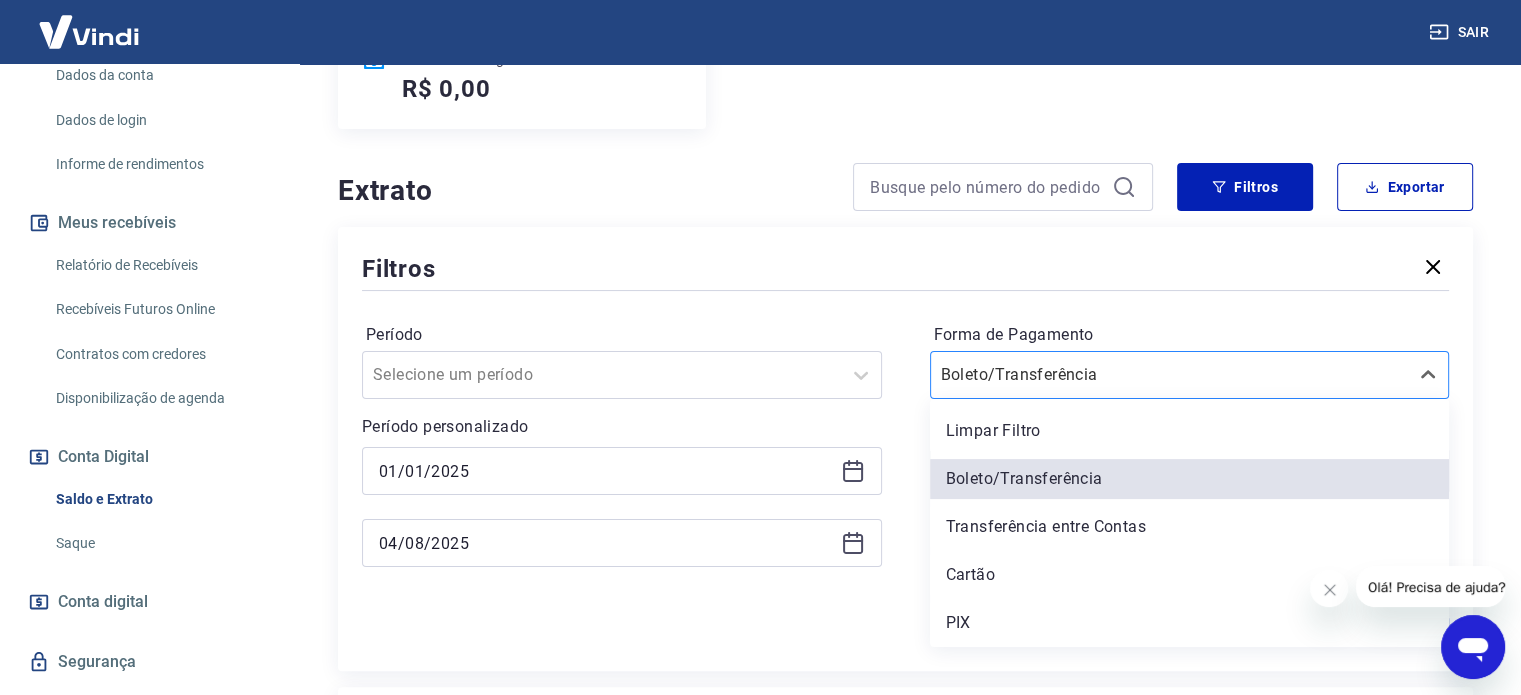 click at bounding box center (1170, 375) 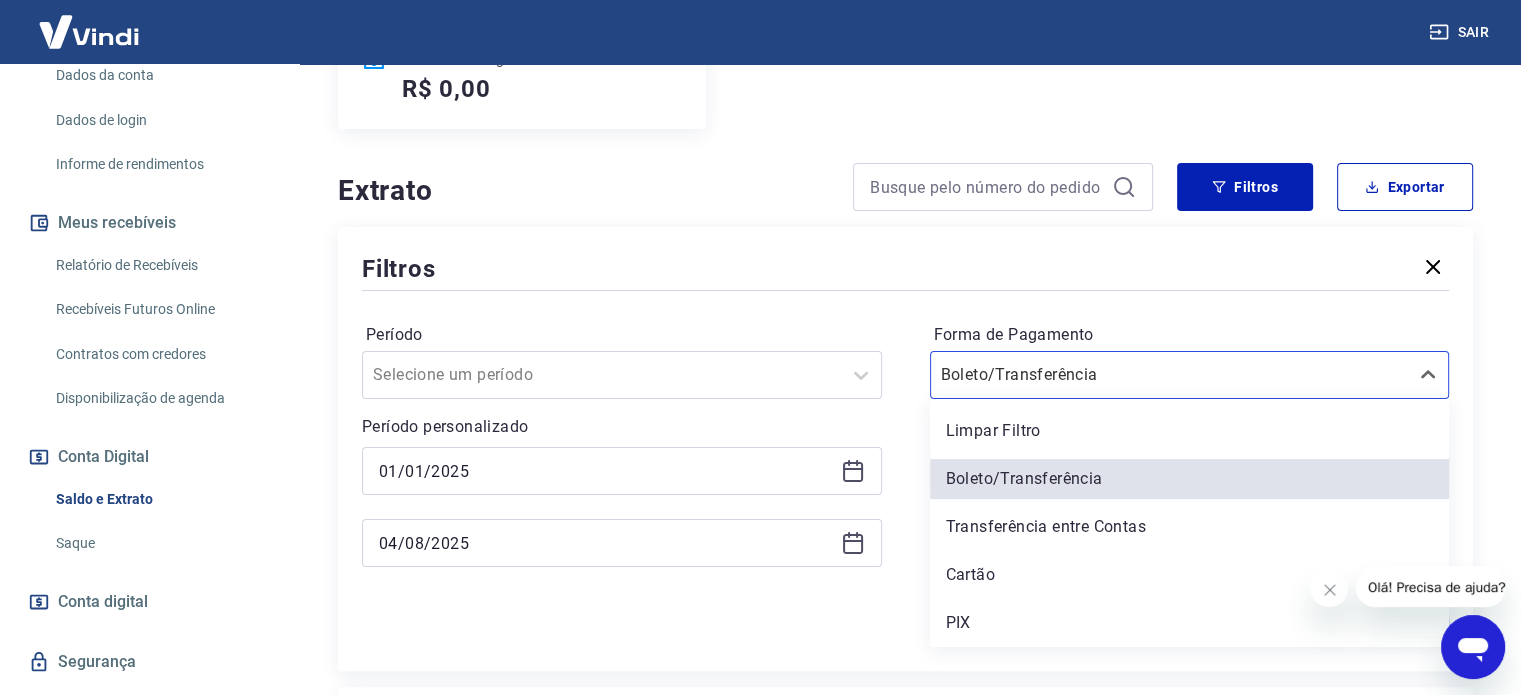 click on "Limpar Filtro" at bounding box center (1190, 431) 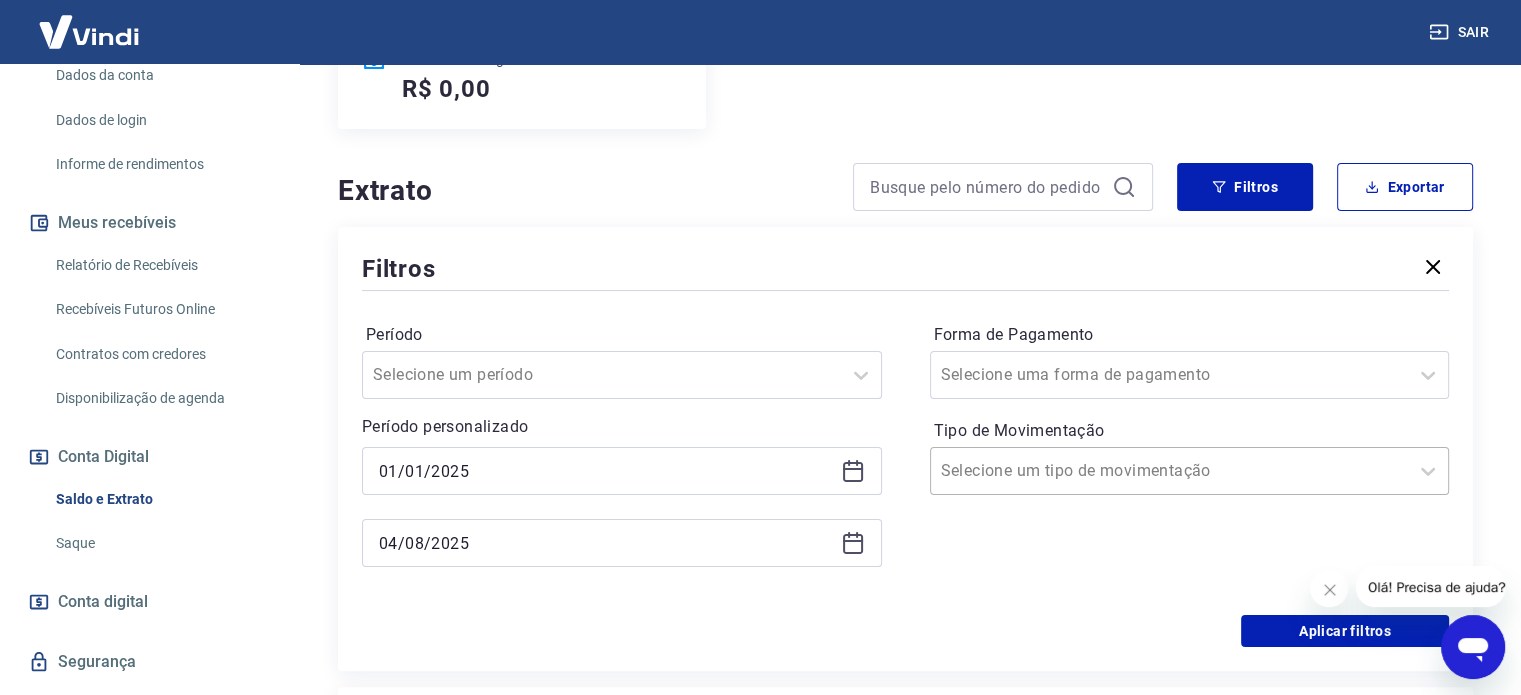 click at bounding box center (1170, 471) 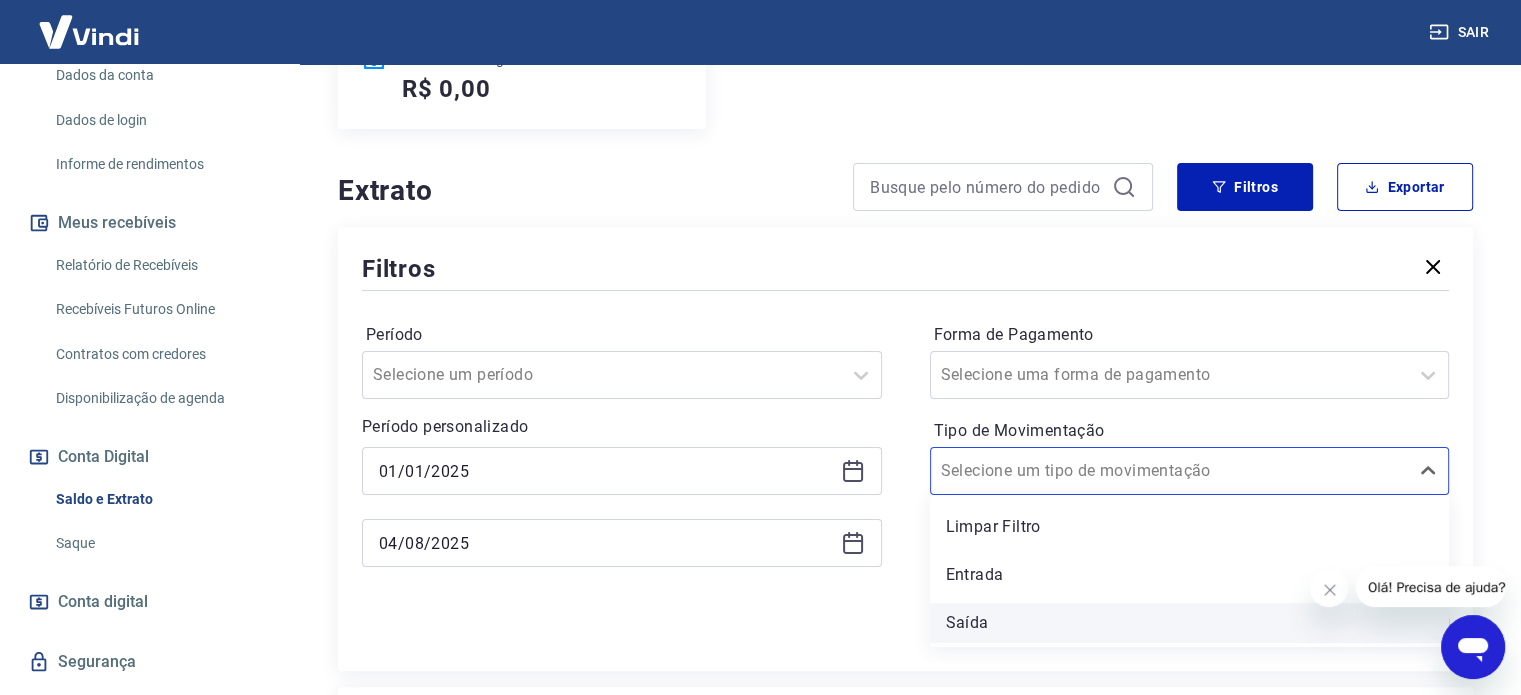 click on "Saída" at bounding box center (1190, 623) 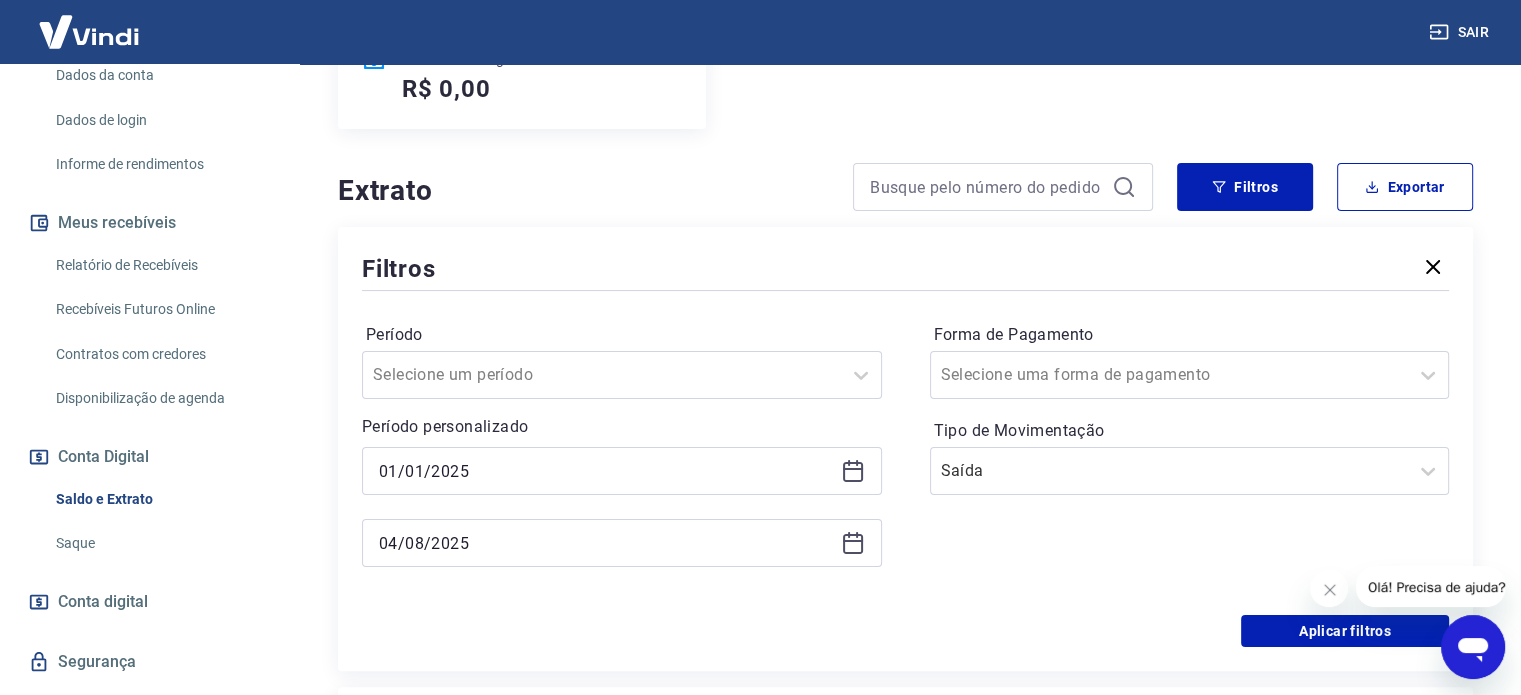 click on "Filtros Período Selecione um período Período personalizado [DATE] [DATE] Forma de Pagamento Selecione uma forma de pagamento Tipo de Movimentação Saída Aplicar filtros" at bounding box center (905, 449) 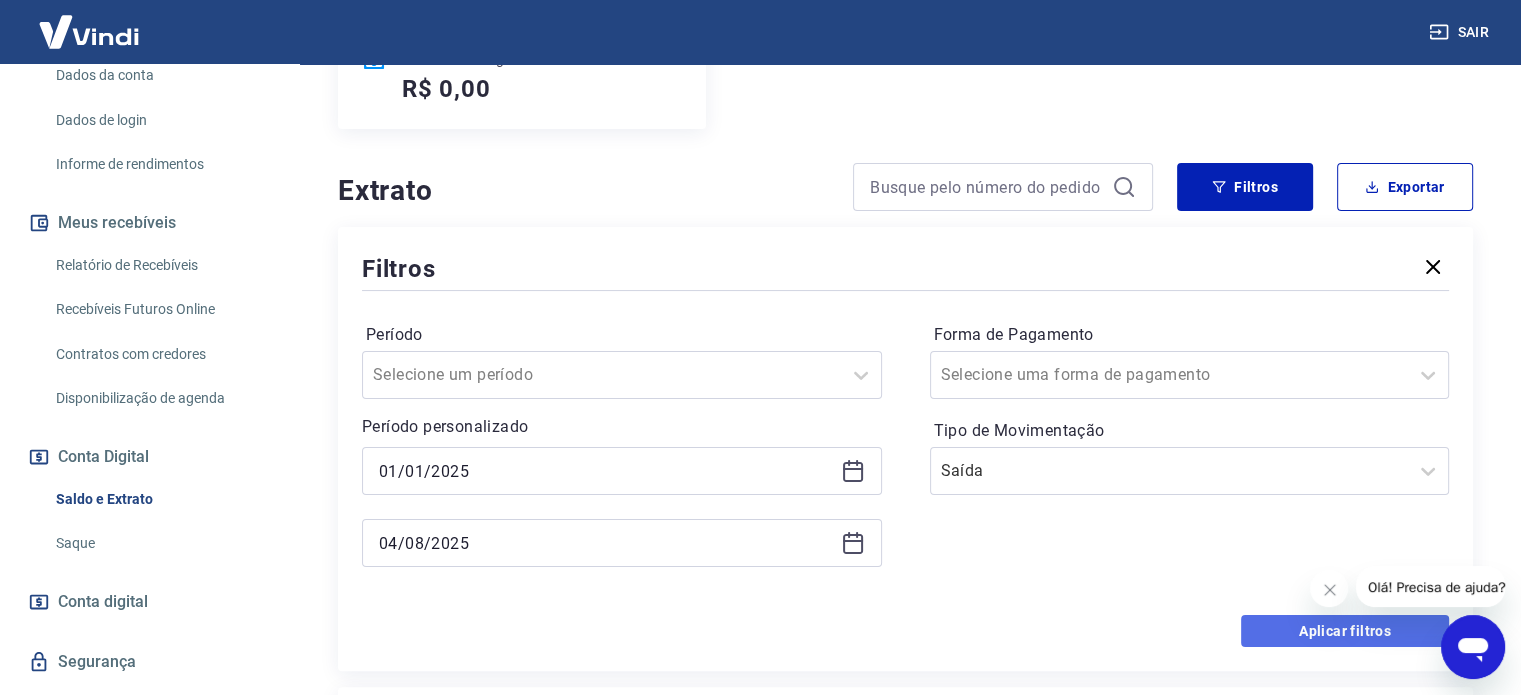 click on "Aplicar filtros" at bounding box center [1345, 631] 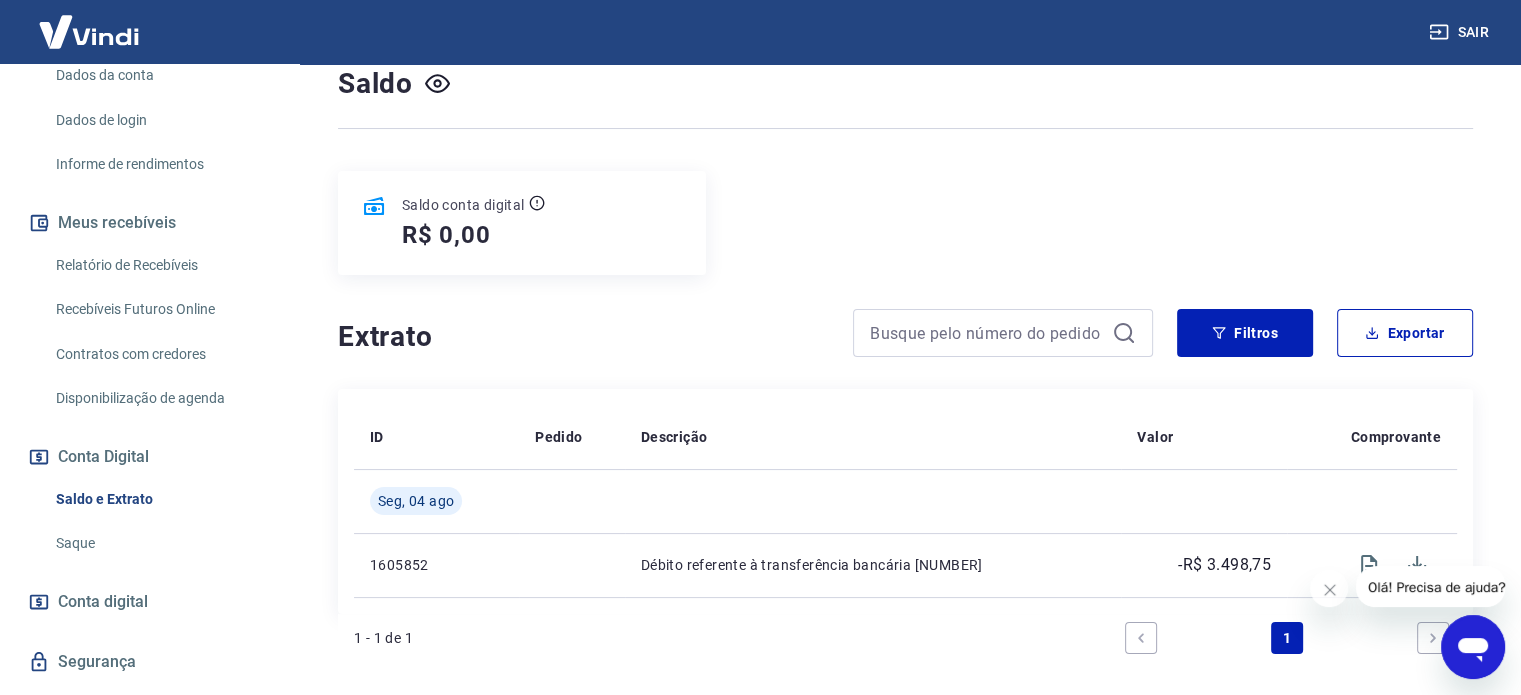 scroll, scrollTop: 0, scrollLeft: 0, axis: both 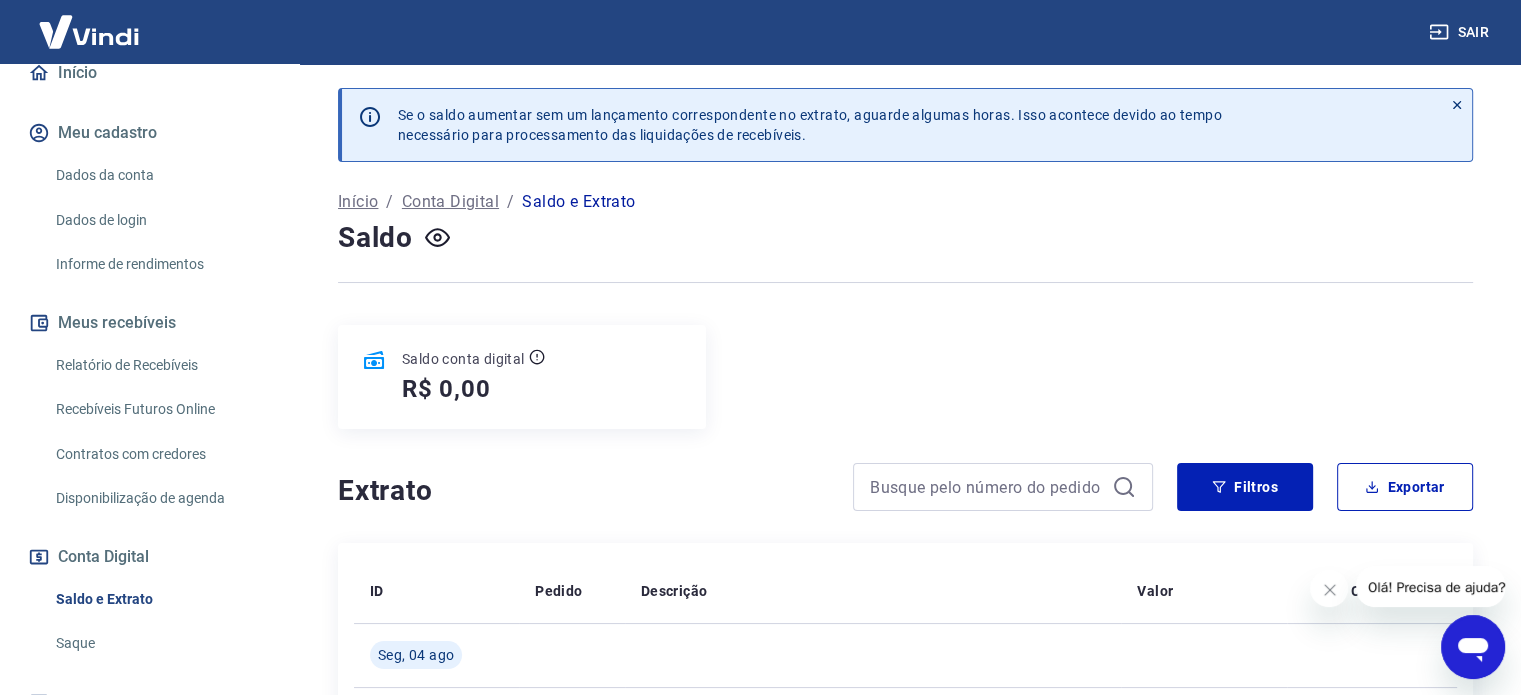 click on "Meus recebíveis" at bounding box center (149, 323) 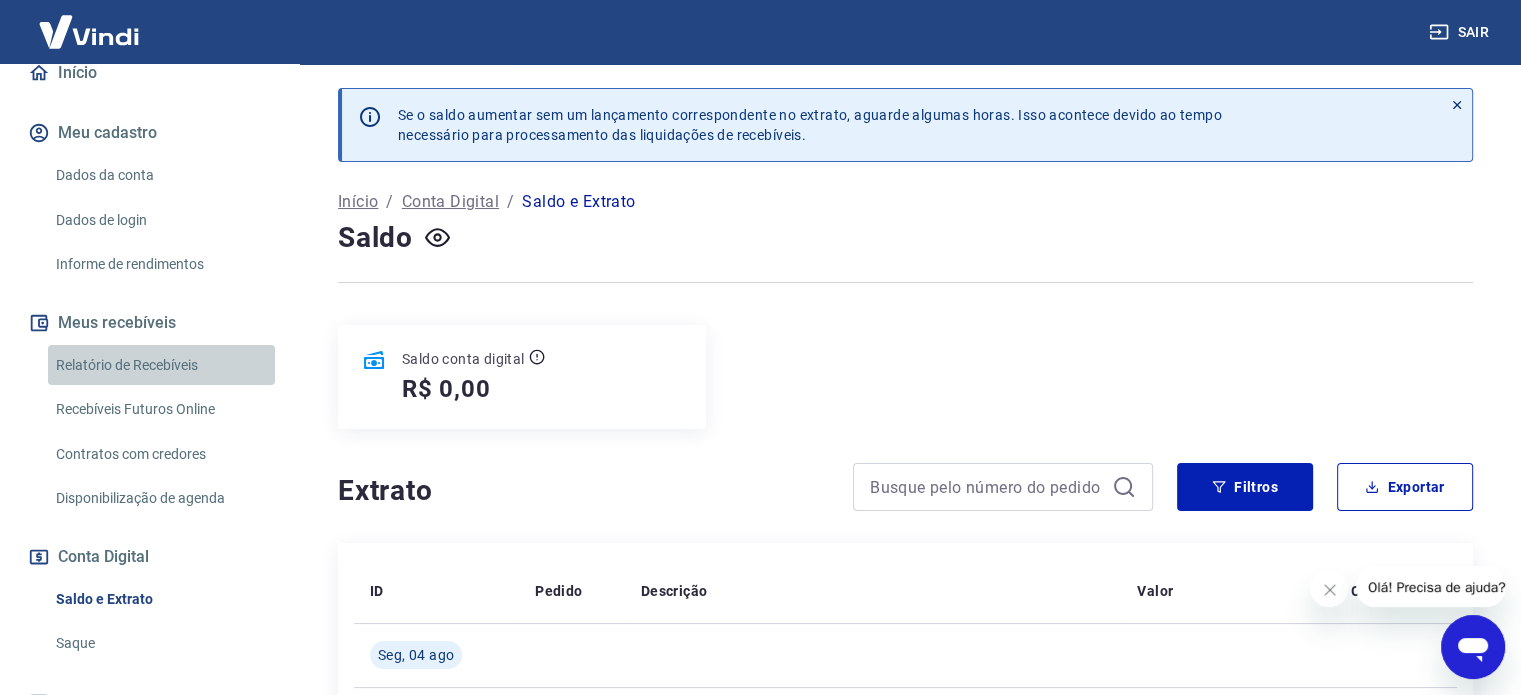click on "Relatório de Recebíveis" at bounding box center (161, 365) 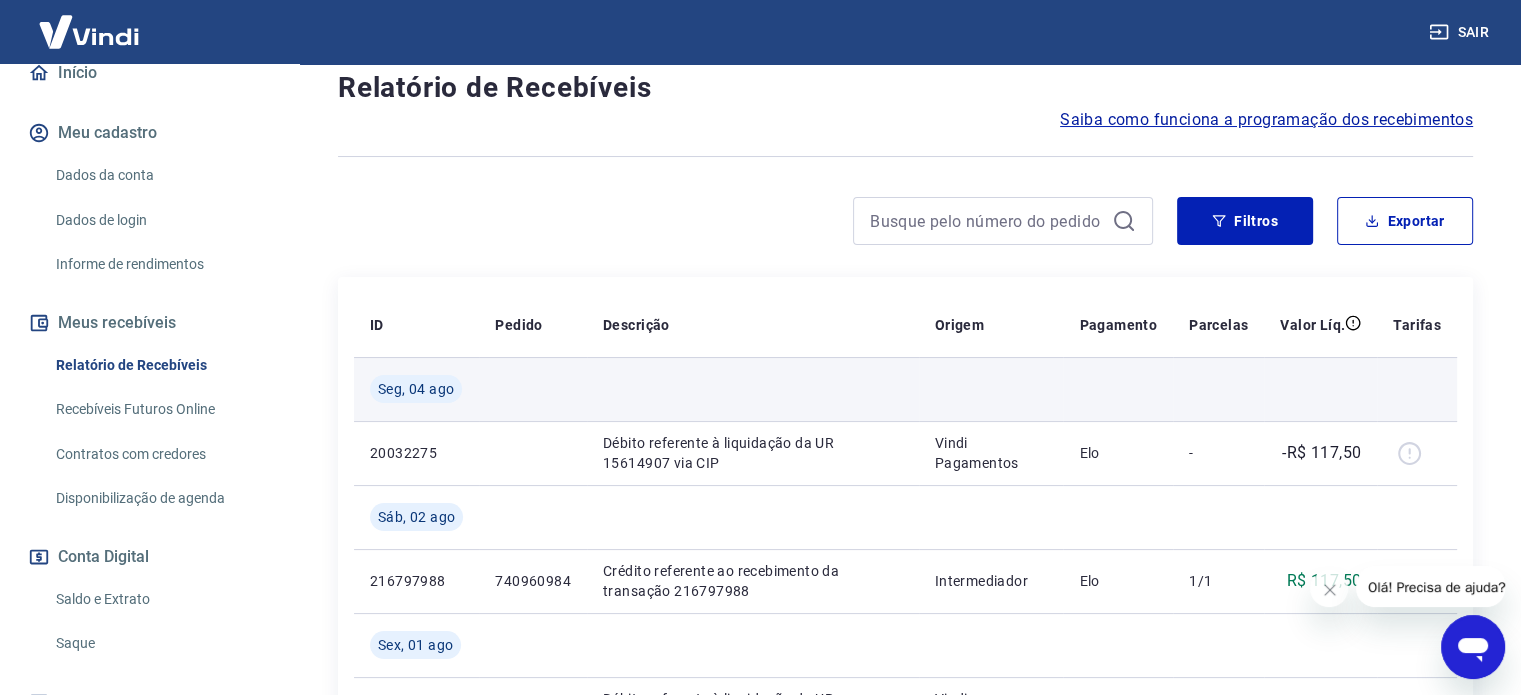 scroll, scrollTop: 0, scrollLeft: 0, axis: both 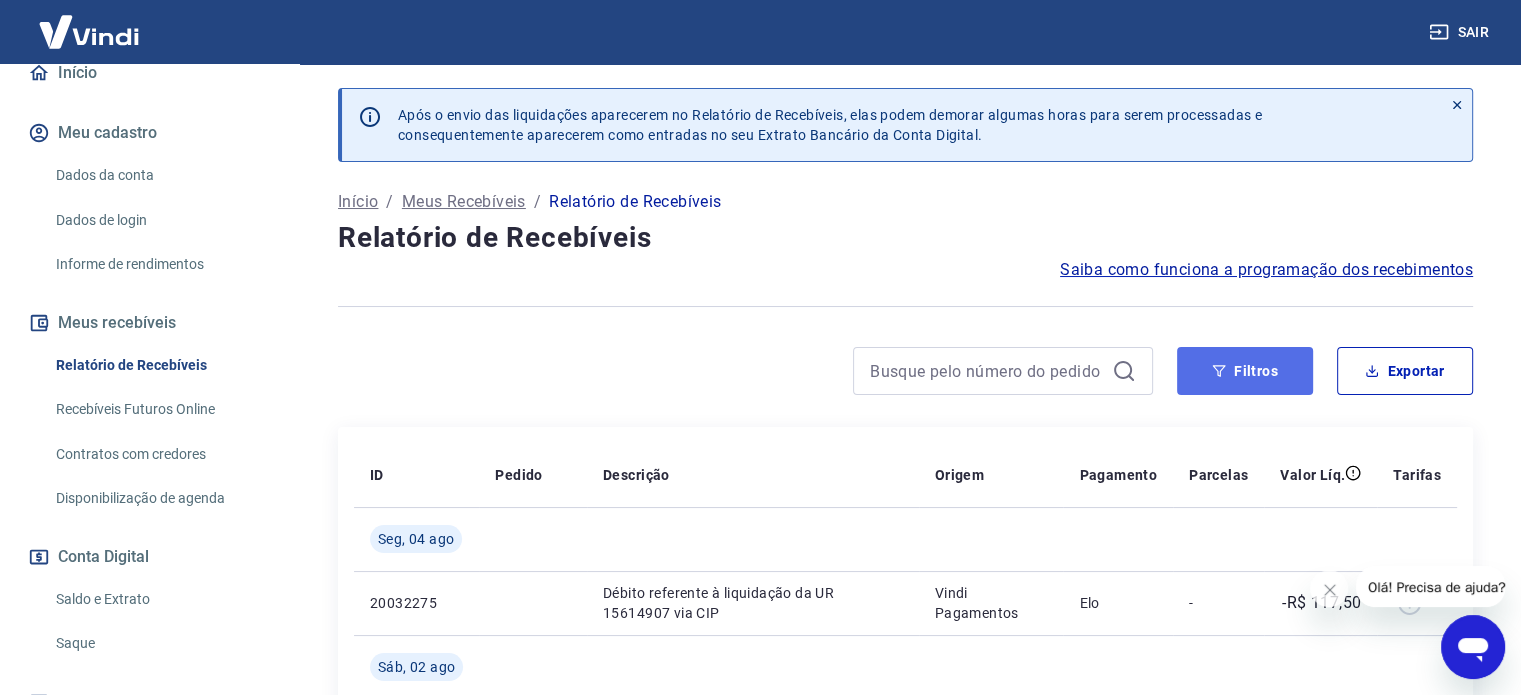 click 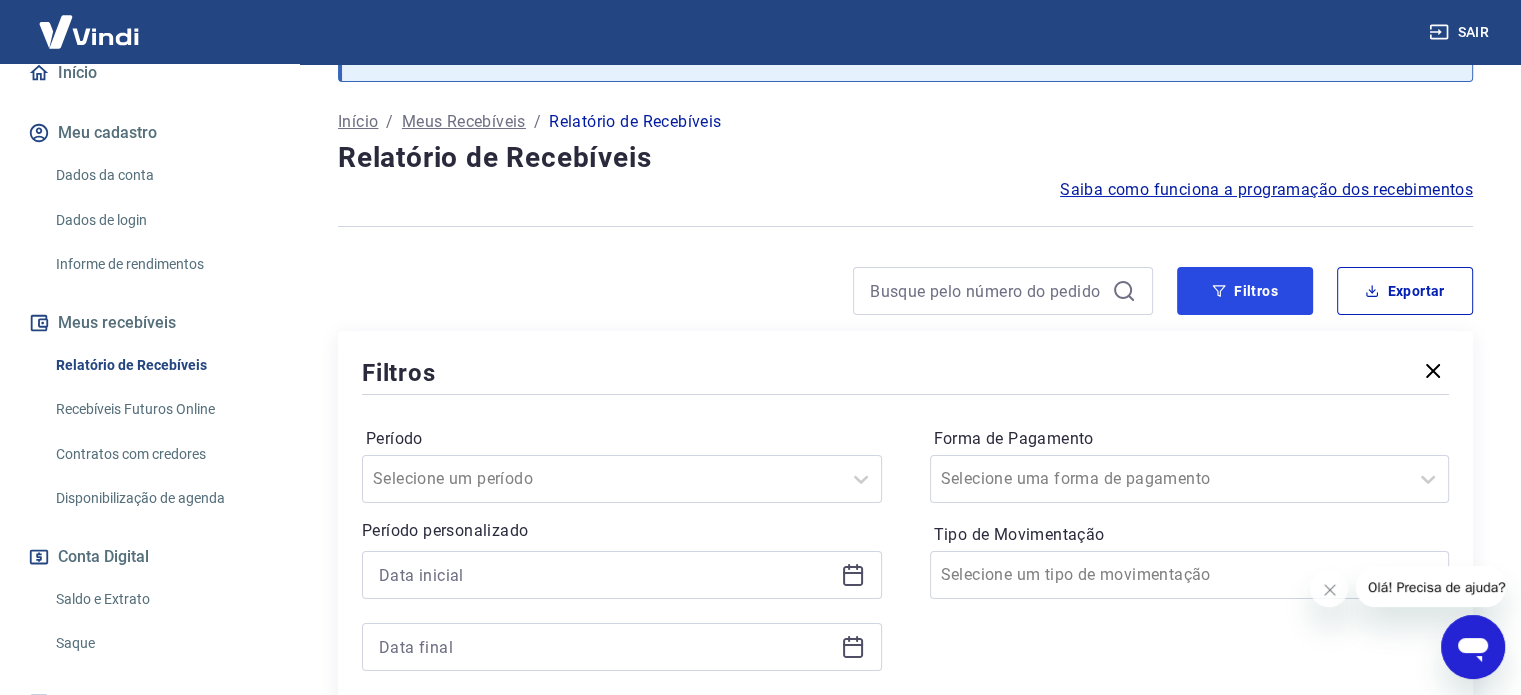 scroll, scrollTop: 200, scrollLeft: 0, axis: vertical 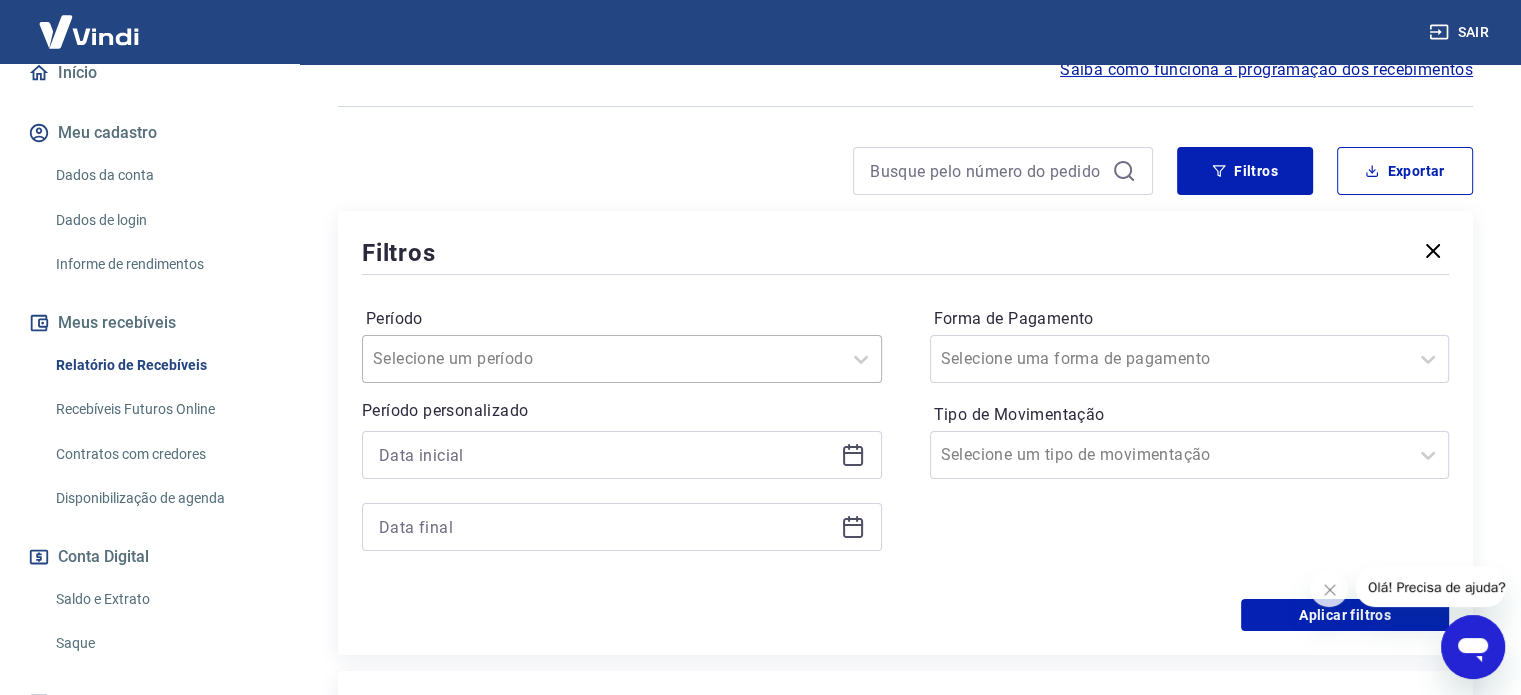 click at bounding box center (602, 359) 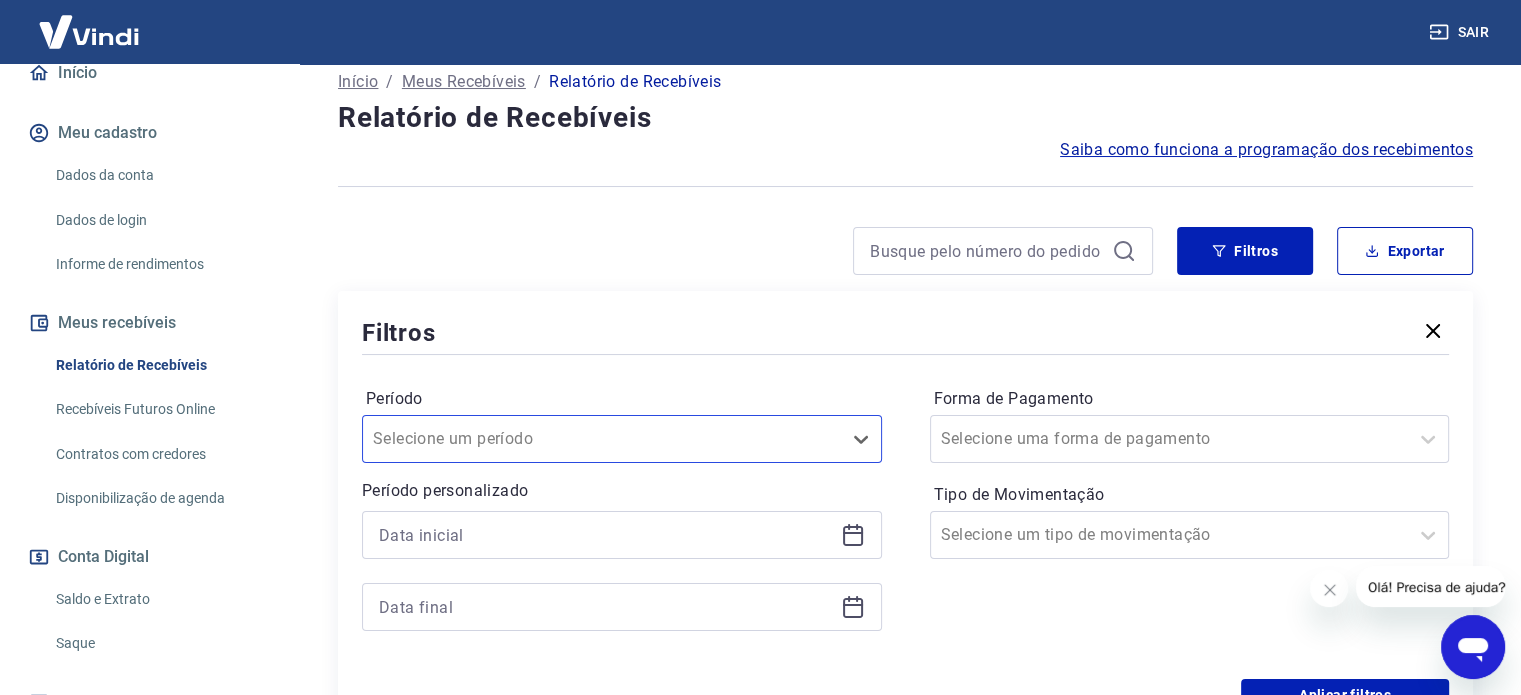 scroll, scrollTop: 0, scrollLeft: 0, axis: both 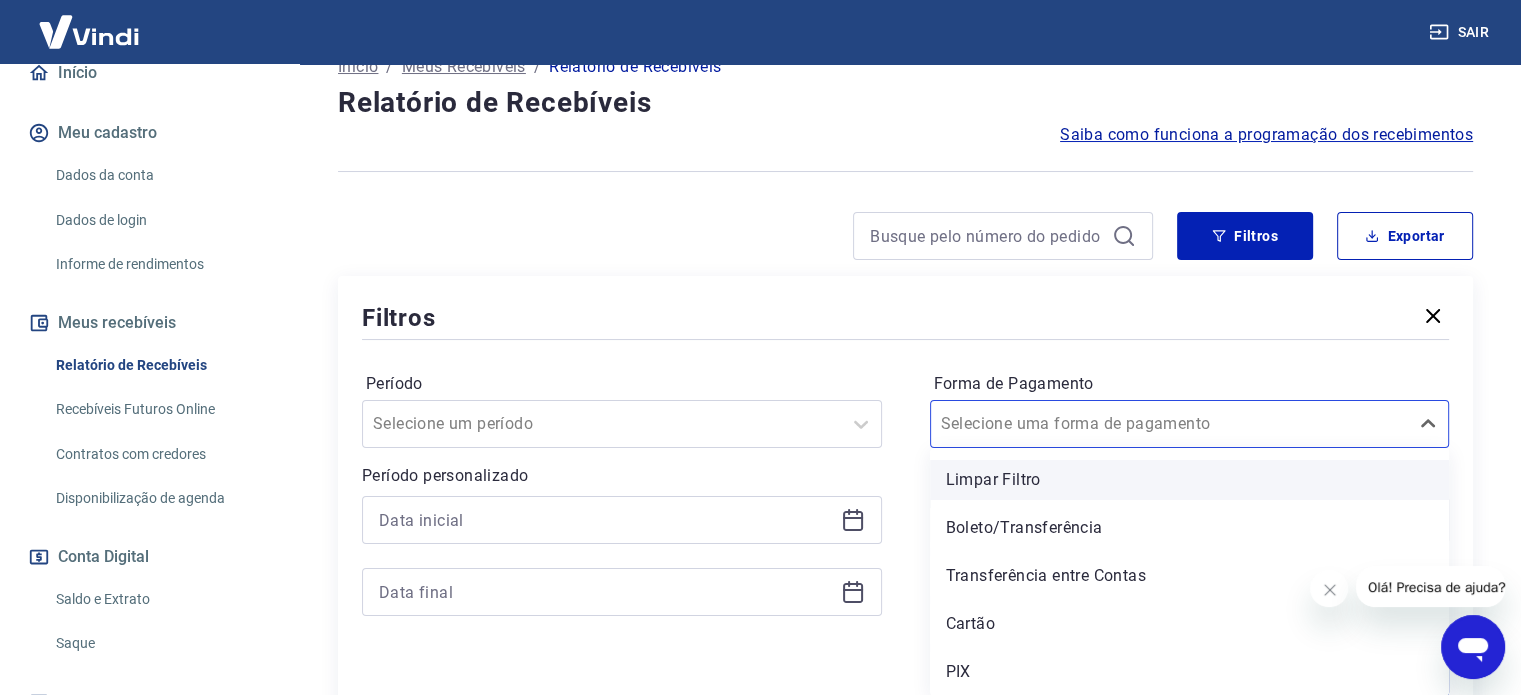 click on "option Limpar Filtro focused, 1 of 5. 5 results available. Use Up and Down to choose options, press Enter to select the currently focused option, press Escape to exit the menu, press Tab to select the option and exit the menu. Selecione uma forma de pagamento Limpar Filtro Boleto/Transferência Transferência entre Contas Cartão PIX" at bounding box center (1190, 424) 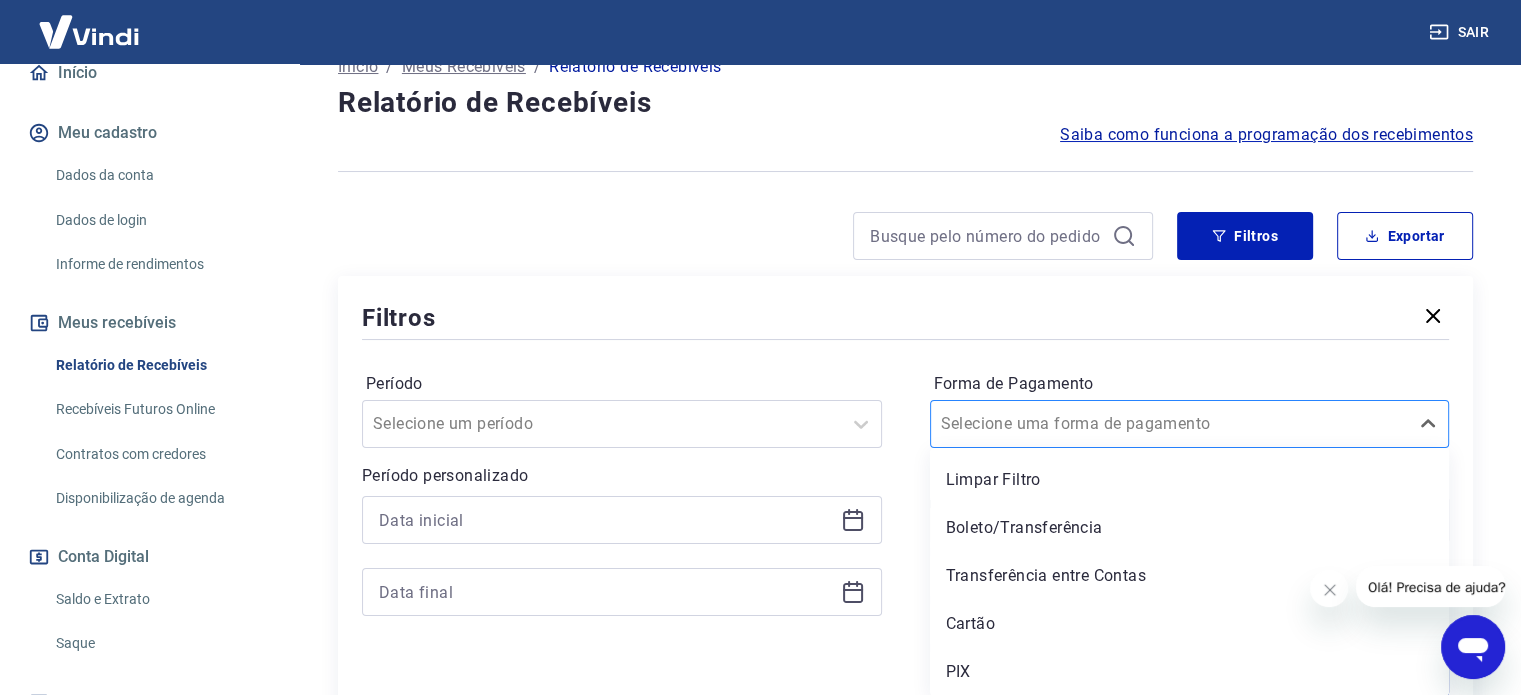 click at bounding box center (1170, 424) 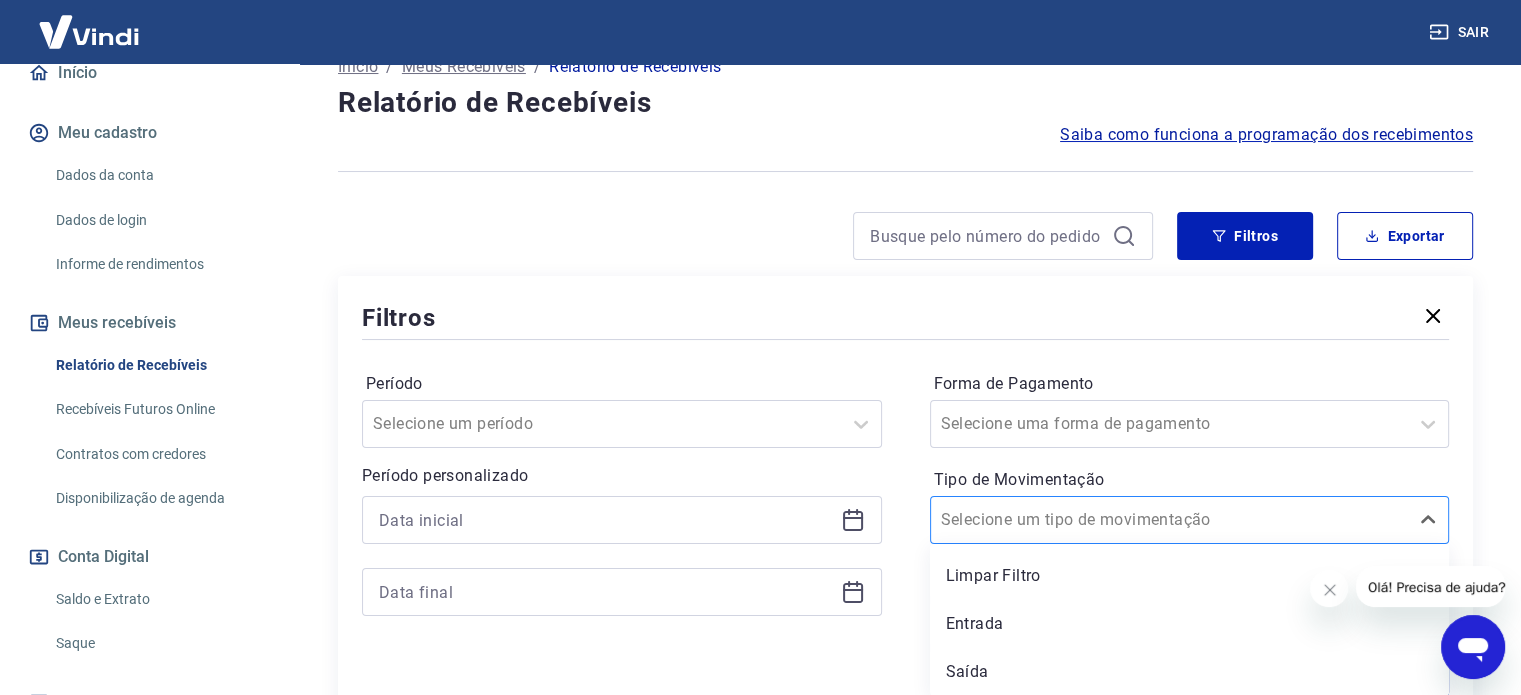 click on "Tipo de Movimentação" at bounding box center (1042, 520) 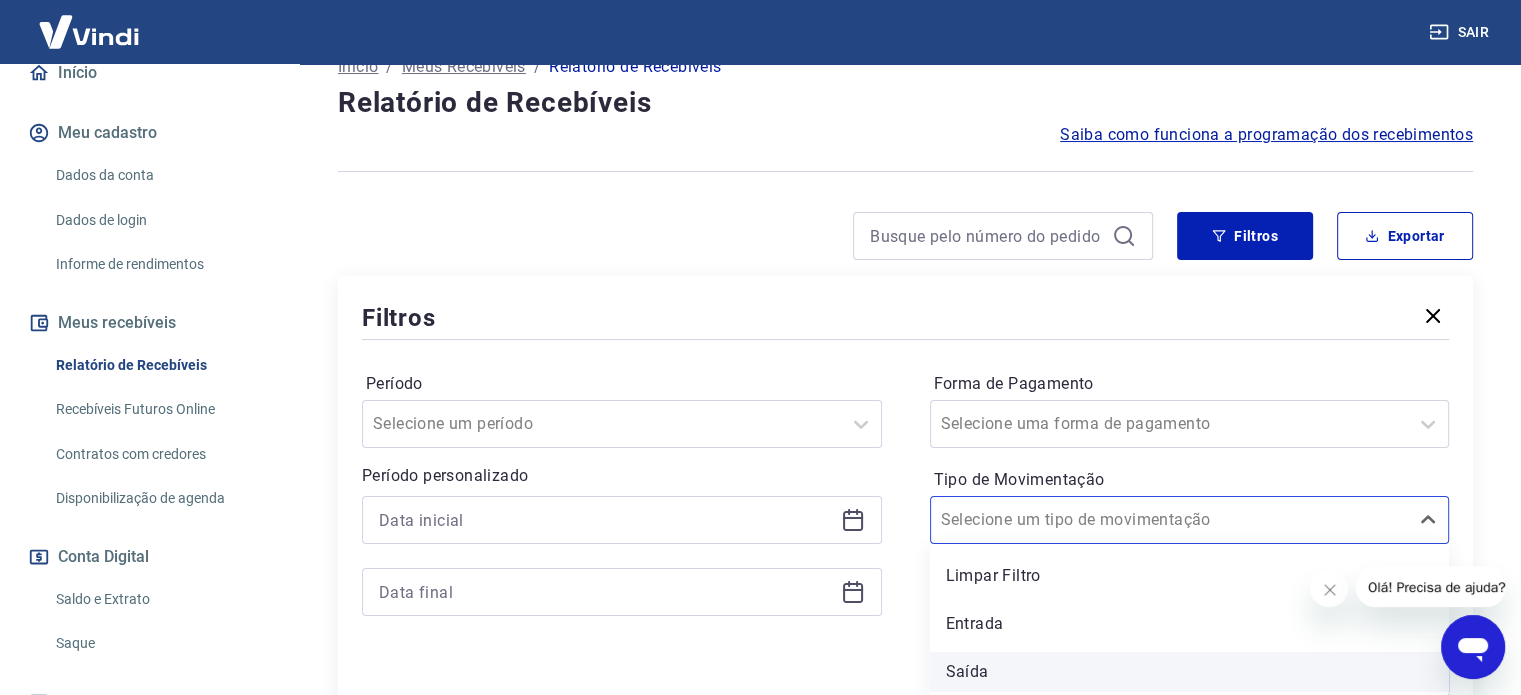 click on "Saída" at bounding box center [1190, 672] 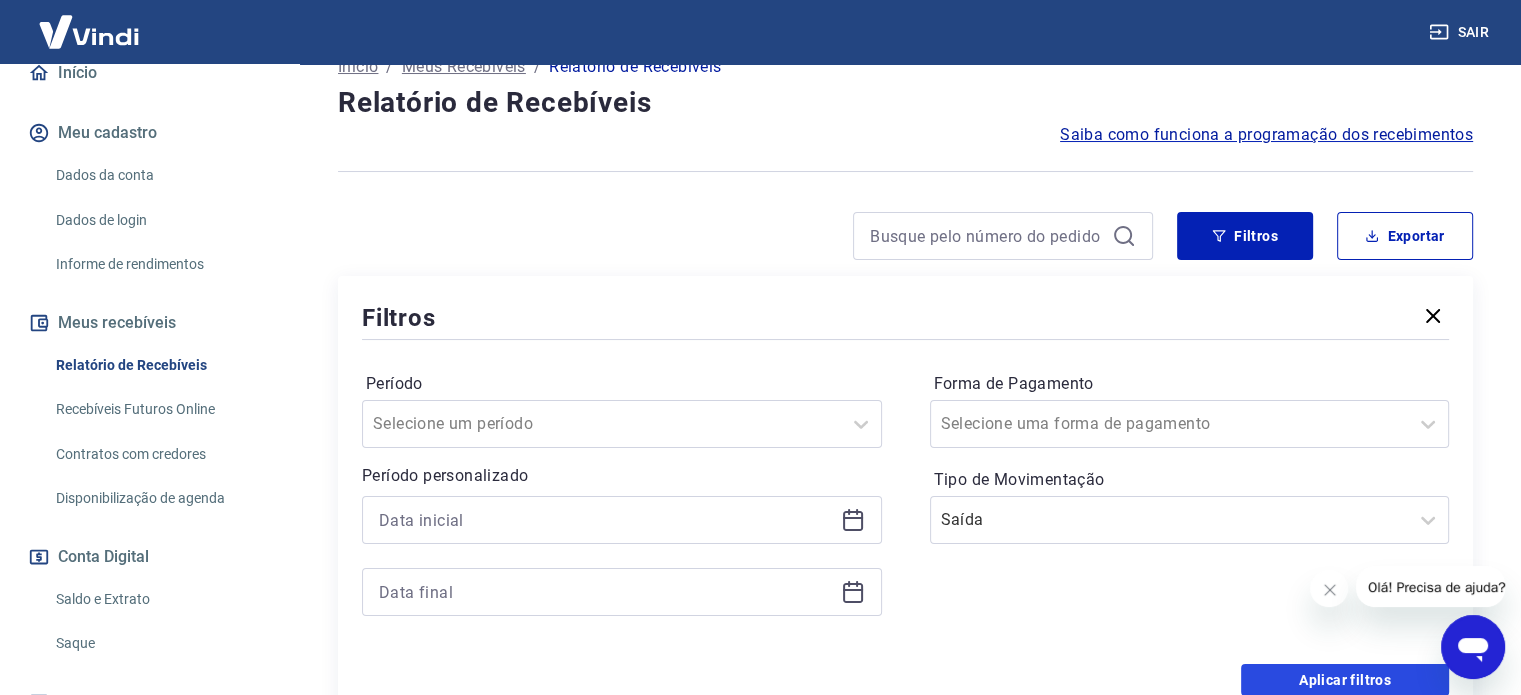 click on "Aplicar filtros" at bounding box center [1345, 680] 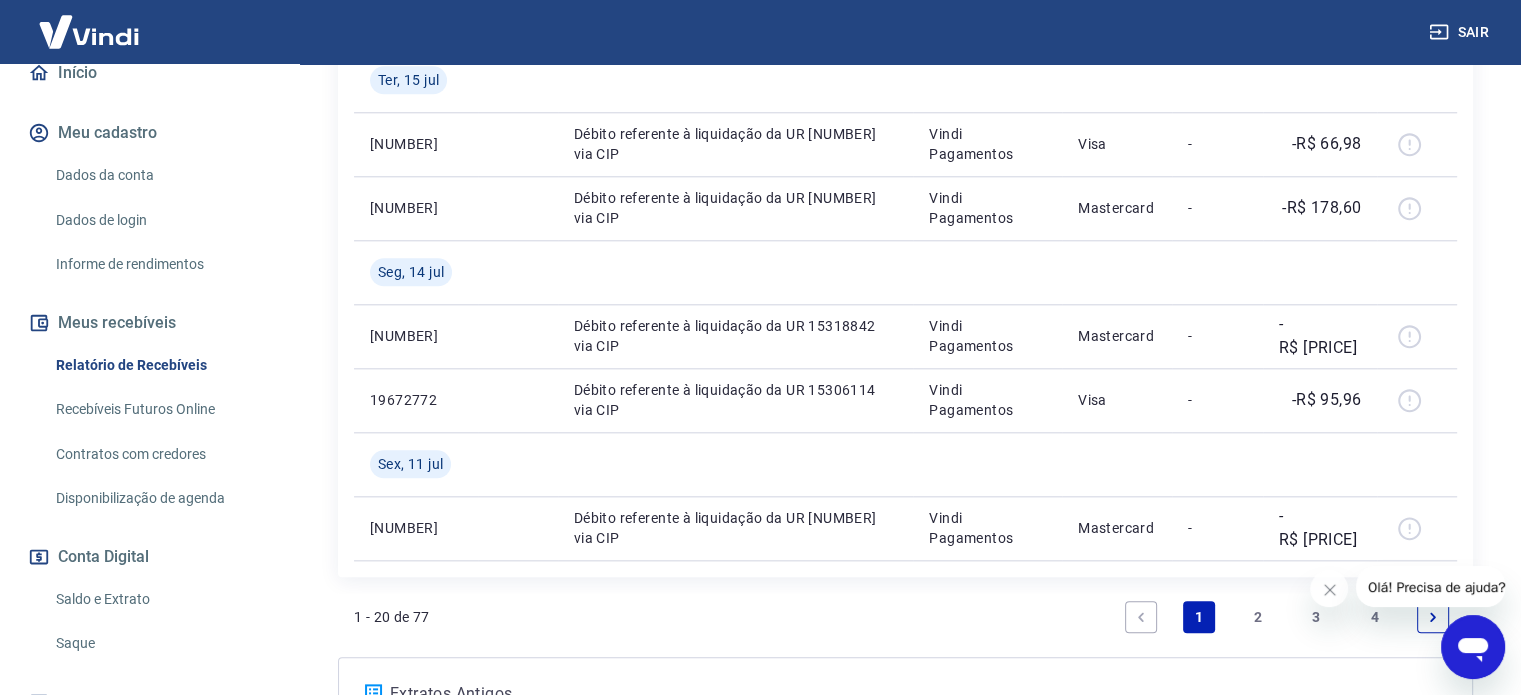 scroll, scrollTop: 2314, scrollLeft: 0, axis: vertical 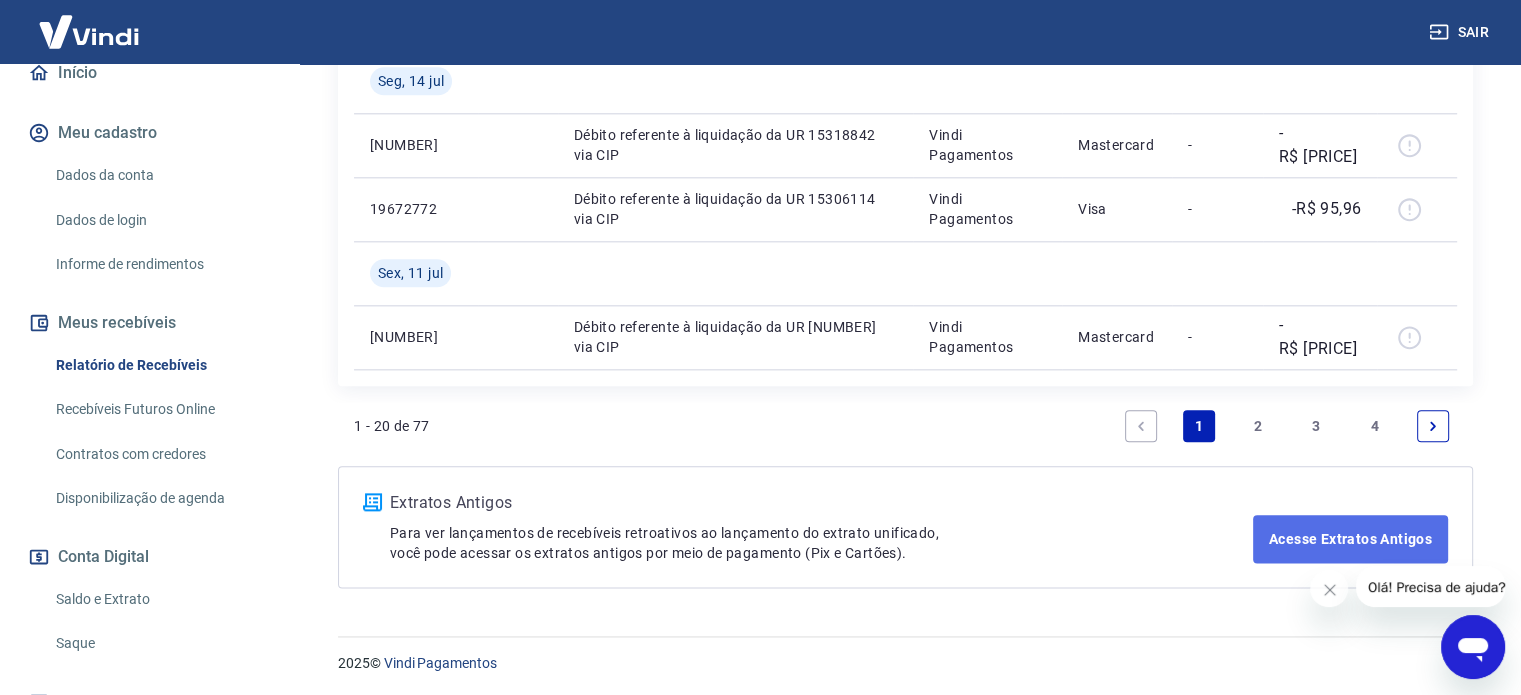 click on "Acesse Extratos Antigos" at bounding box center (1350, 539) 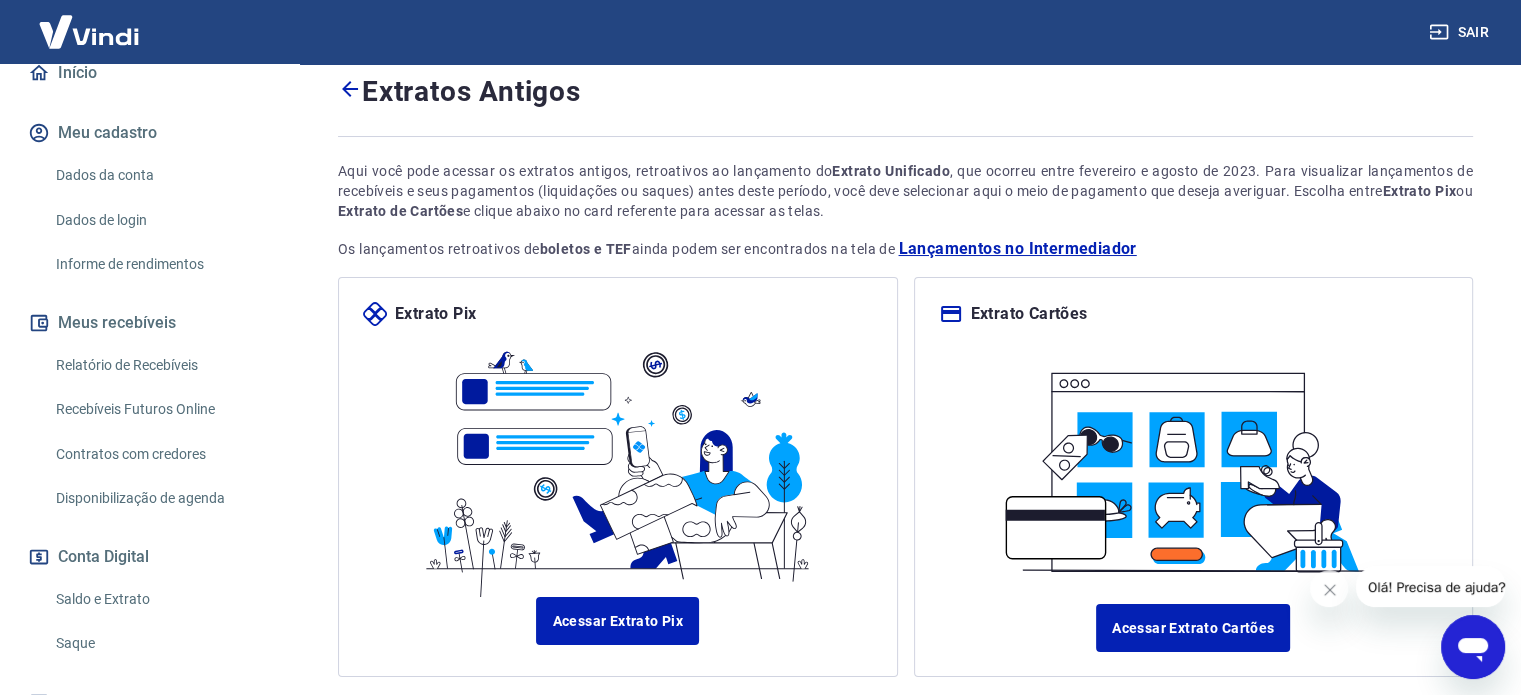 scroll, scrollTop: 100, scrollLeft: 0, axis: vertical 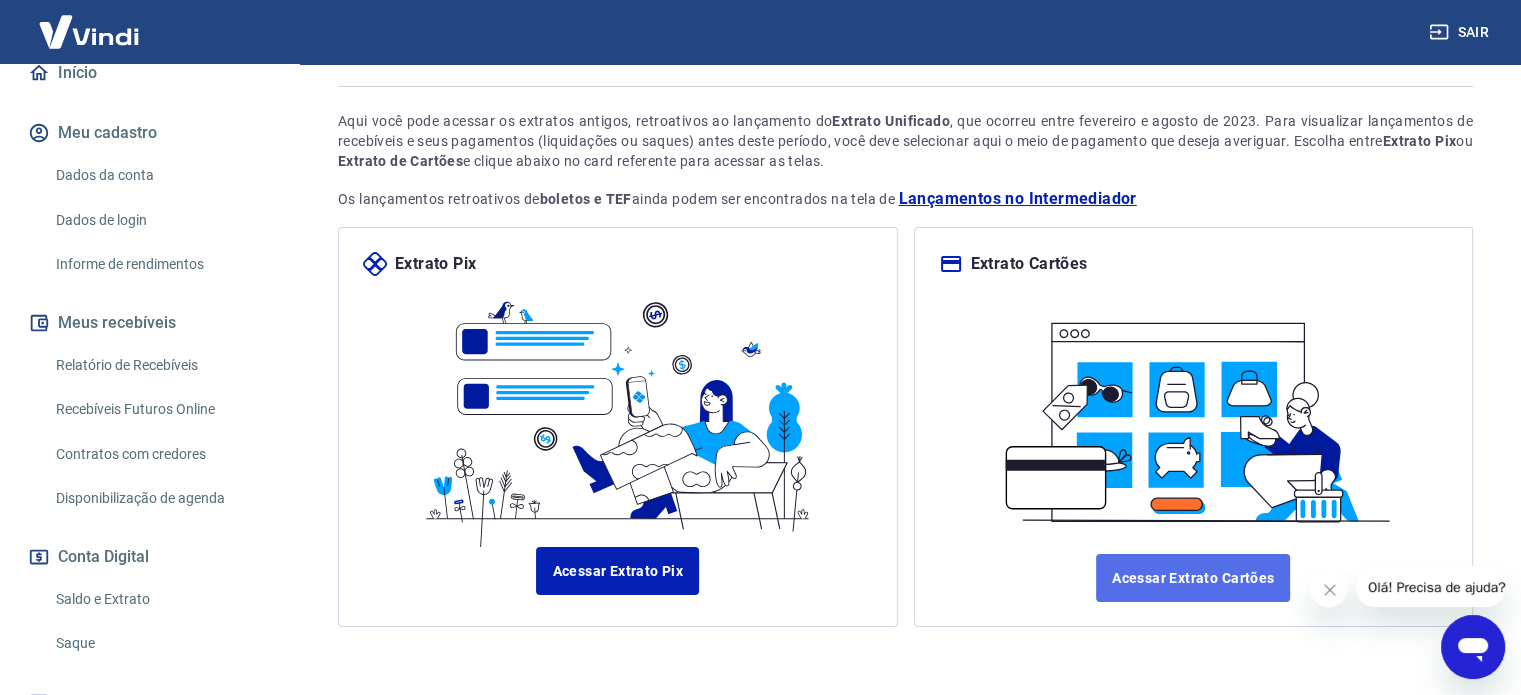 click on "Acessar Extrato Cartões" at bounding box center [1193, 578] 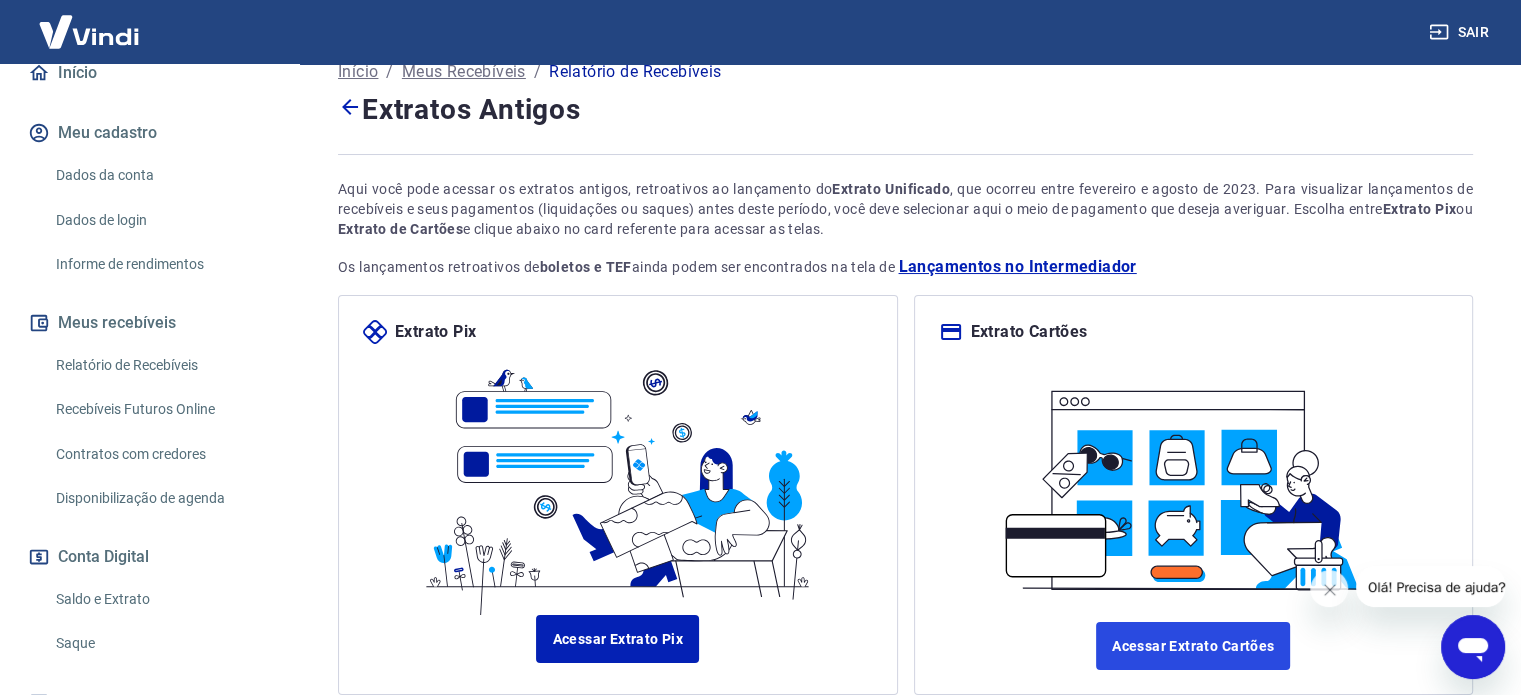 scroll, scrollTop: 0, scrollLeft: 0, axis: both 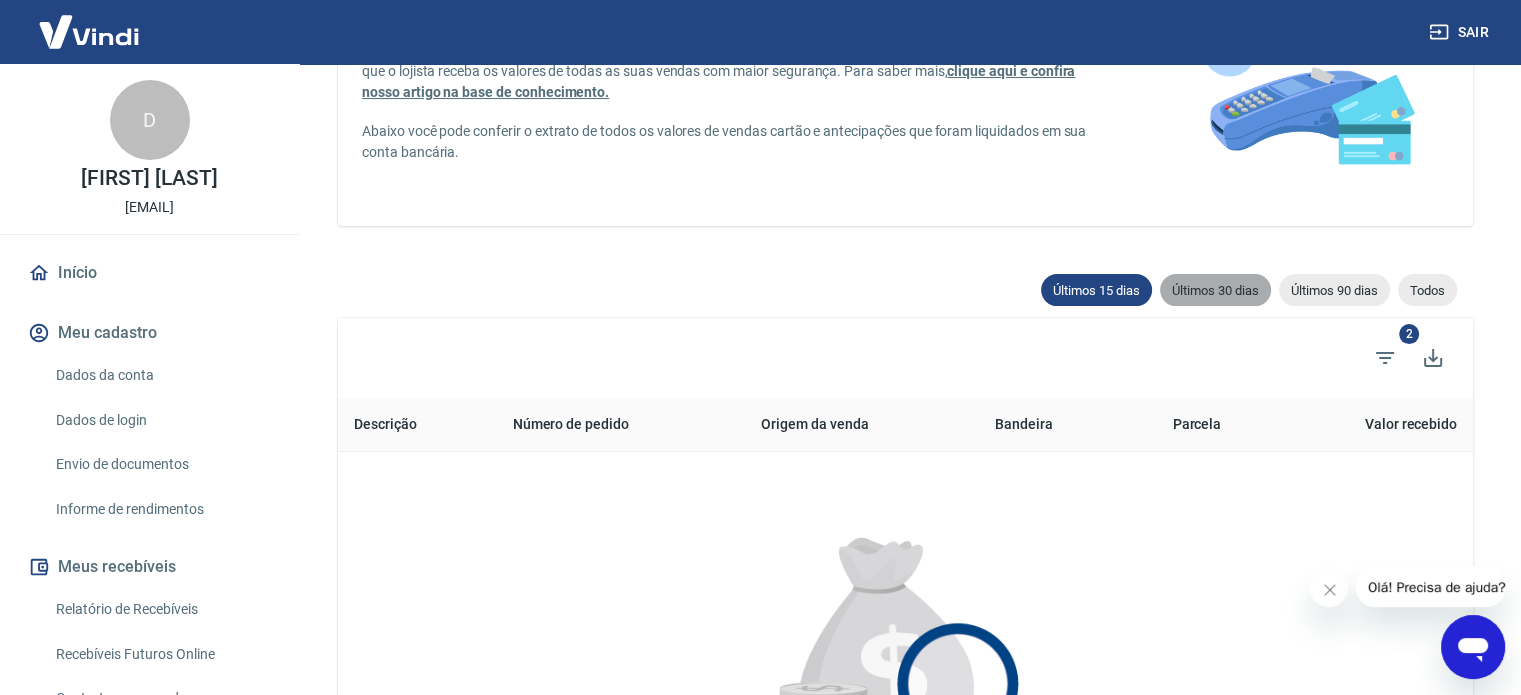 click on "Últimos 30 dias" at bounding box center (1215, 290) 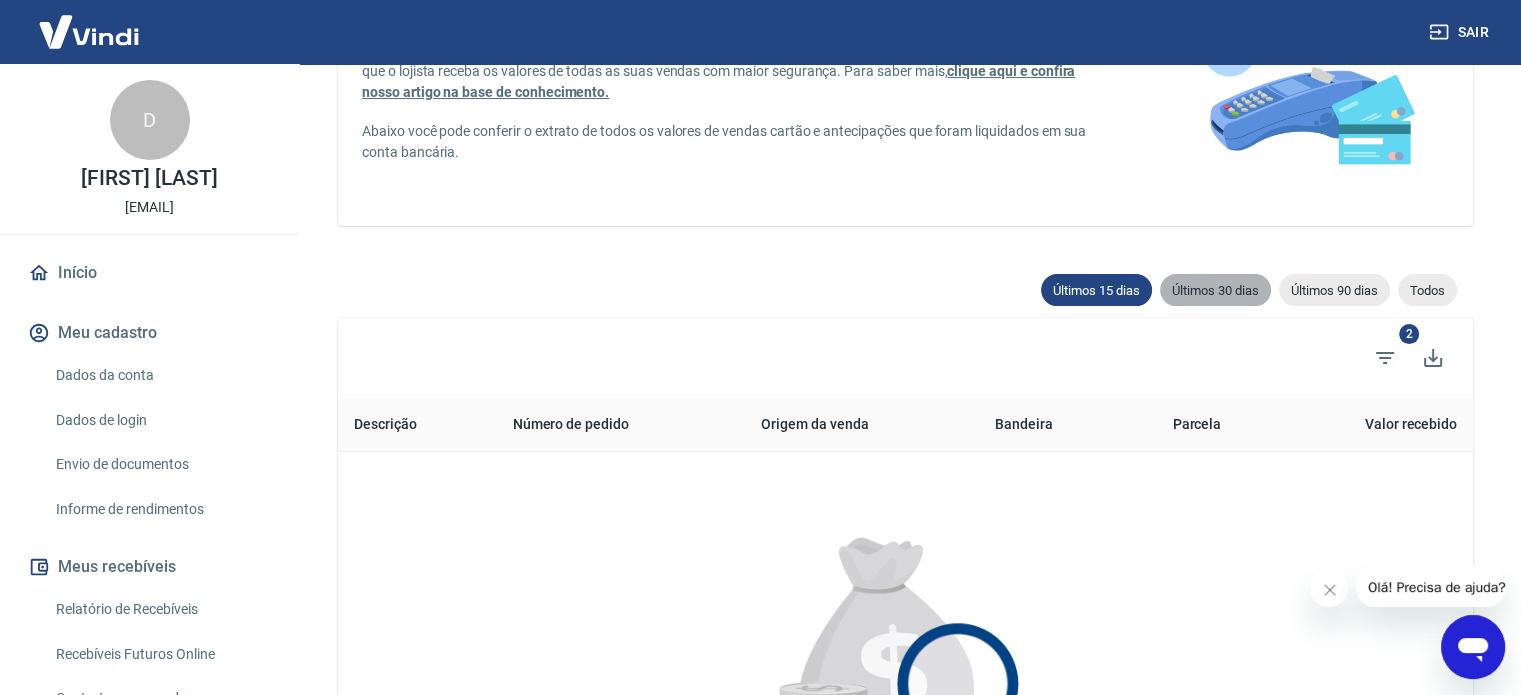scroll, scrollTop: 80, scrollLeft: 0, axis: vertical 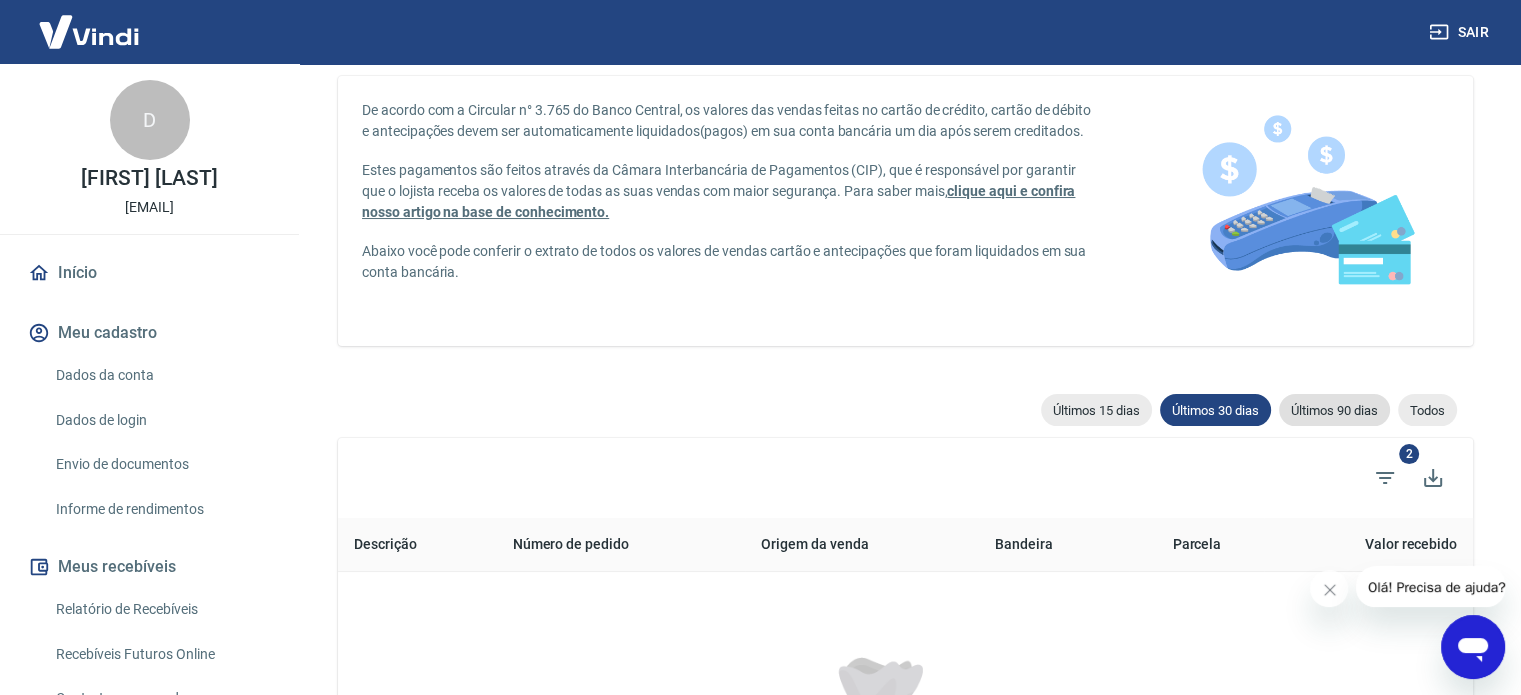 click on "Últimos 90 dias" at bounding box center [1334, 410] 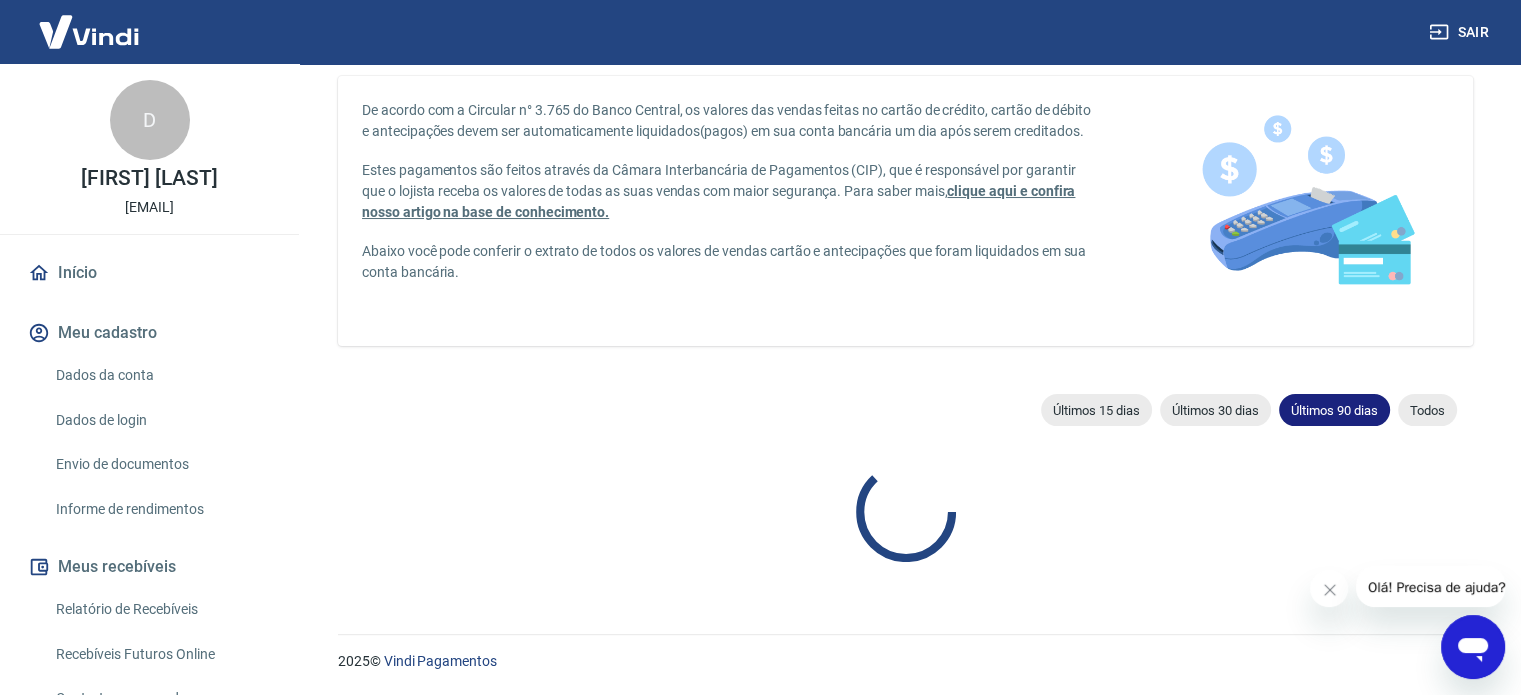 click on "Últimos 90 dias" at bounding box center [1334, 410] 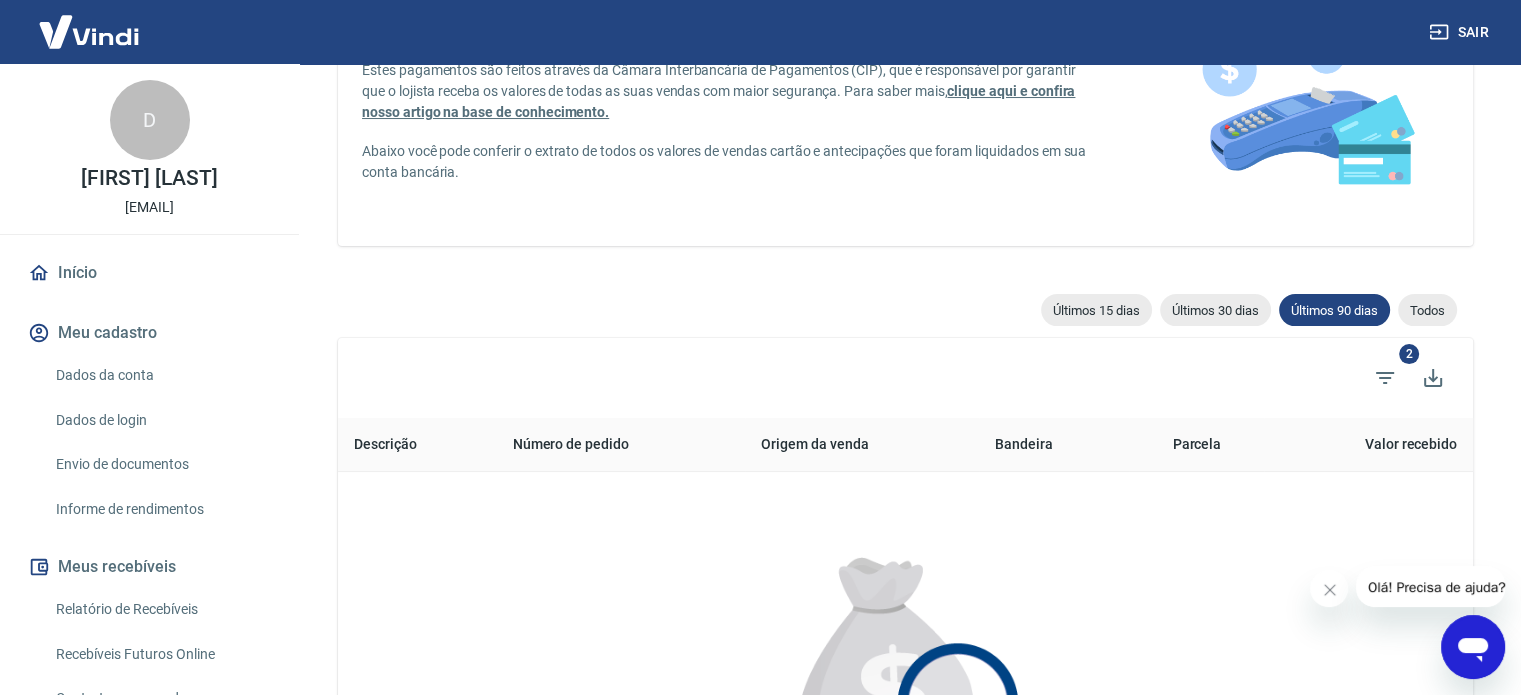 click on "Todos" at bounding box center (1427, 310) 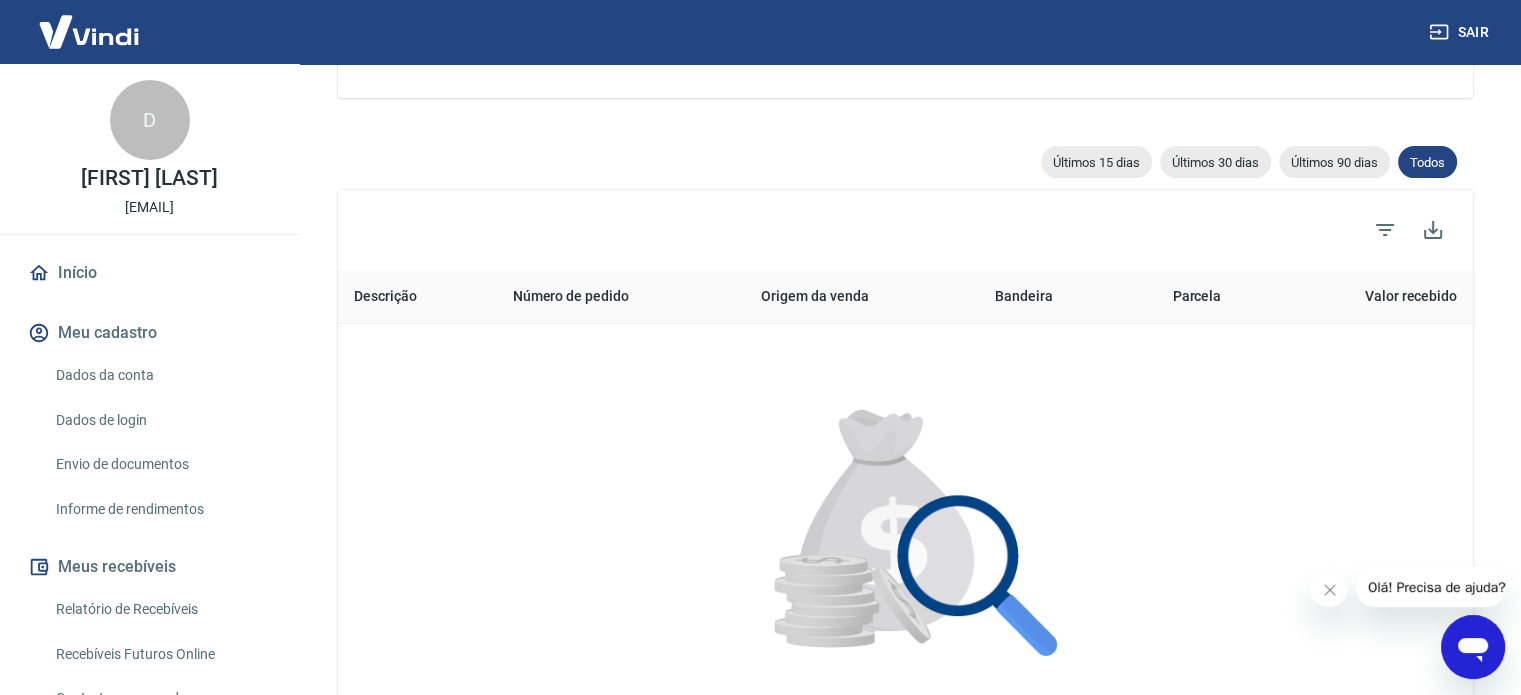 scroll, scrollTop: 627, scrollLeft: 0, axis: vertical 